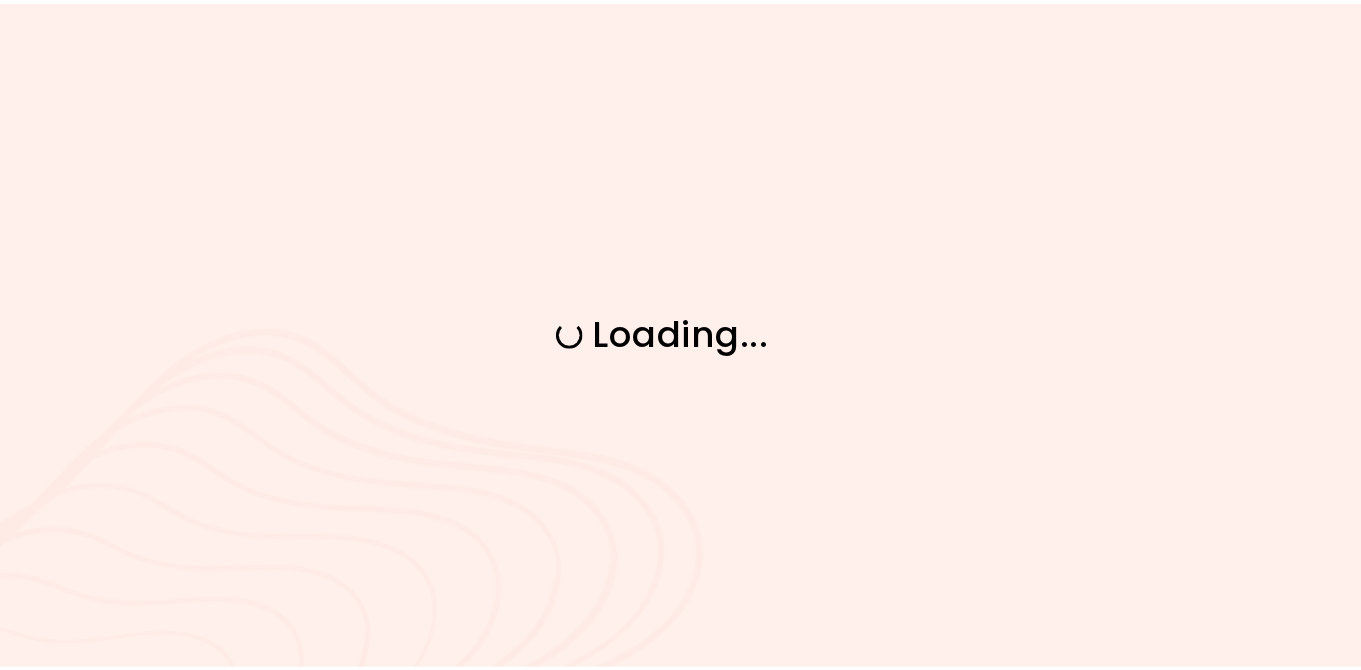 scroll, scrollTop: 0, scrollLeft: 0, axis: both 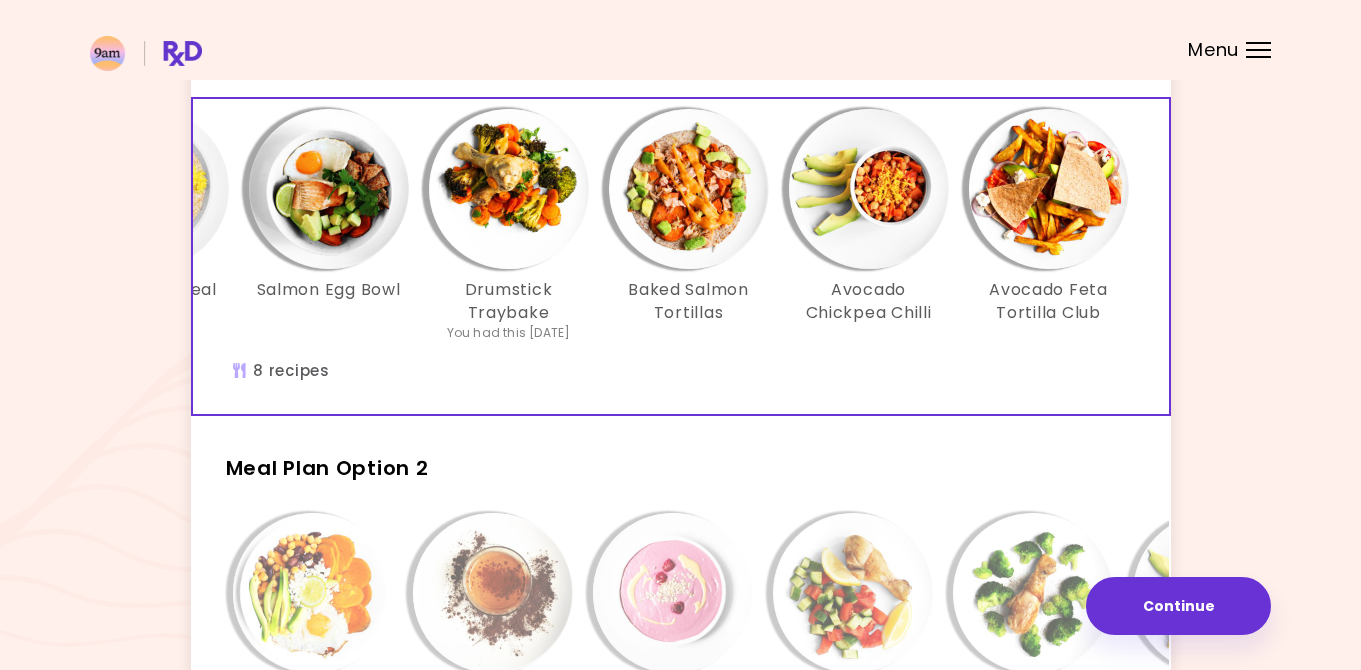 click at bounding box center (1258, 43) 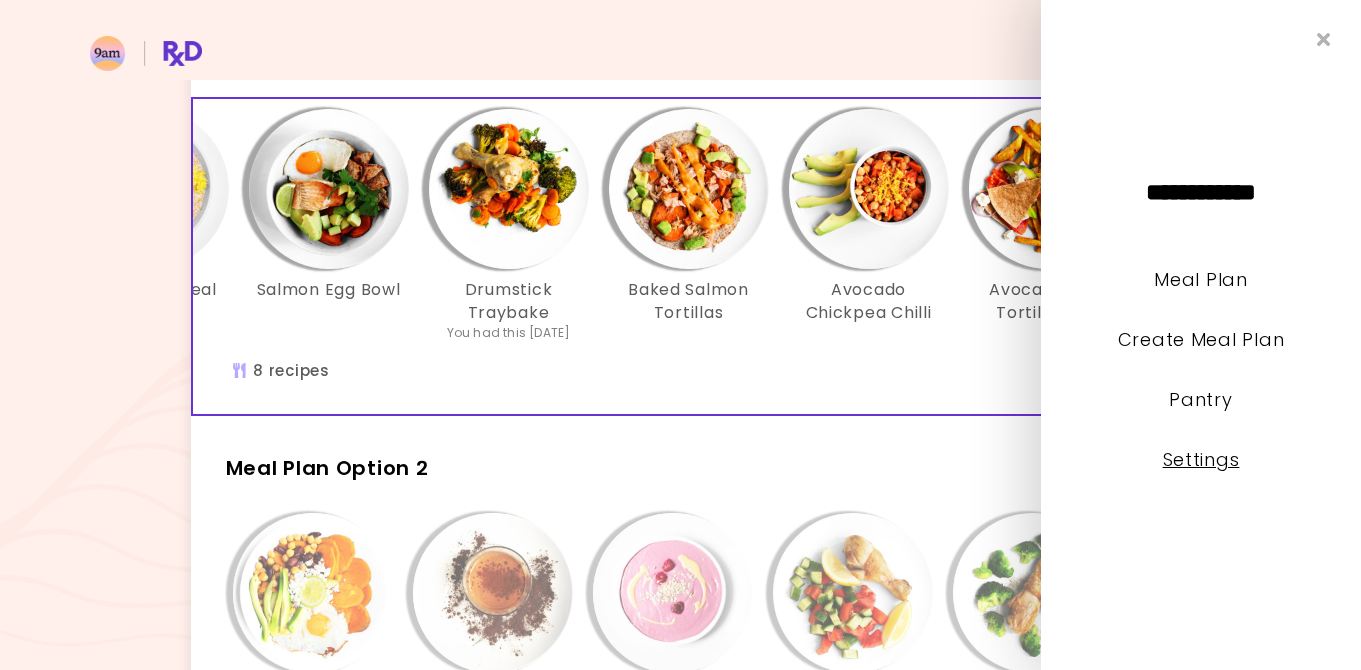 click on "Settings" at bounding box center [1201, 459] 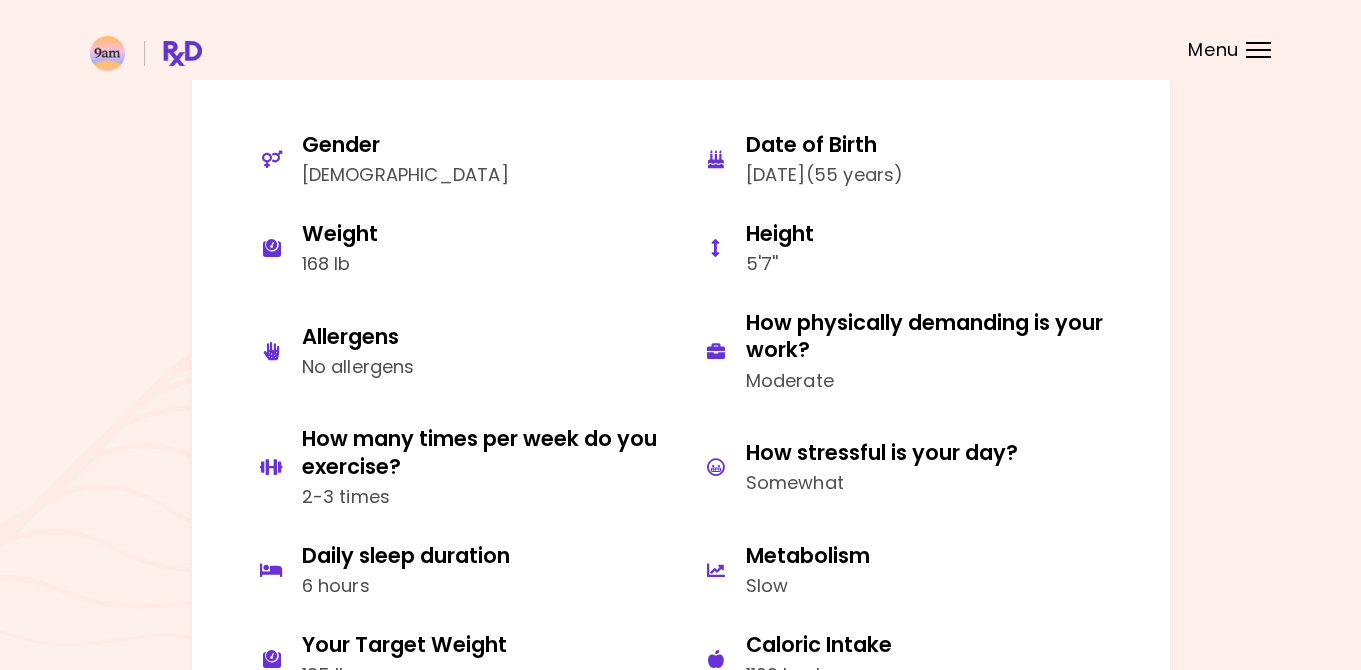 scroll, scrollTop: 0, scrollLeft: 0, axis: both 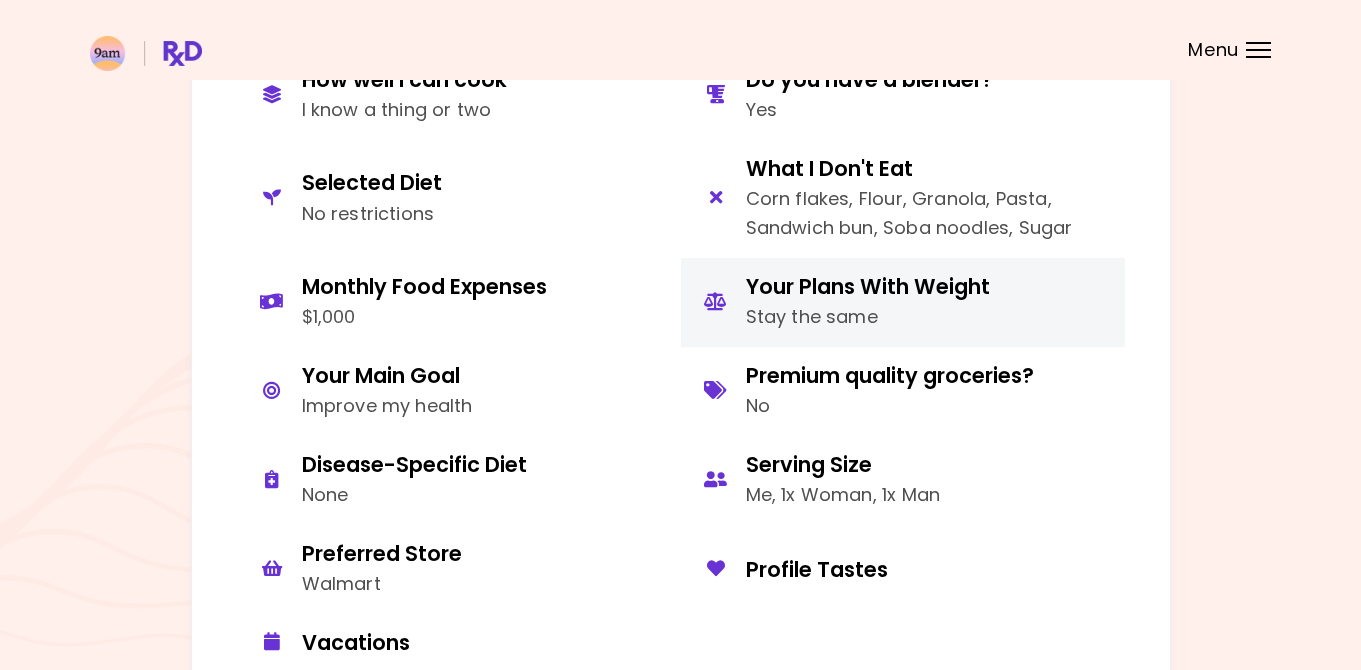 click on "Your Plans With Weight Stay the same" at bounding box center (903, 302) 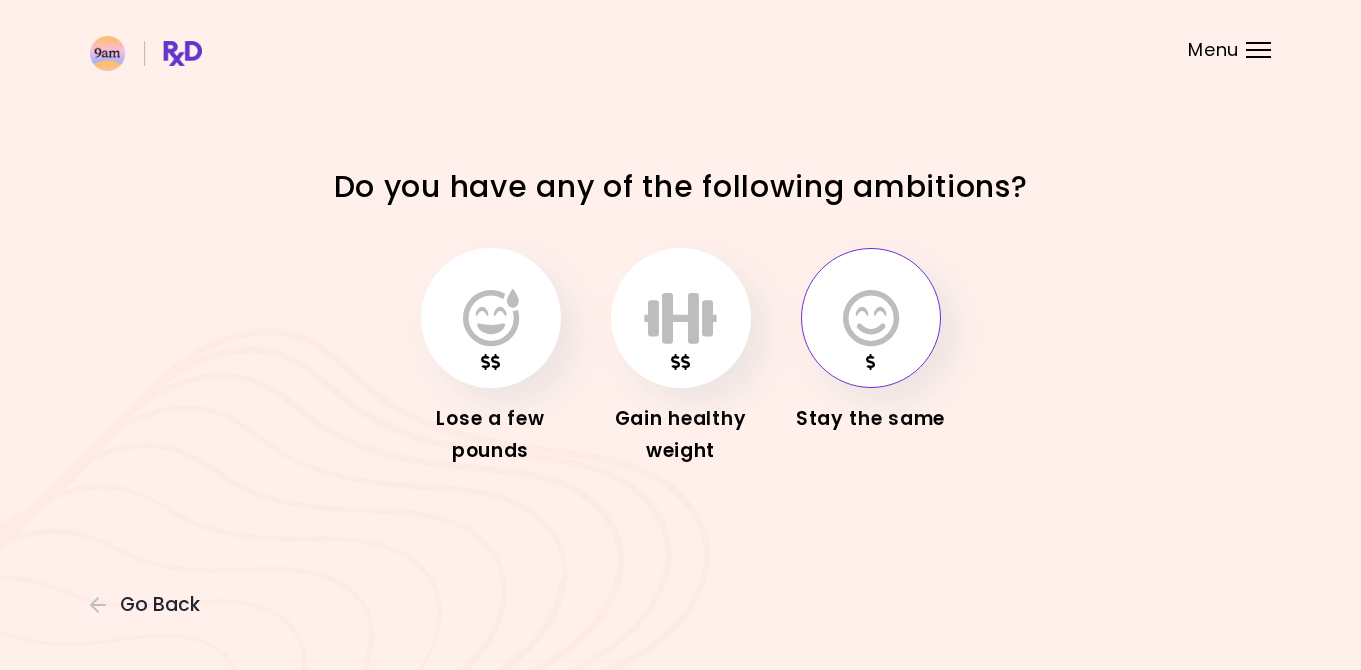 scroll, scrollTop: 0, scrollLeft: 0, axis: both 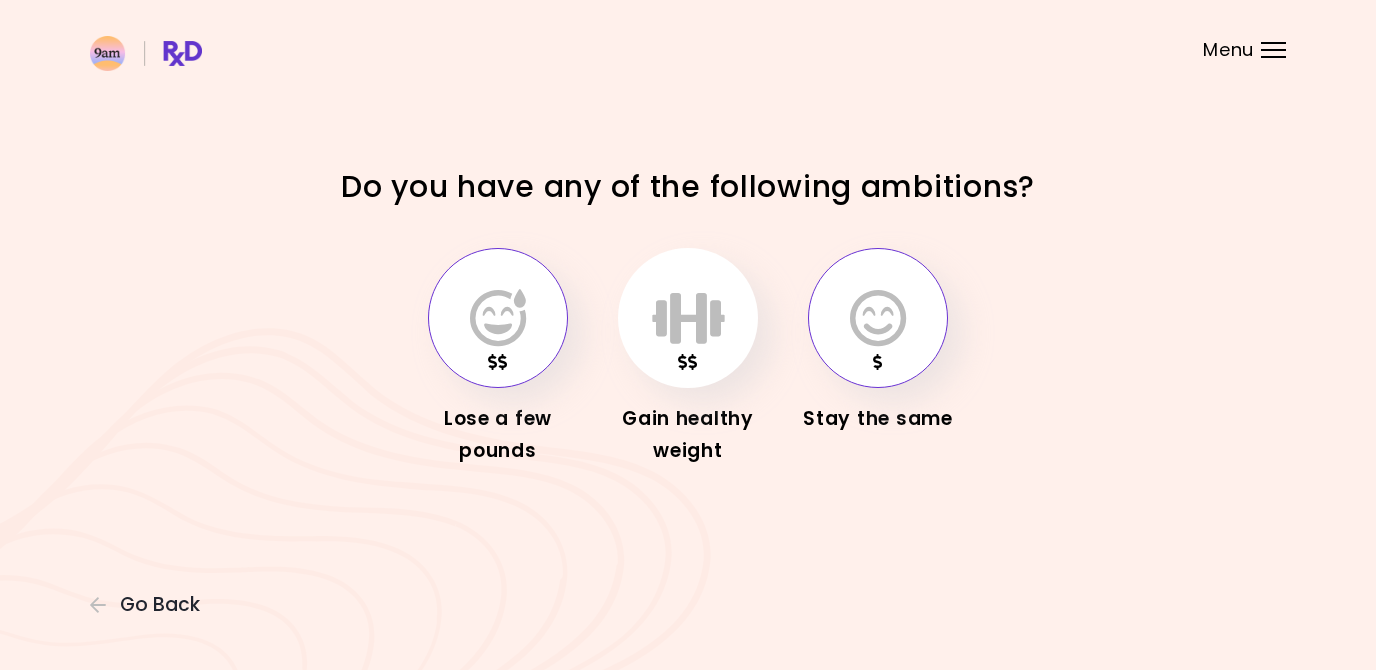 click at bounding box center (498, 318) 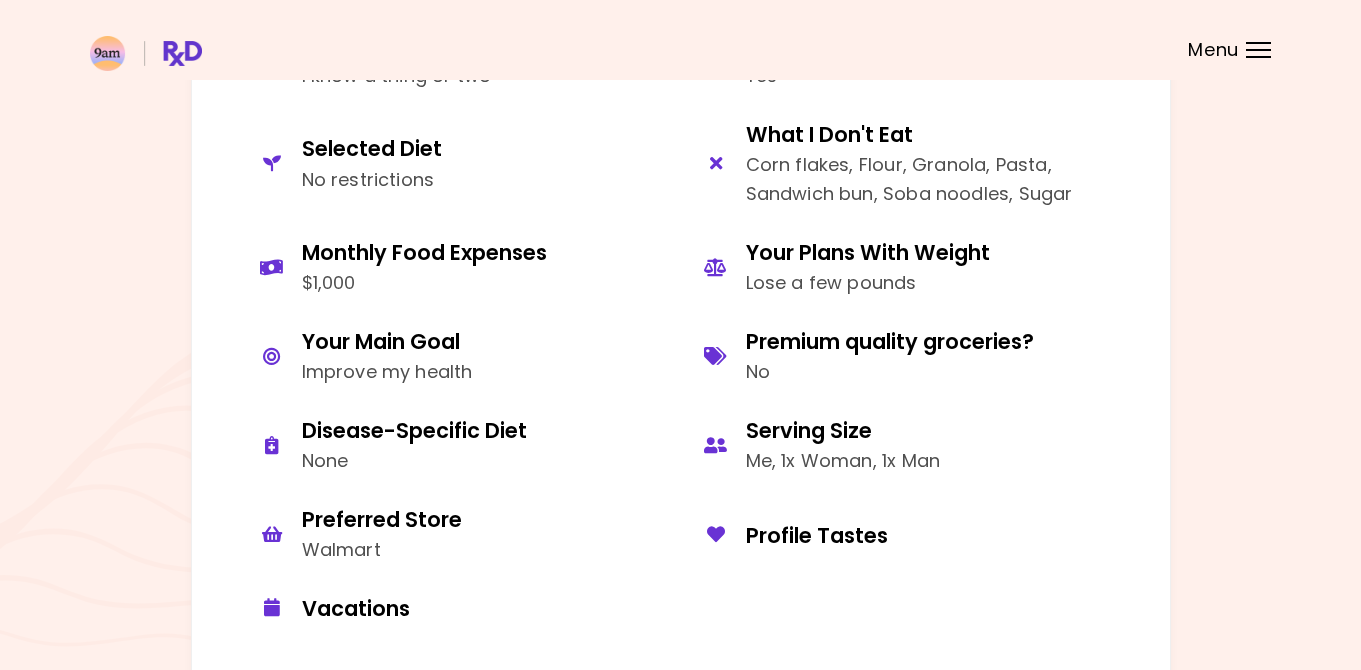 scroll, scrollTop: 1018, scrollLeft: 0, axis: vertical 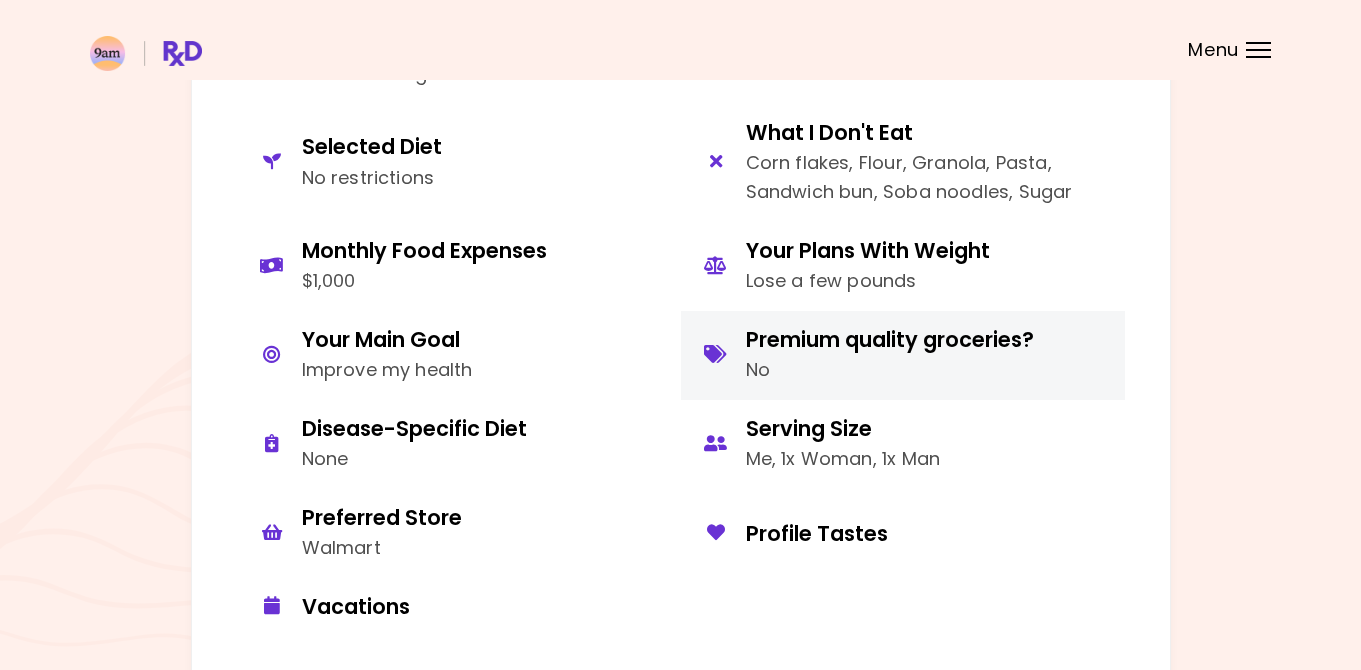 click on "Premium quality groceries?" at bounding box center [890, 339] 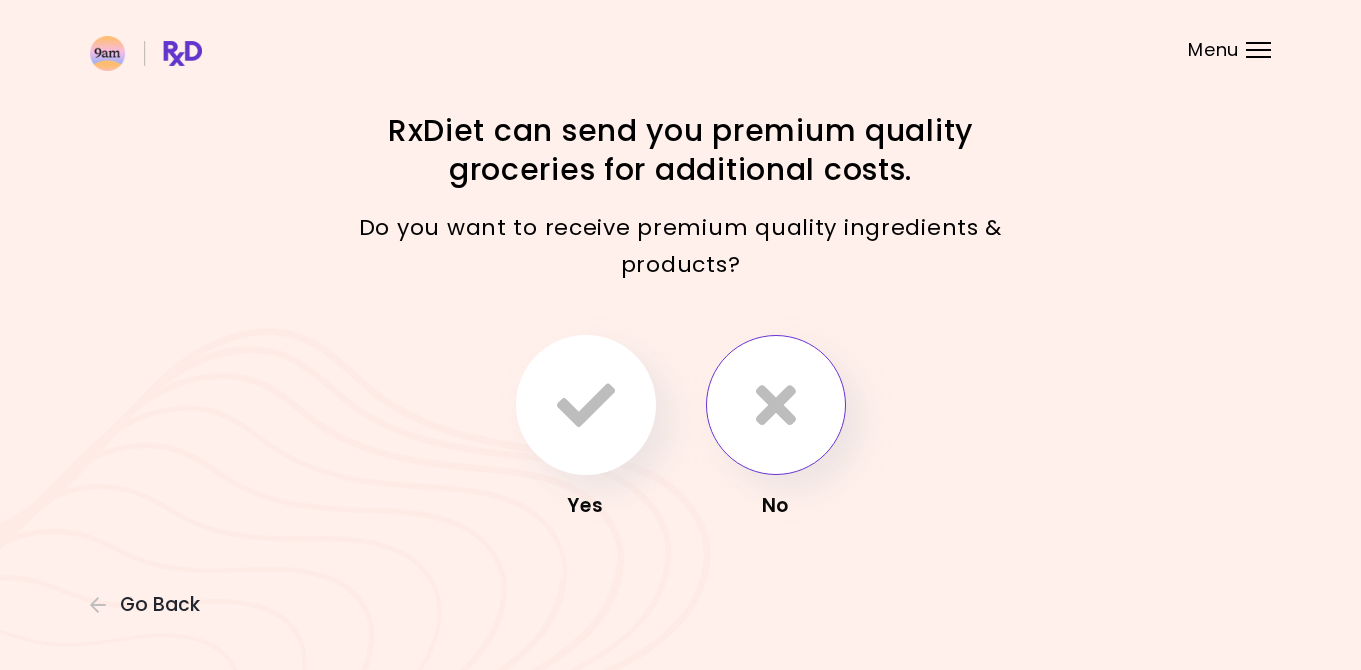 scroll, scrollTop: 0, scrollLeft: 0, axis: both 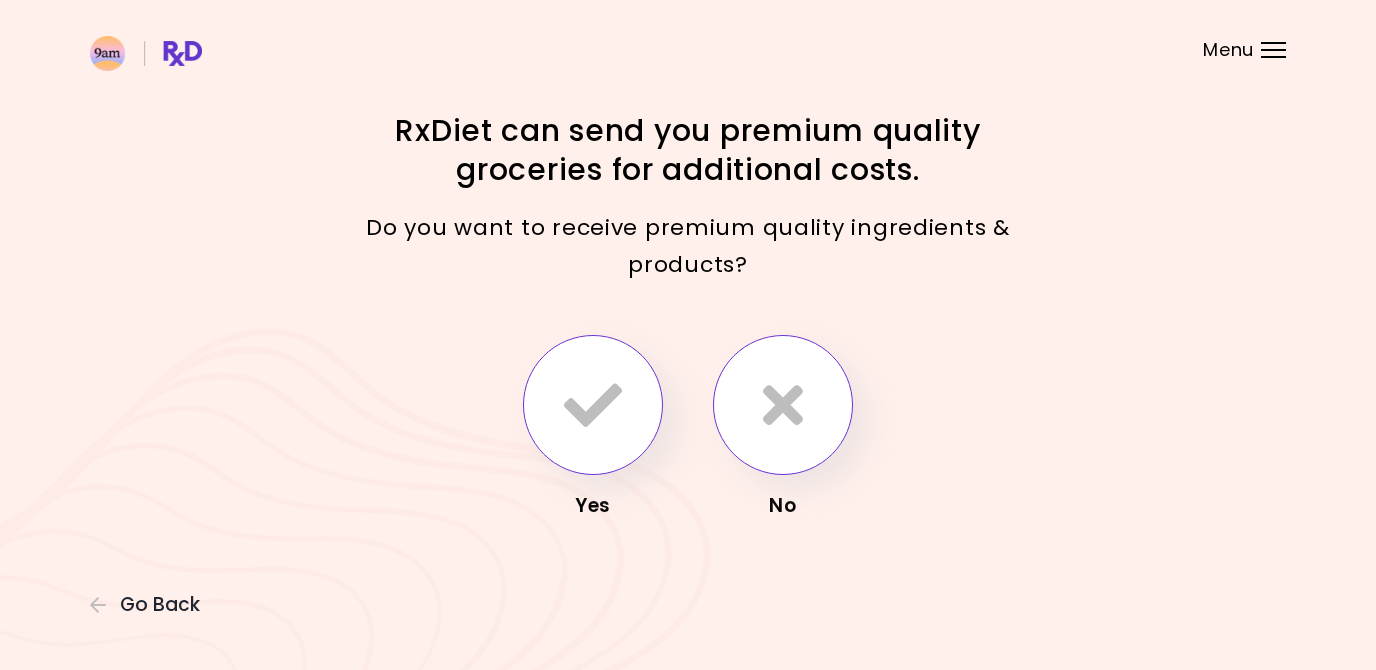 click at bounding box center (593, 405) 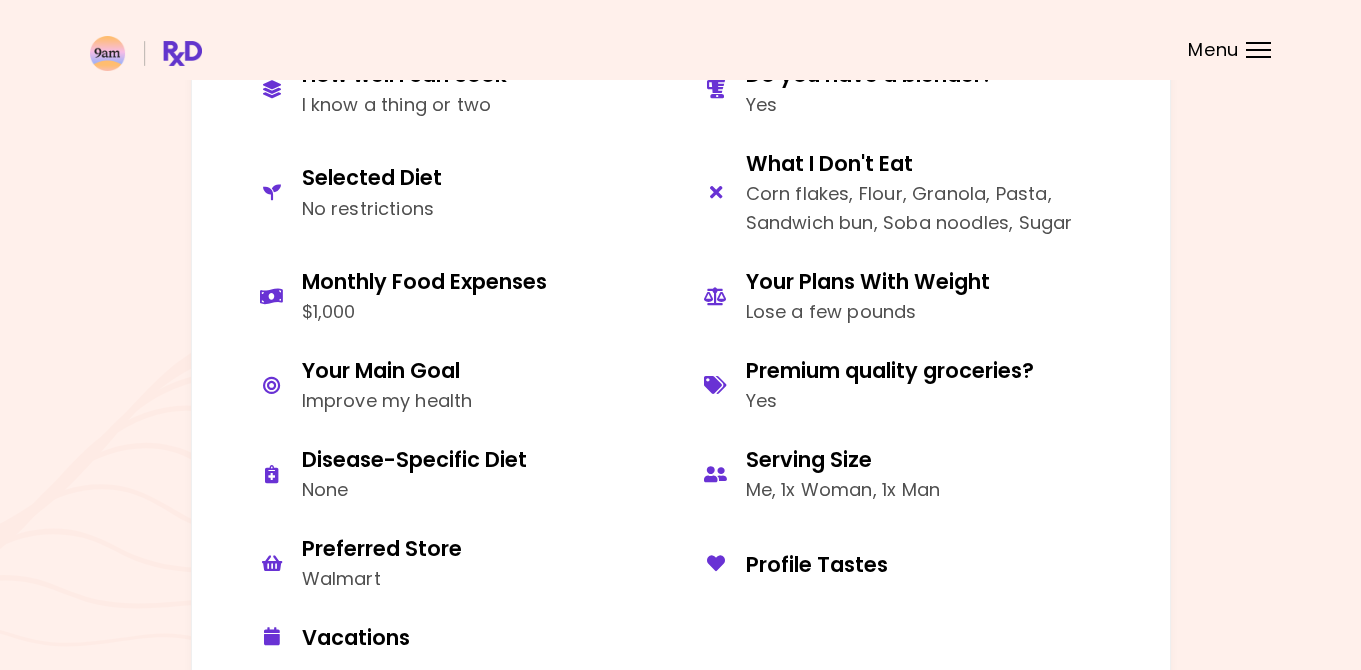 scroll, scrollTop: 989, scrollLeft: 0, axis: vertical 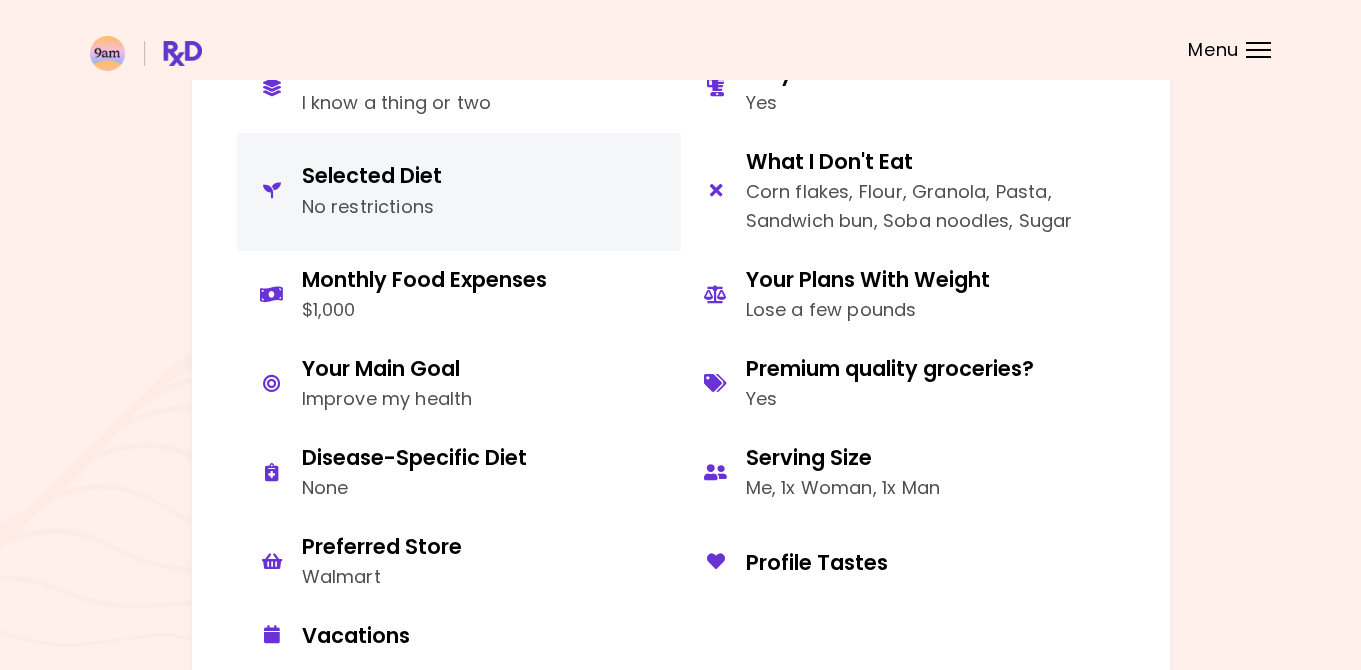 click on "Selected Diet No restrictions" at bounding box center [459, 192] 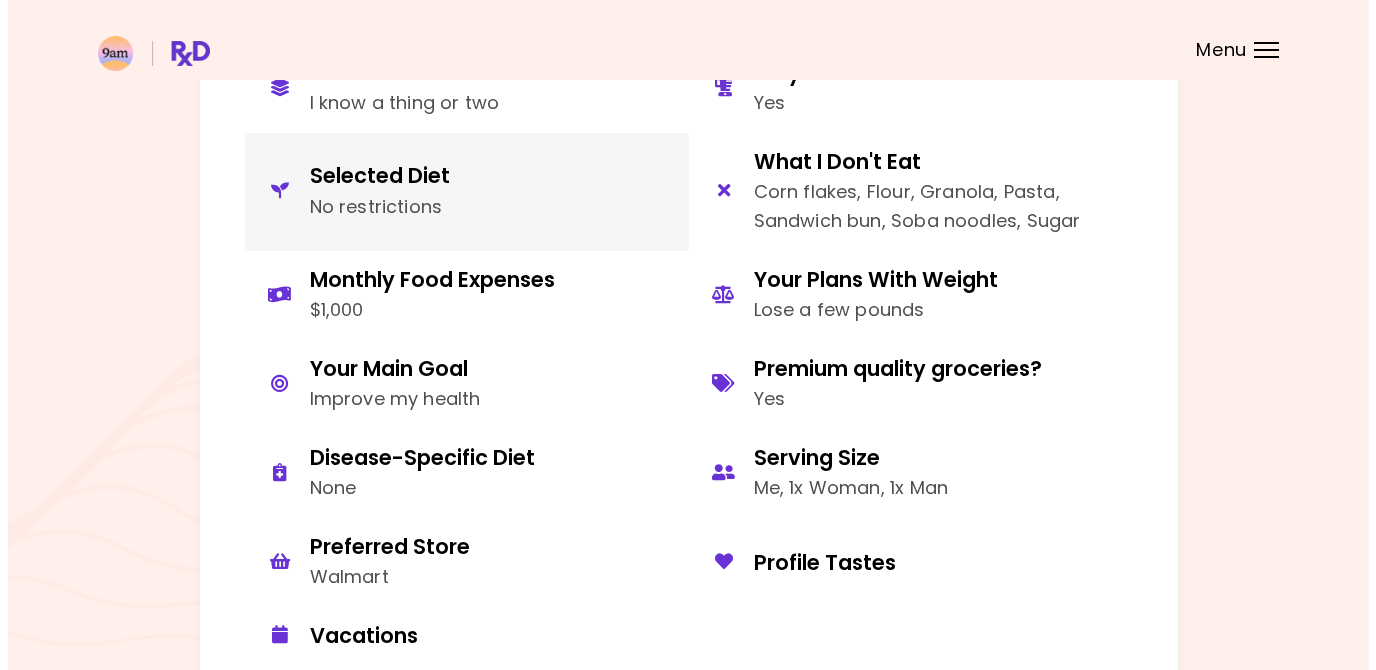 scroll, scrollTop: 0, scrollLeft: 0, axis: both 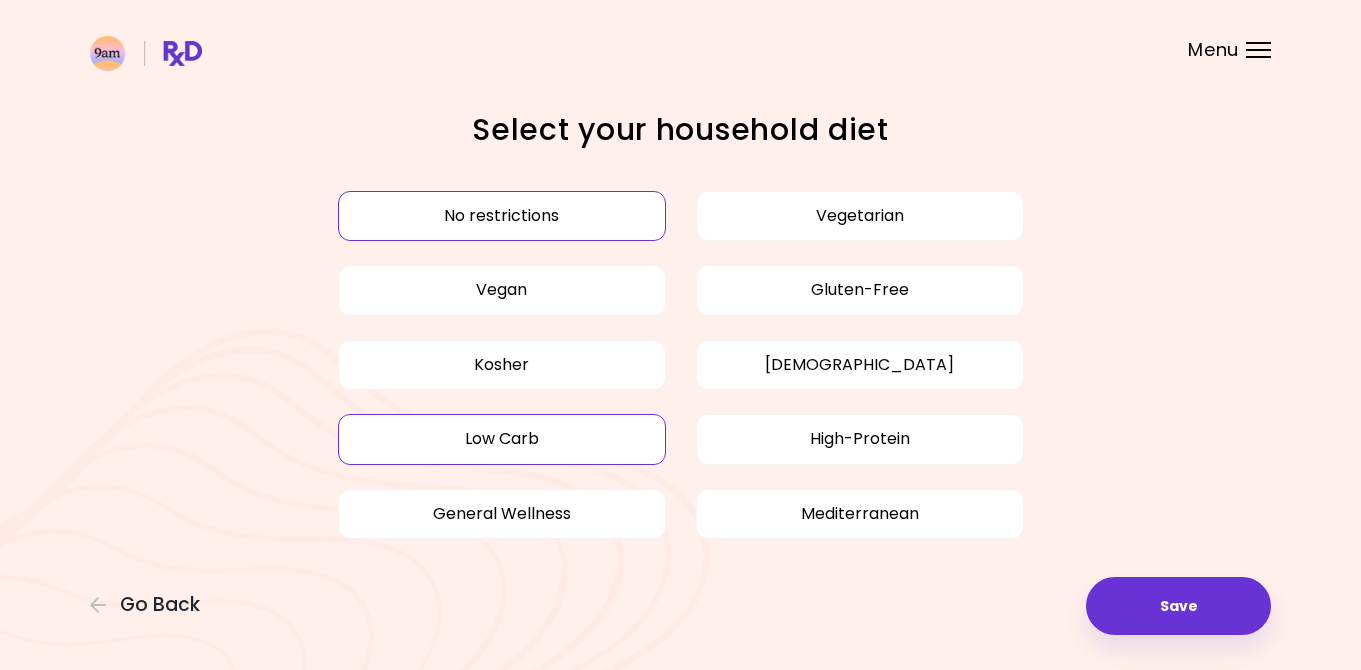 click on "Low Carb" at bounding box center [502, 439] 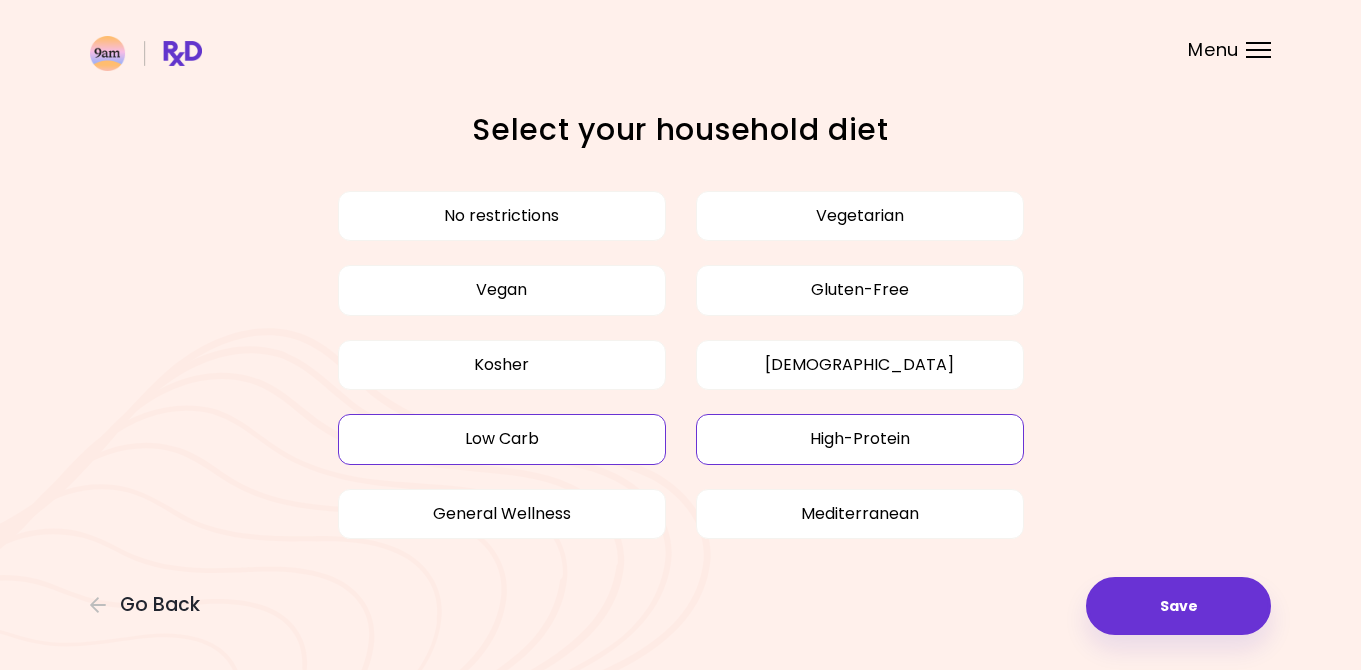 click on "High-Protein" at bounding box center [860, 439] 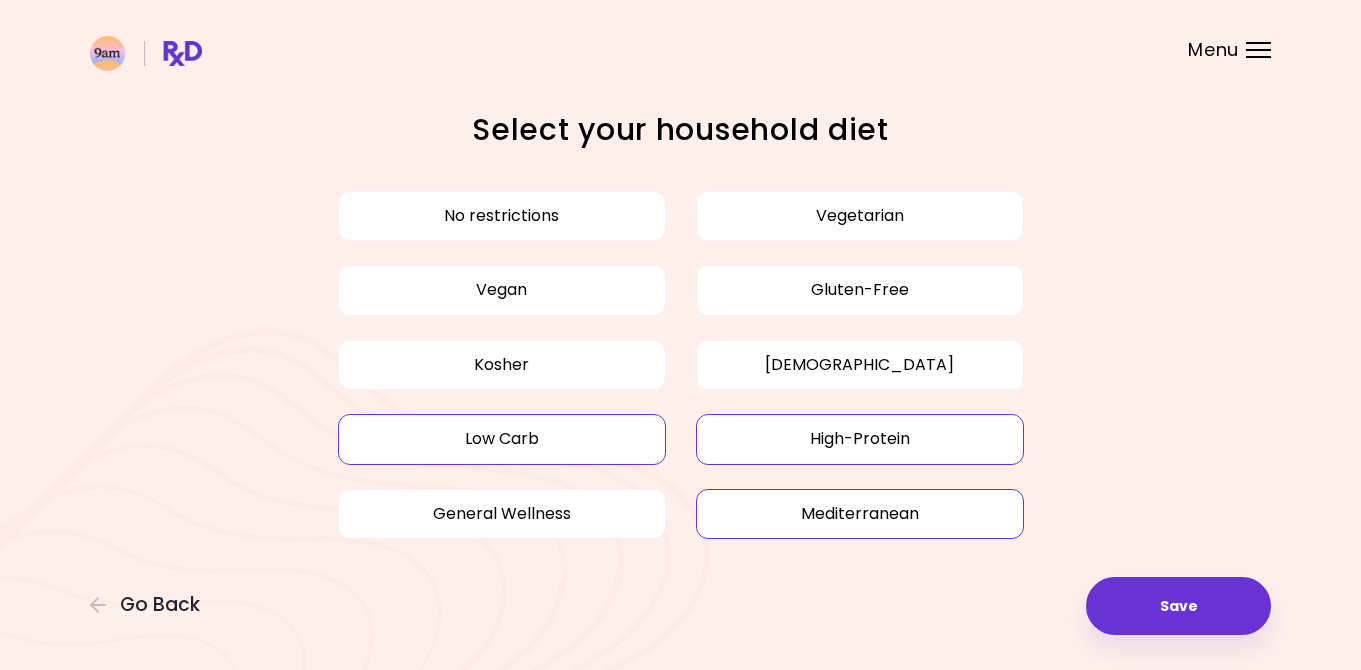click on "Mediterranean" at bounding box center [860, 514] 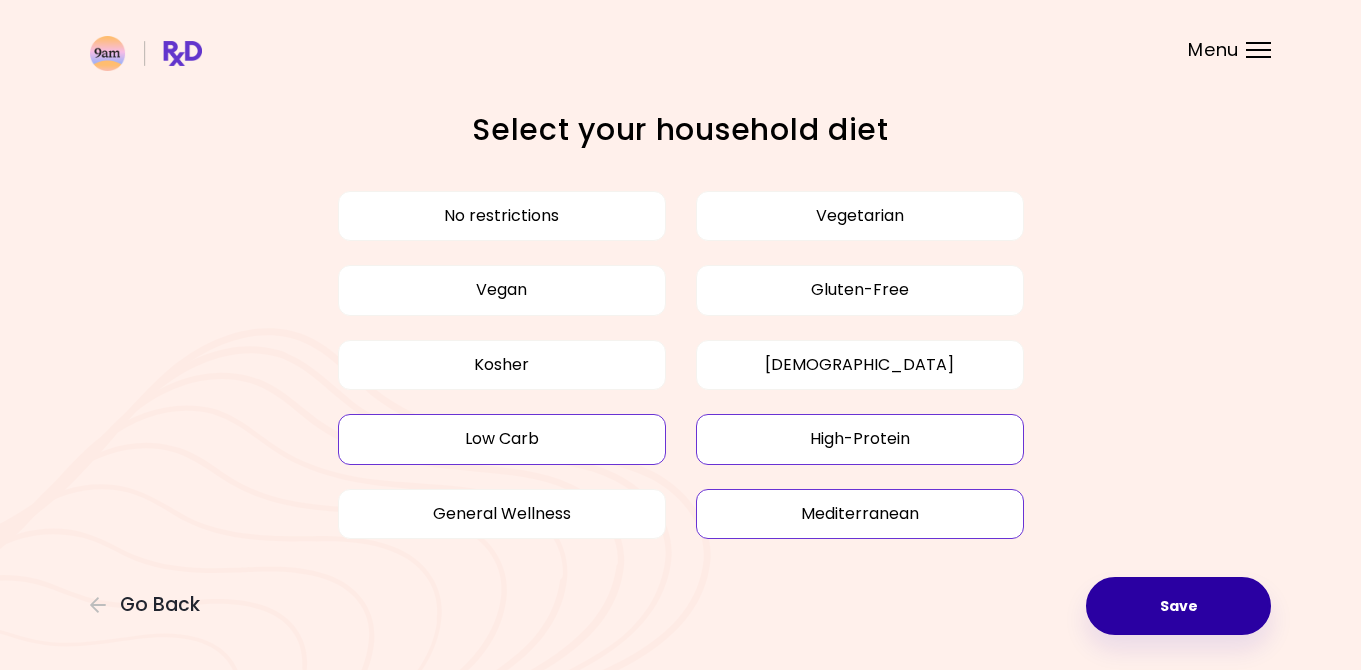 click on "Save" at bounding box center [1178, 606] 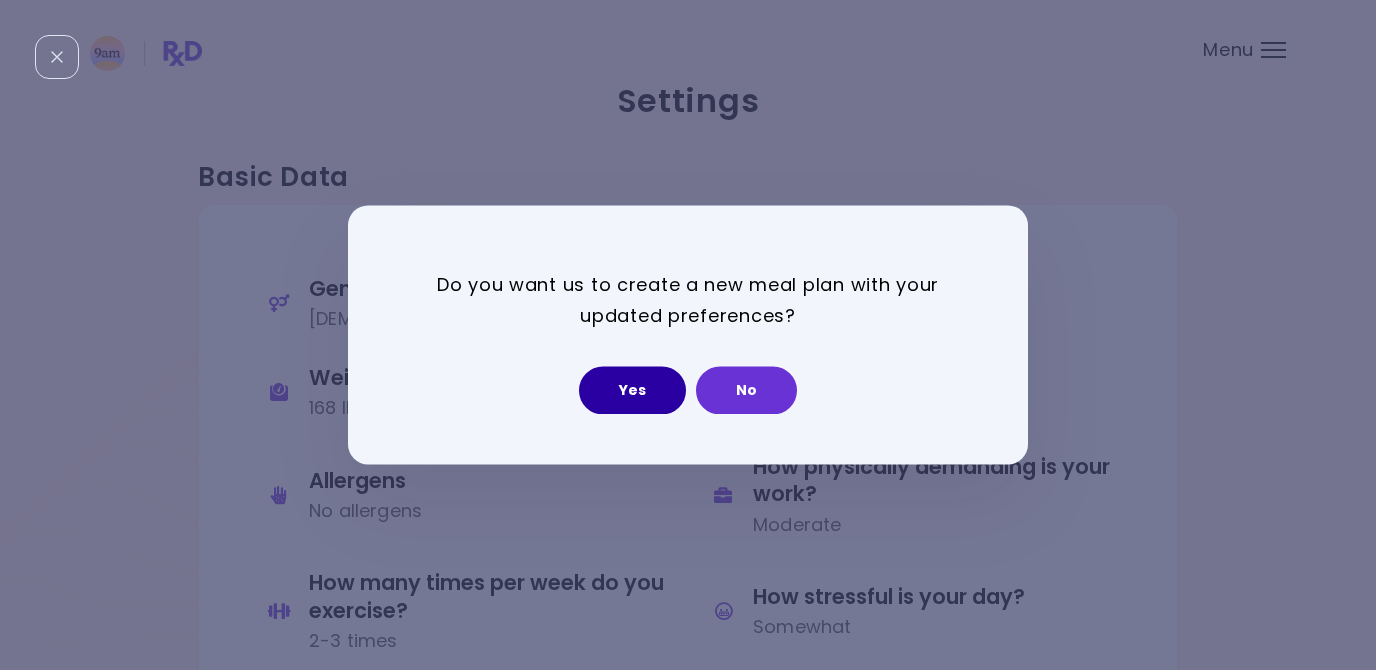 click on "Yes" at bounding box center [632, 391] 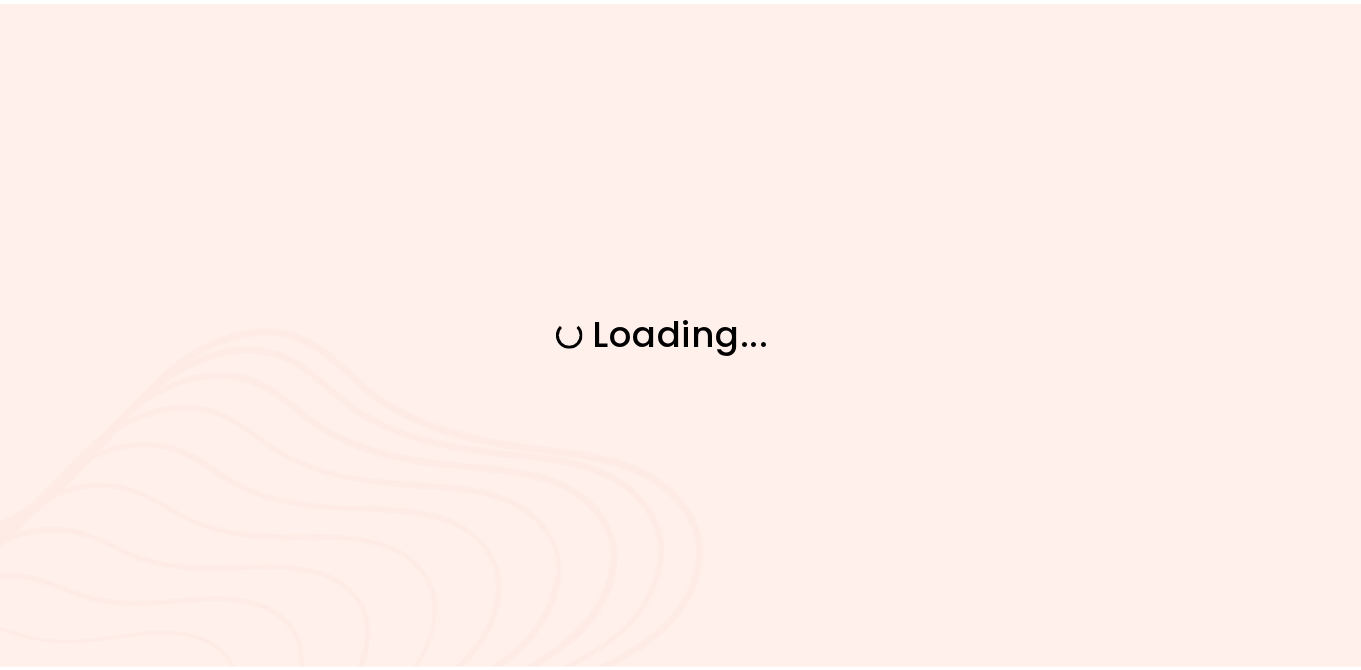 scroll, scrollTop: 0, scrollLeft: 0, axis: both 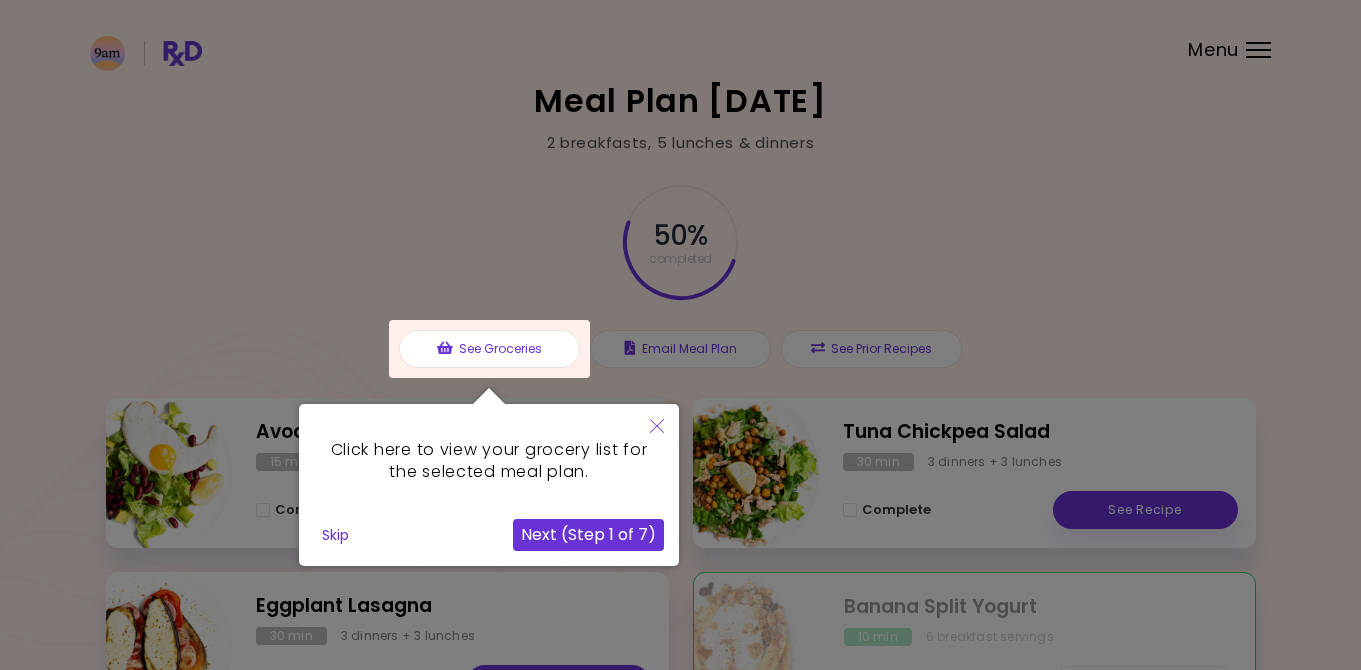 click at bounding box center [657, 427] 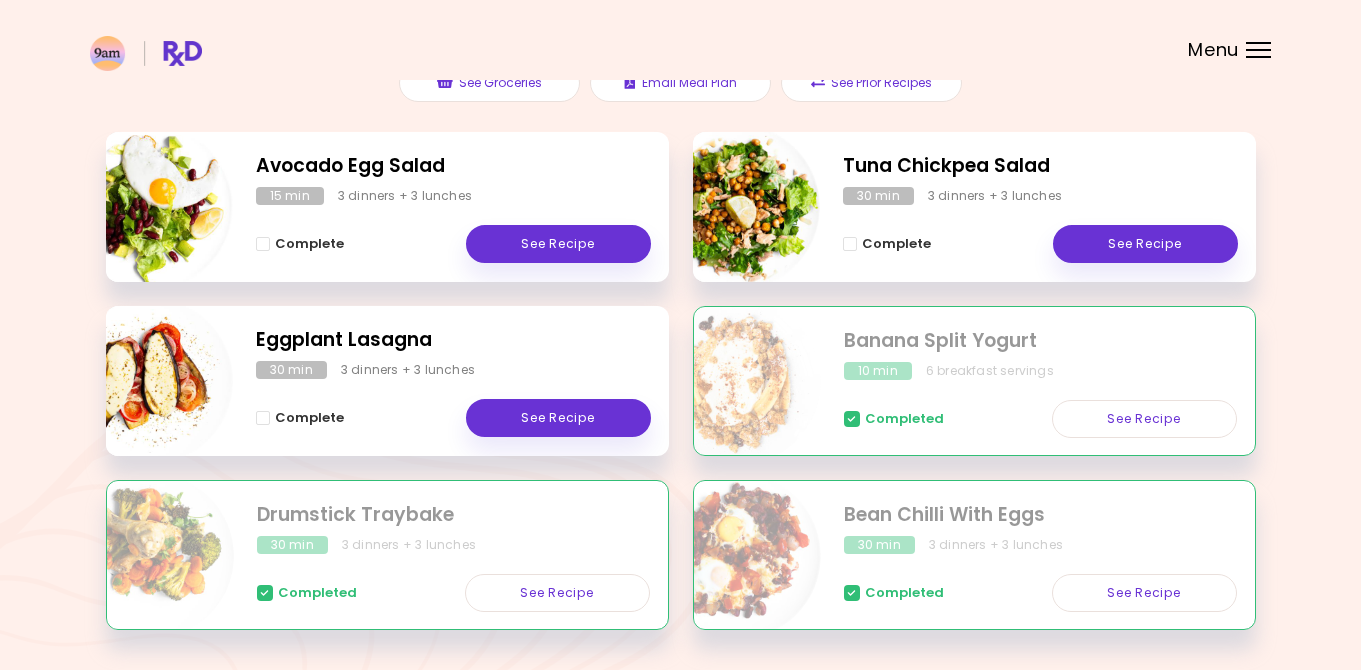 scroll, scrollTop: 335, scrollLeft: 0, axis: vertical 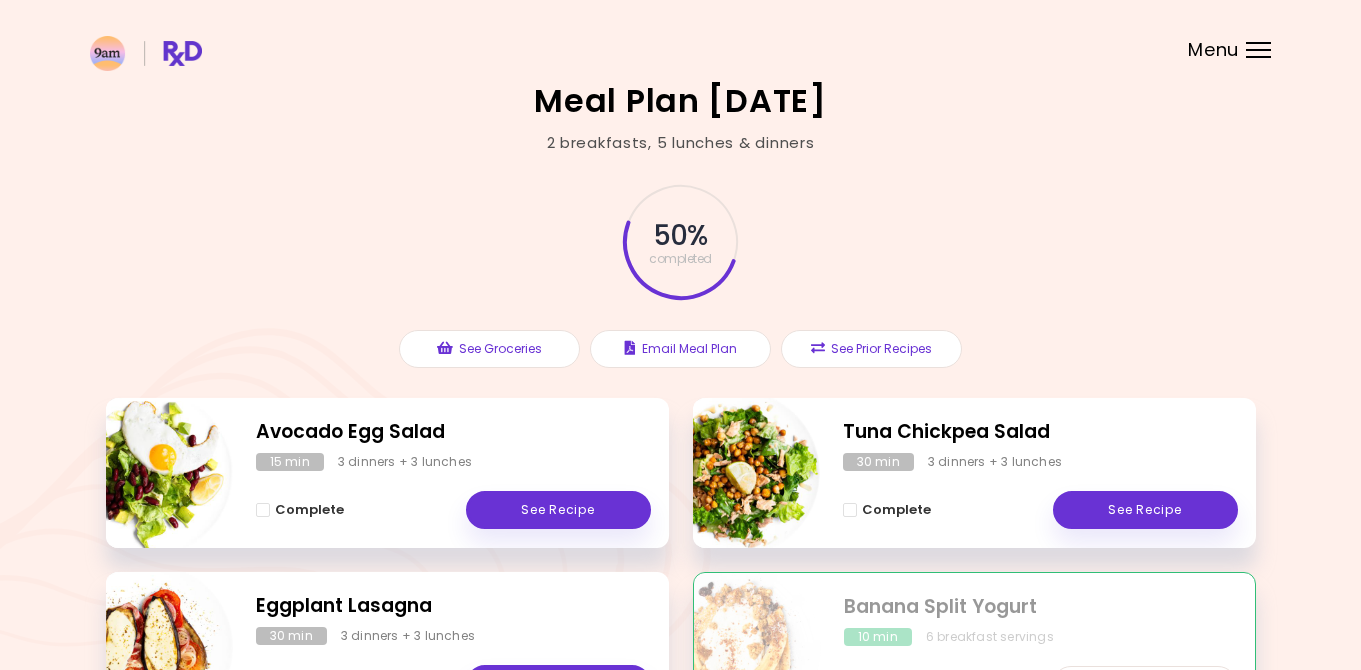 click at bounding box center (680, 40) 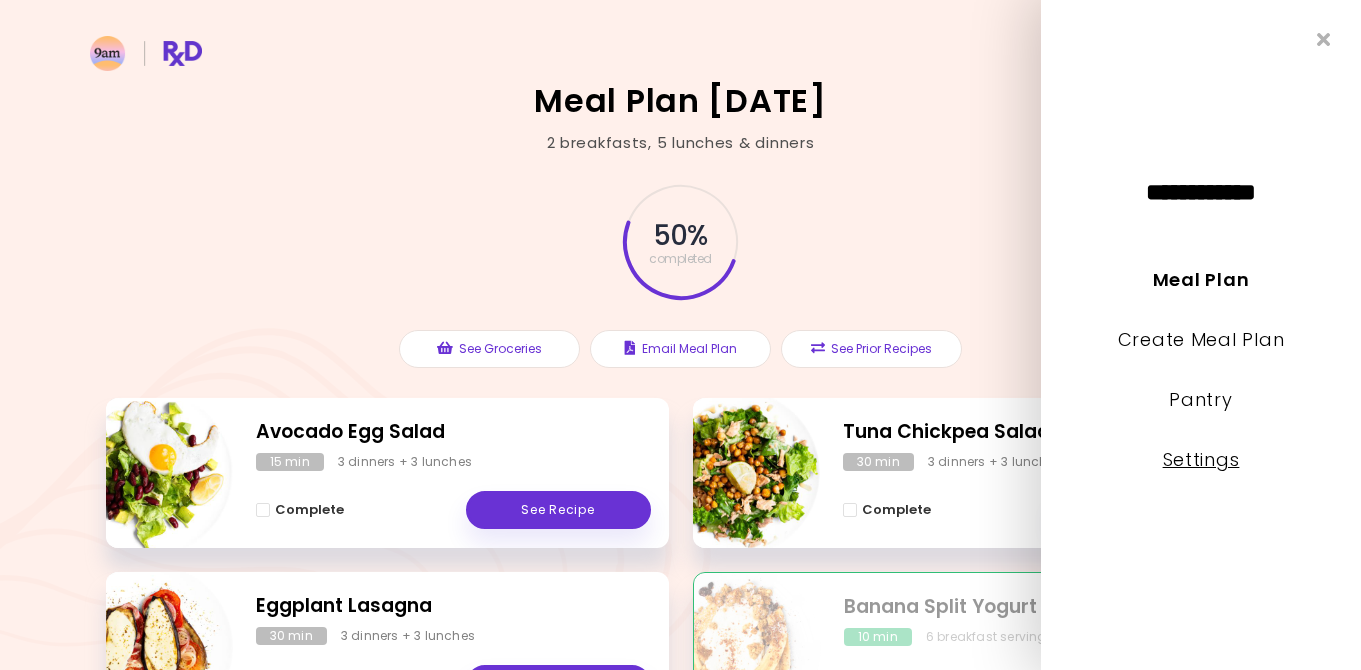 click on "Settings" at bounding box center [1201, 459] 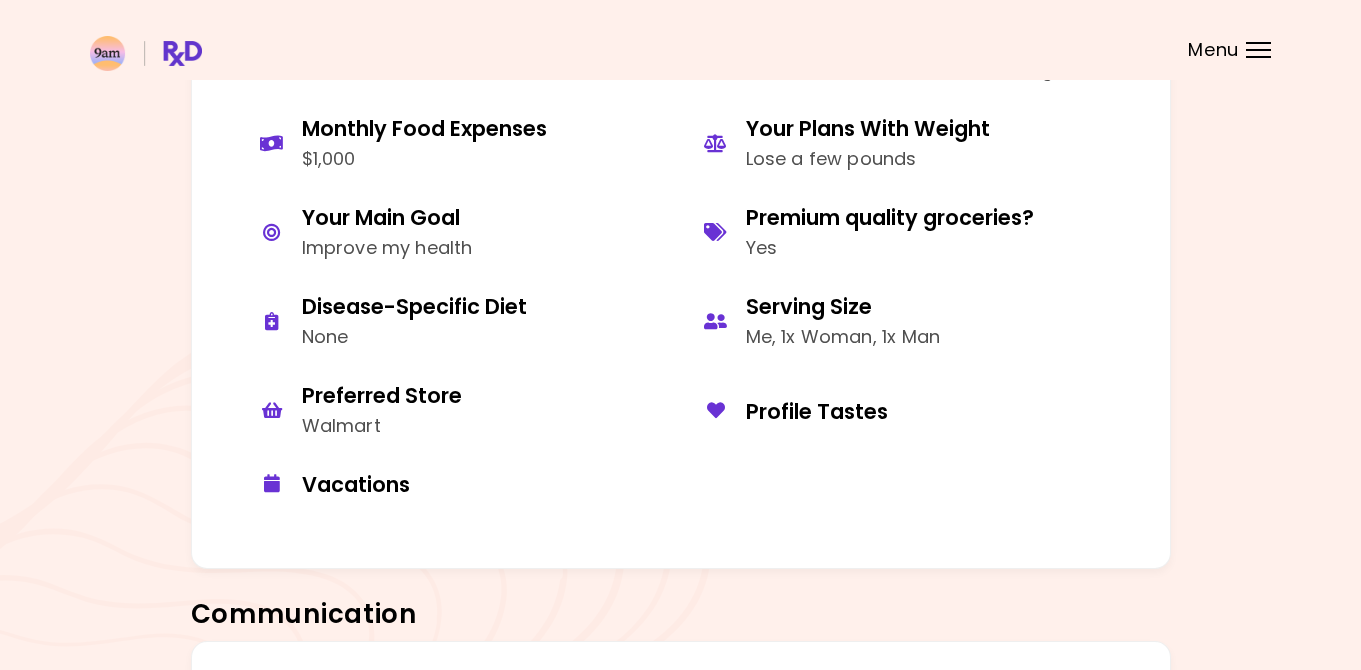 scroll, scrollTop: 1144, scrollLeft: 0, axis: vertical 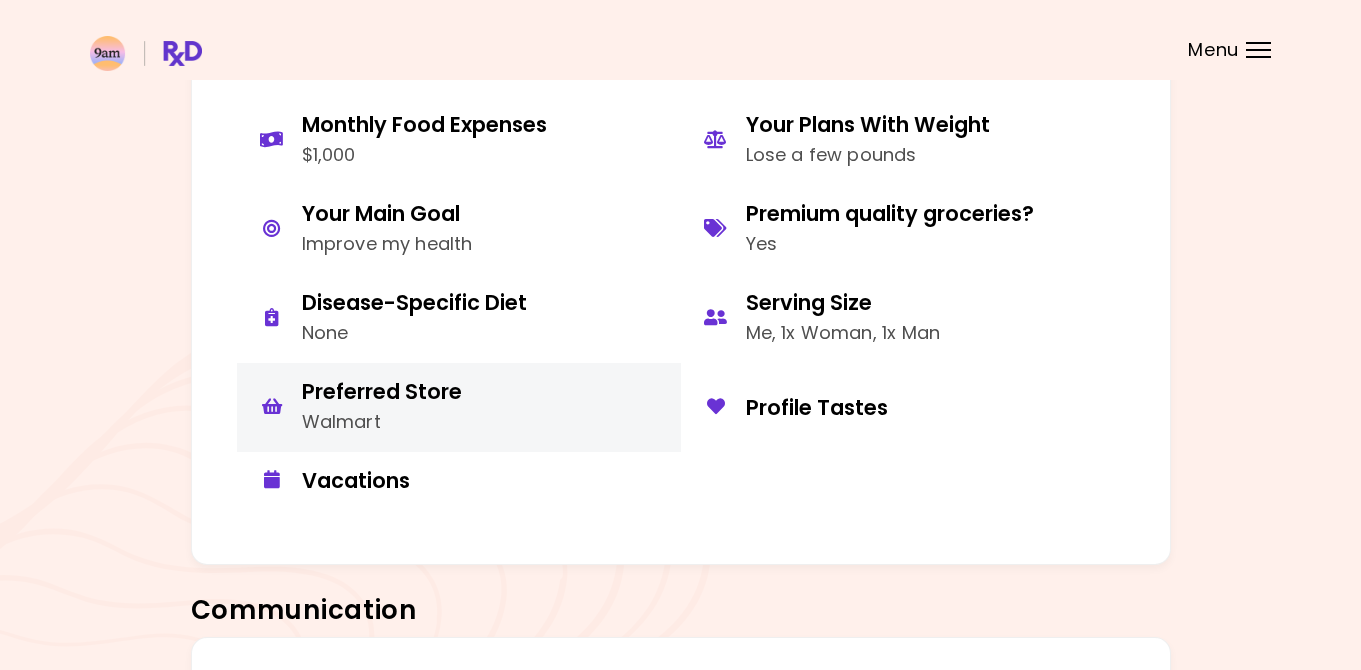 click on "Preferred Store" at bounding box center (382, 391) 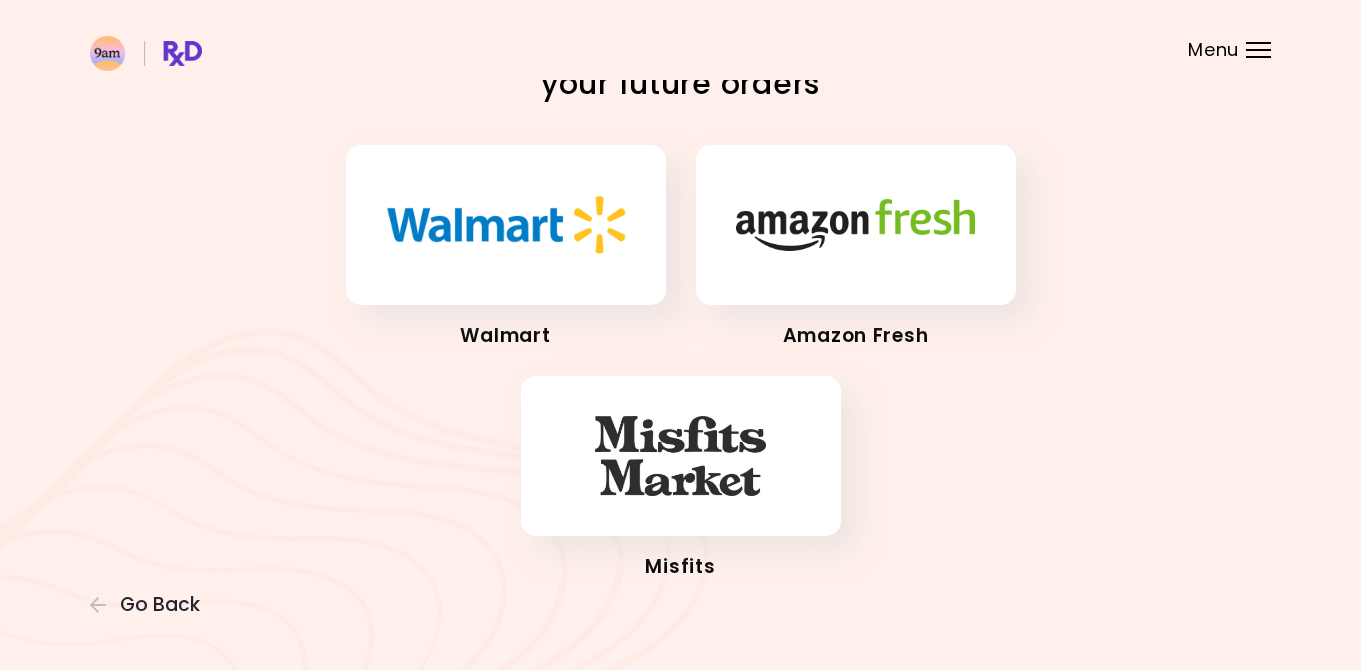 scroll, scrollTop: 144, scrollLeft: 0, axis: vertical 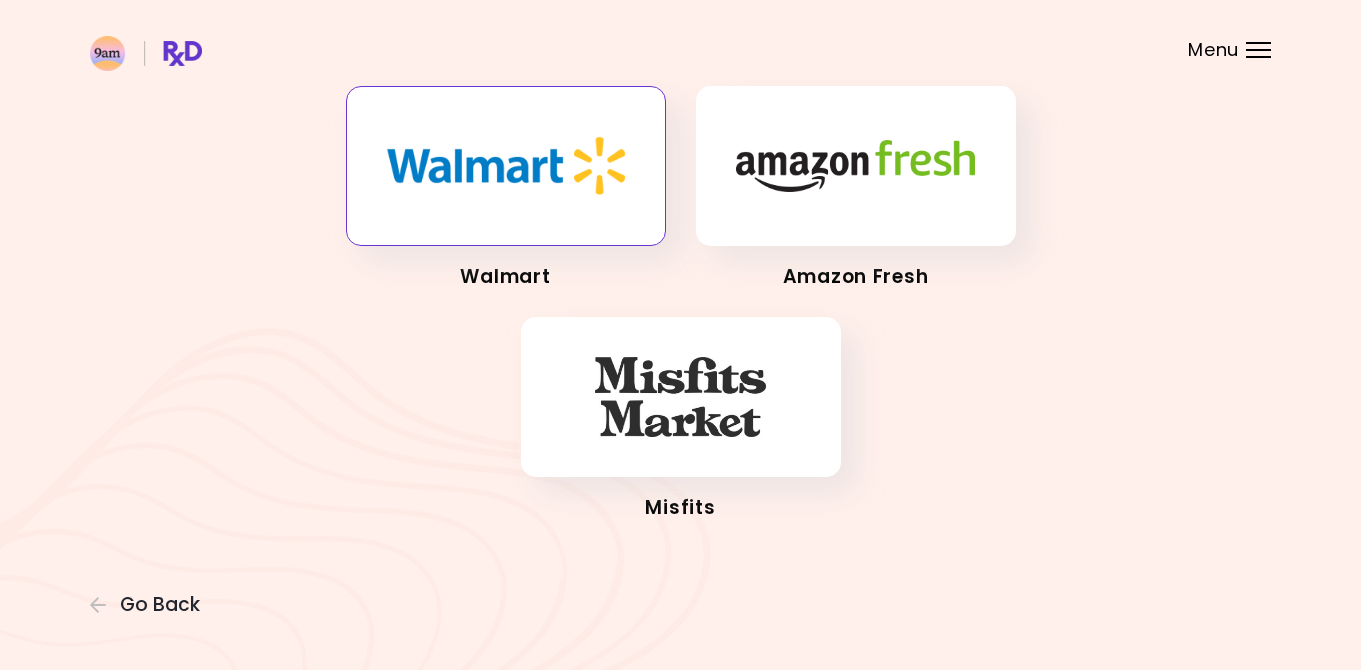 click at bounding box center (506, 166) 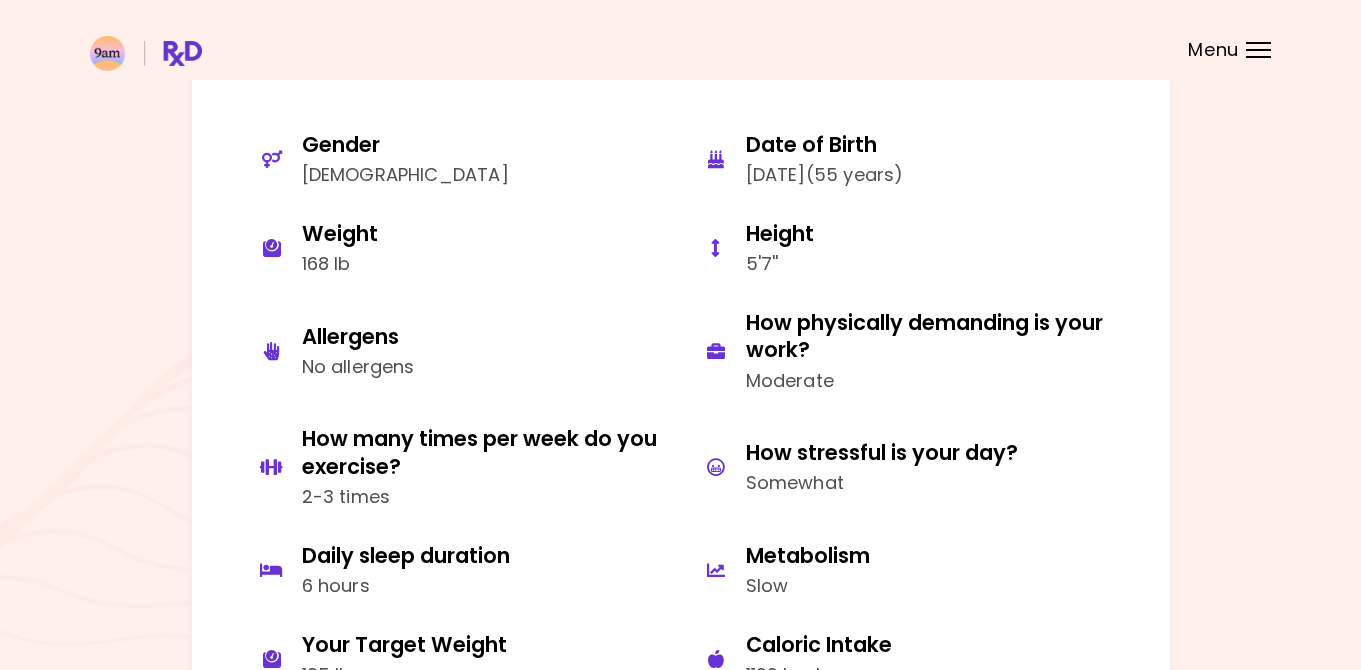 scroll, scrollTop: 0, scrollLeft: 0, axis: both 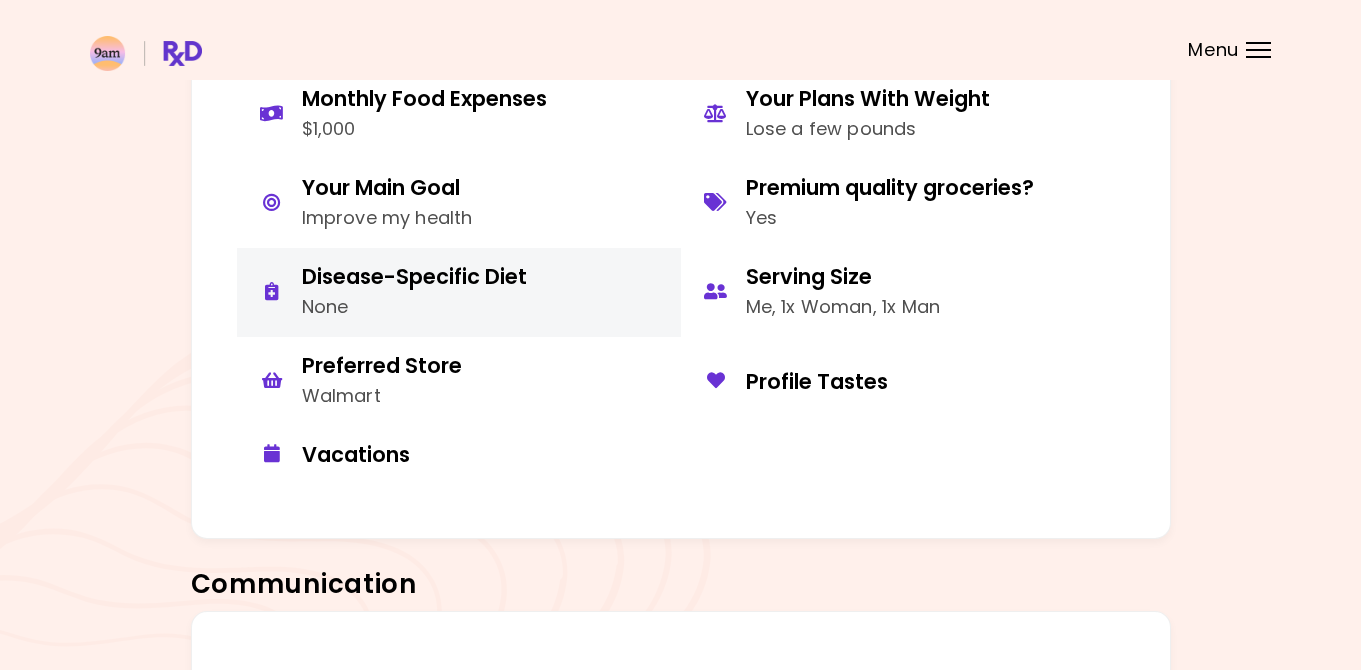 click on "Disease-Specific Diet None" at bounding box center [459, 292] 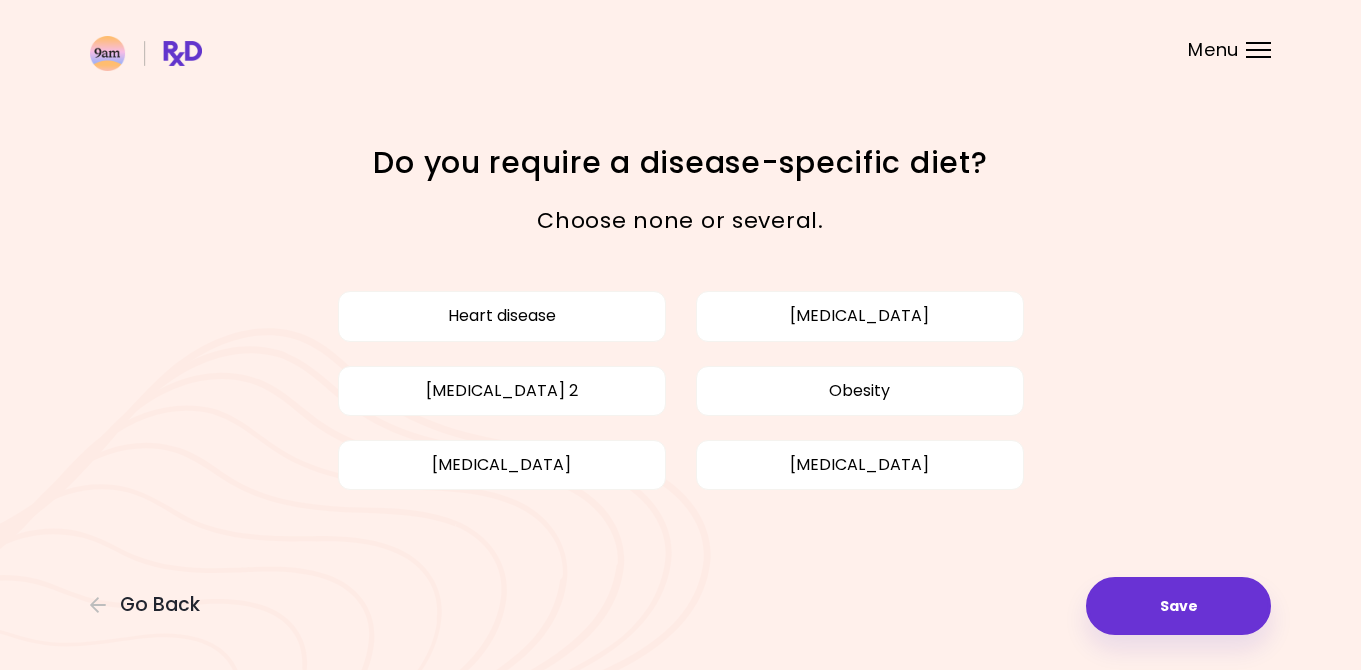 scroll, scrollTop: 0, scrollLeft: 0, axis: both 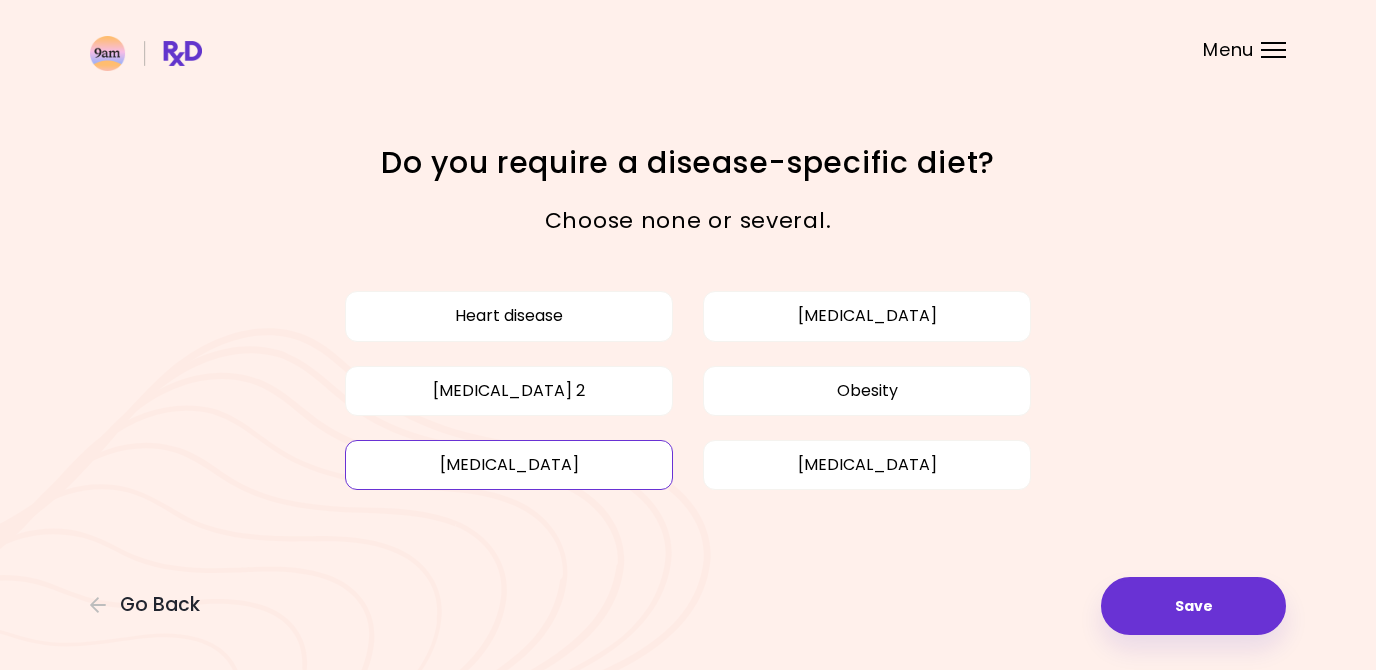 click on "High cholesterol" at bounding box center [509, 465] 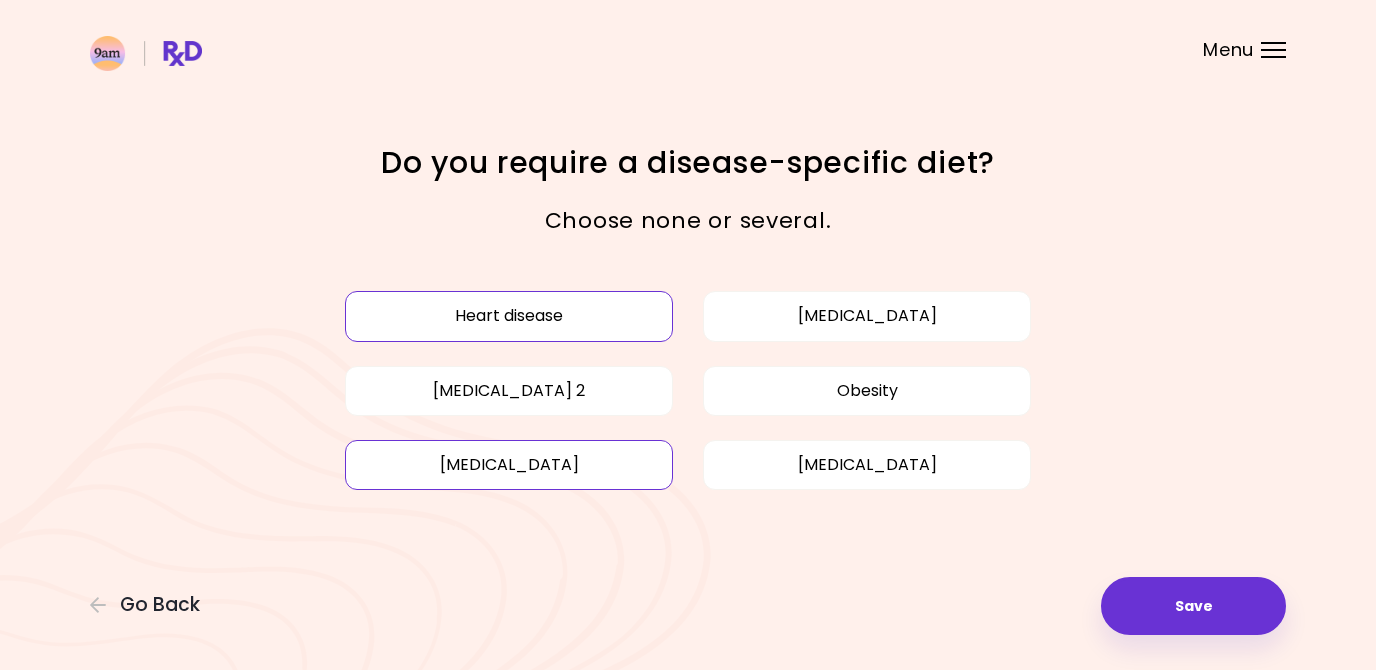 click on "Heart disease" at bounding box center (509, 316) 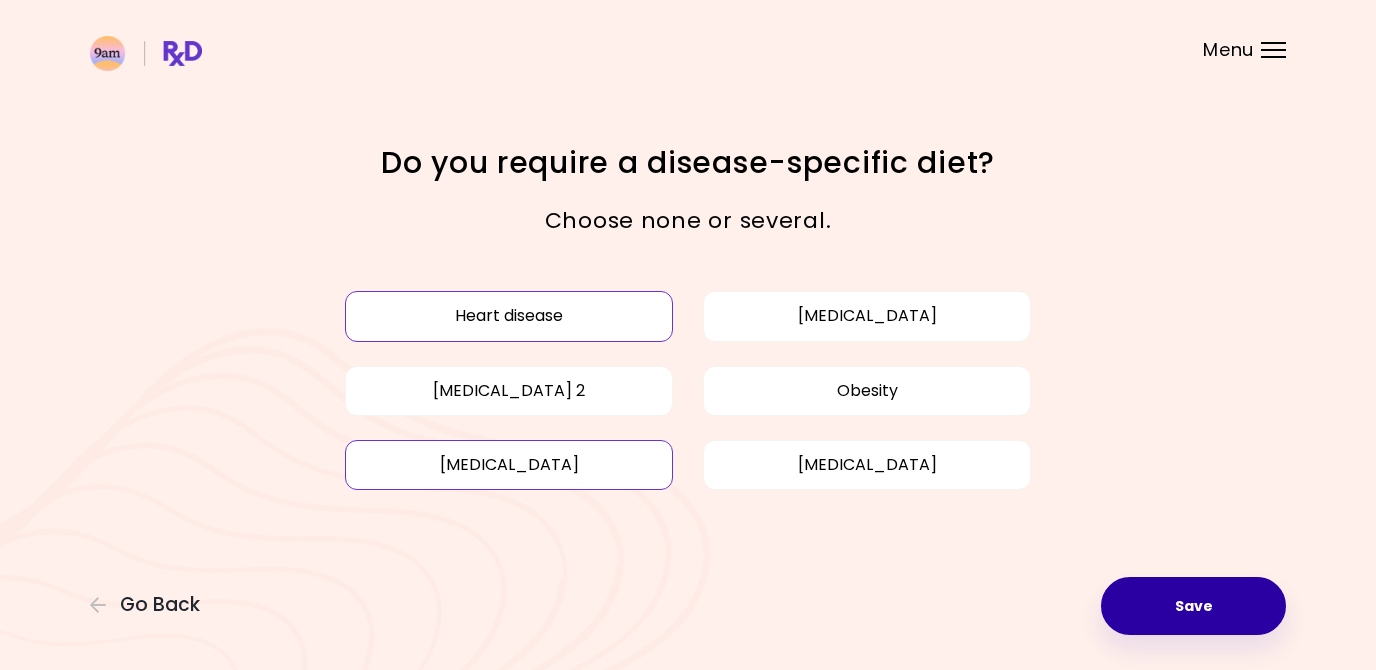 click on "Save" at bounding box center [1193, 606] 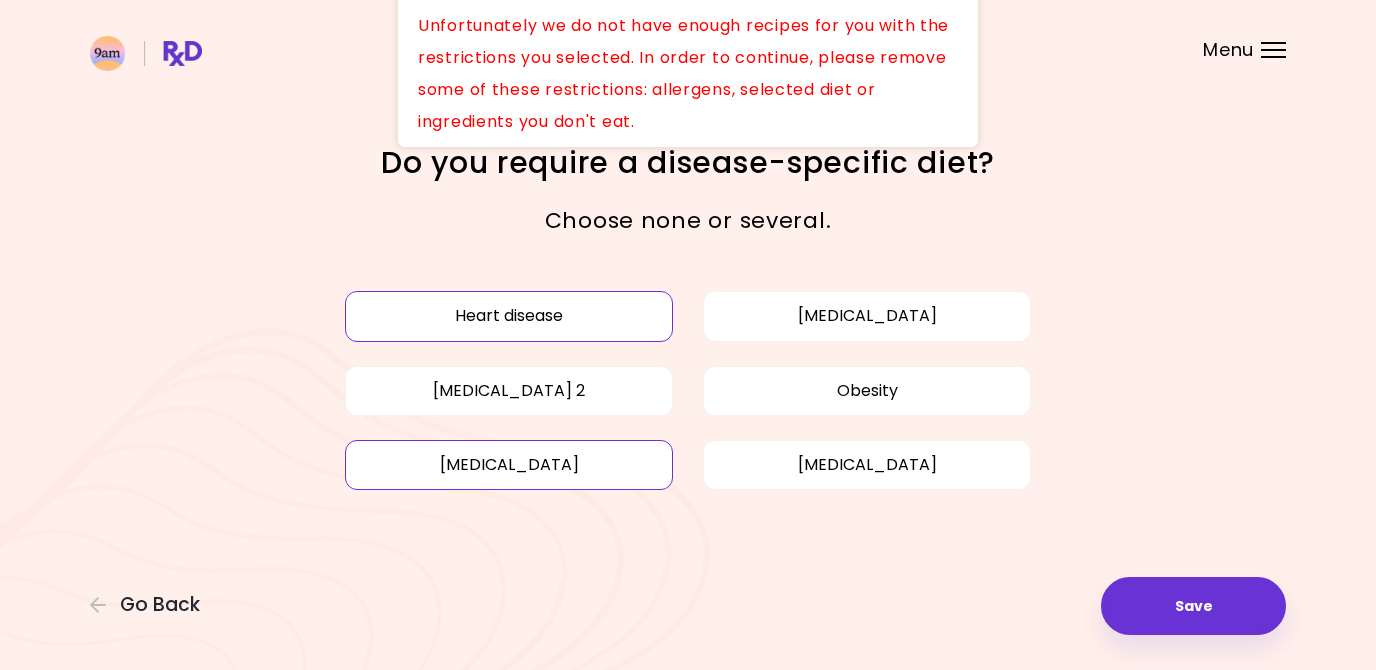 click on "Heart disease" at bounding box center (509, 316) 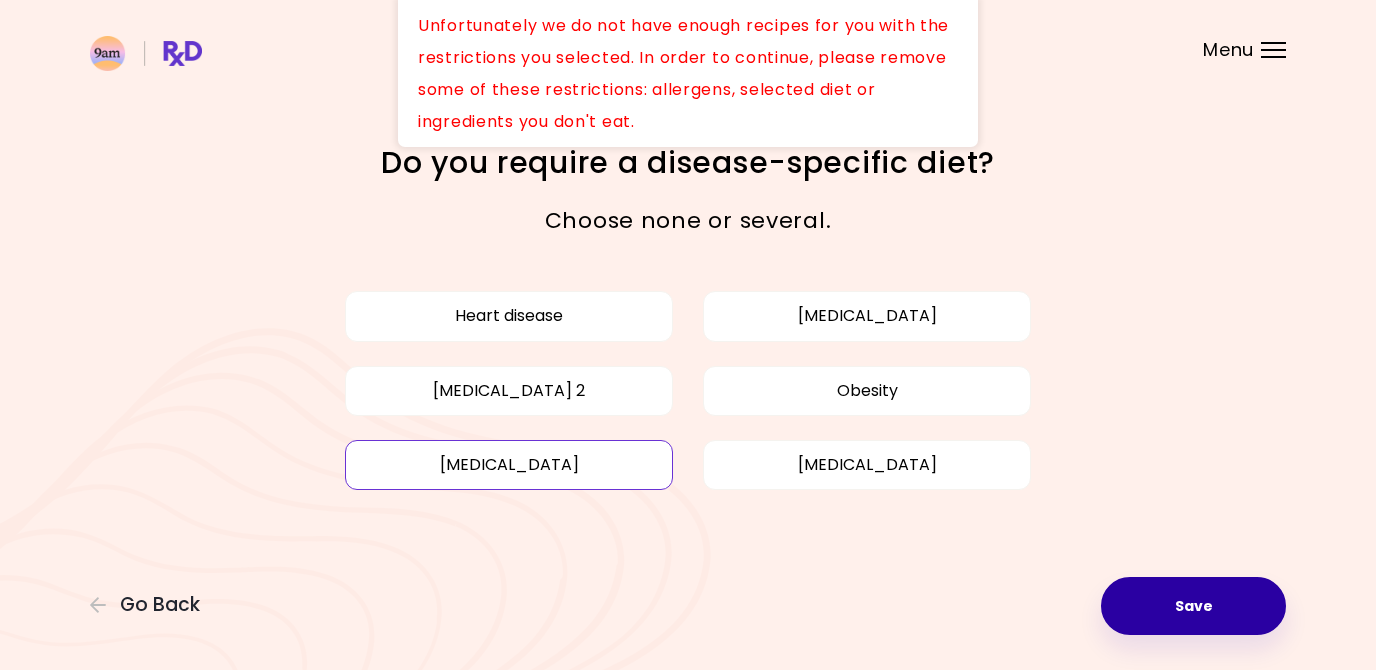 click on "Save" at bounding box center (1193, 606) 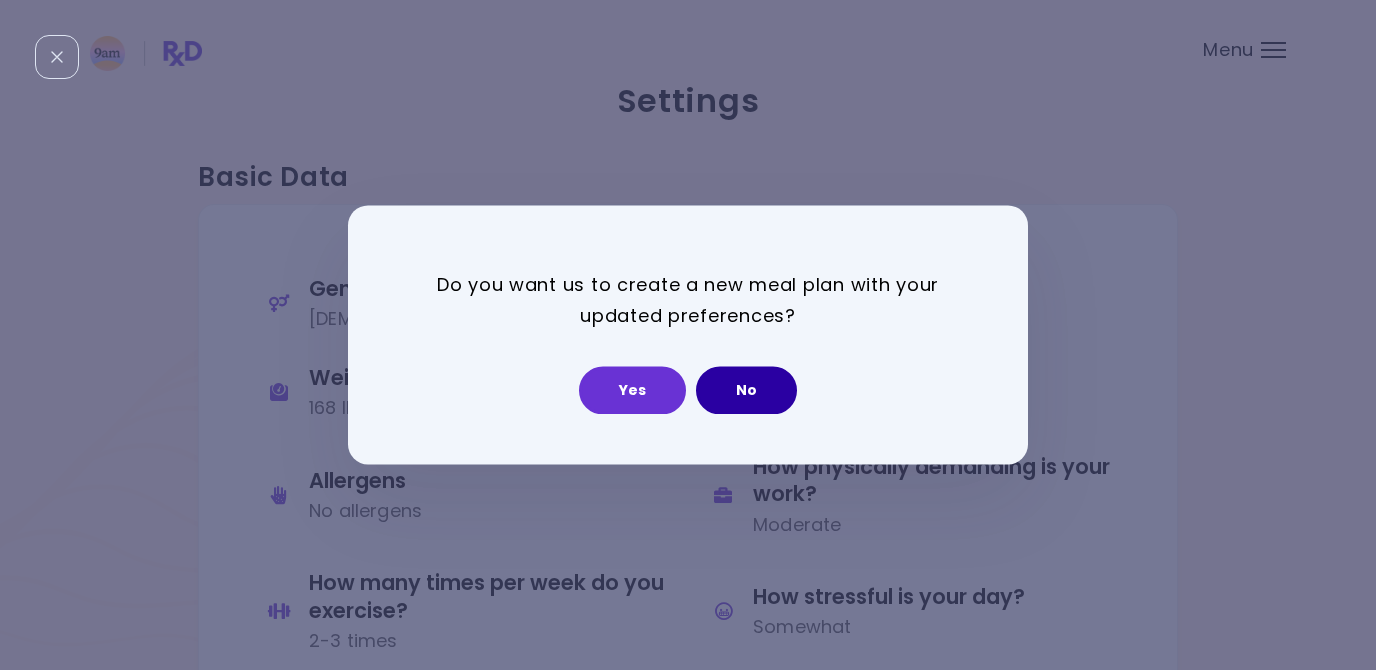 click on "No" at bounding box center [746, 391] 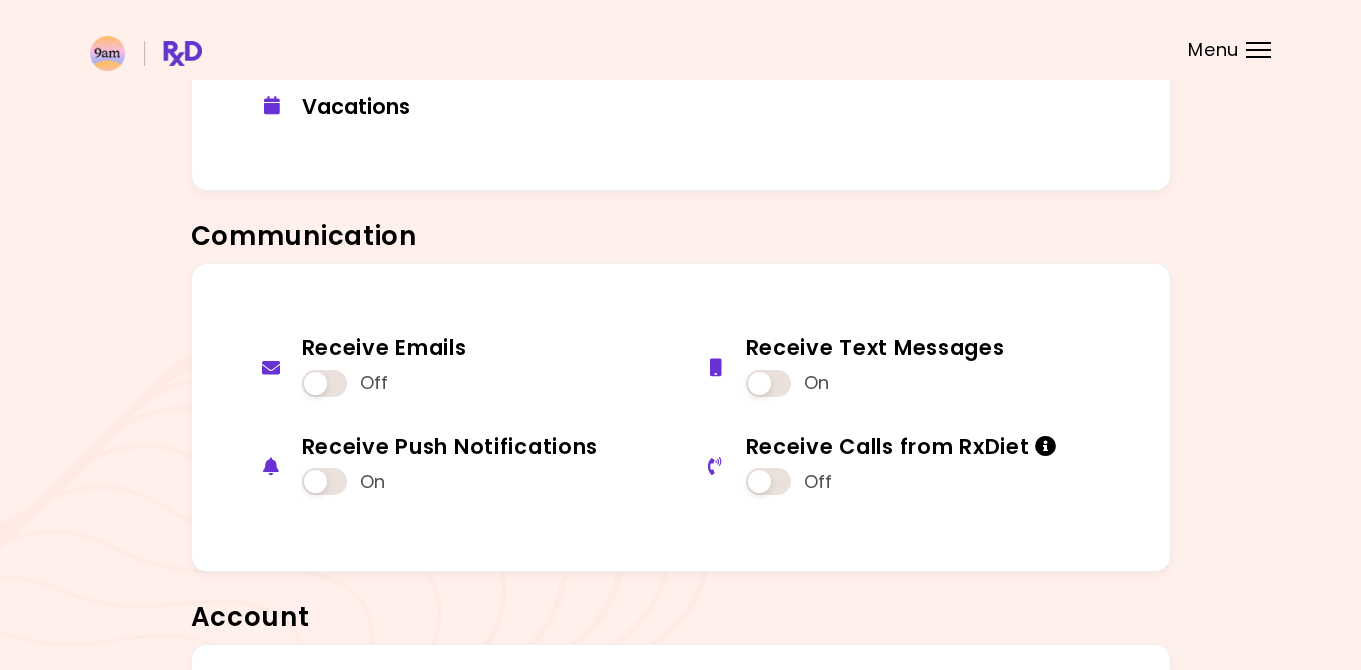 scroll, scrollTop: 1540, scrollLeft: 0, axis: vertical 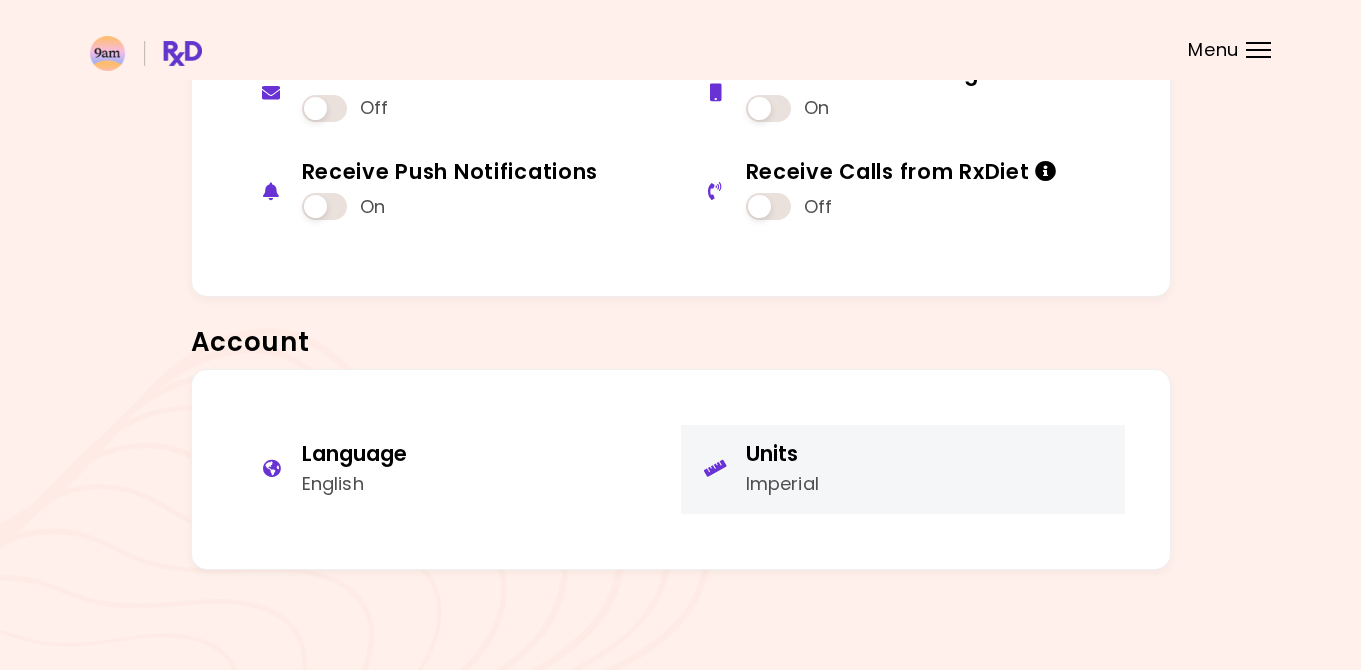 click on "Imperial" at bounding box center [782, 484] 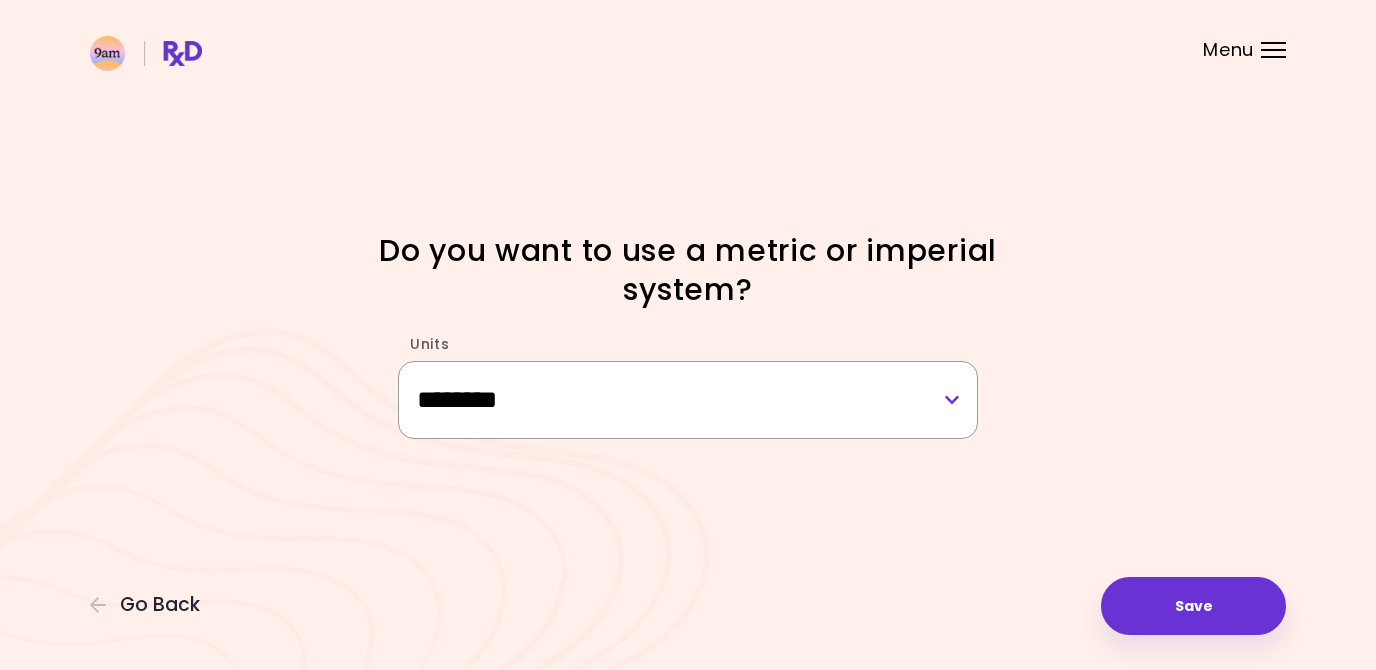 click on "******** ******" at bounding box center (688, 399) 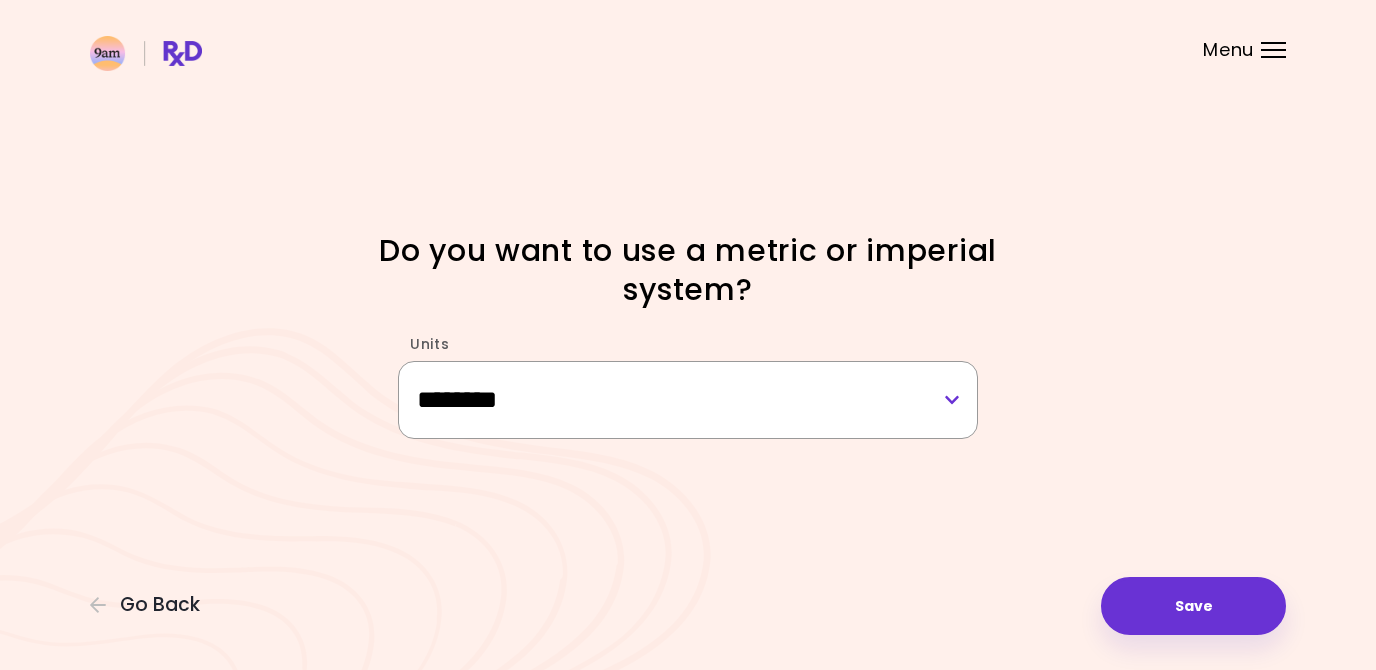 select on "******" 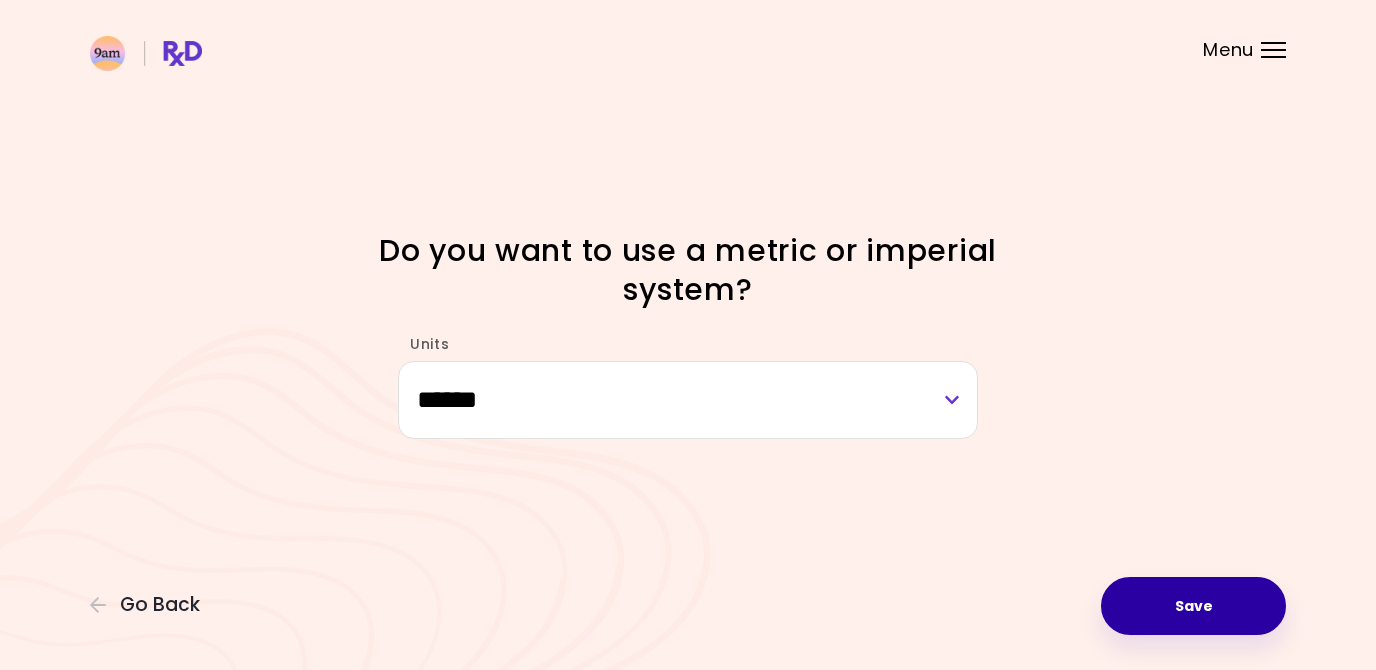 click on "Save" at bounding box center [1193, 606] 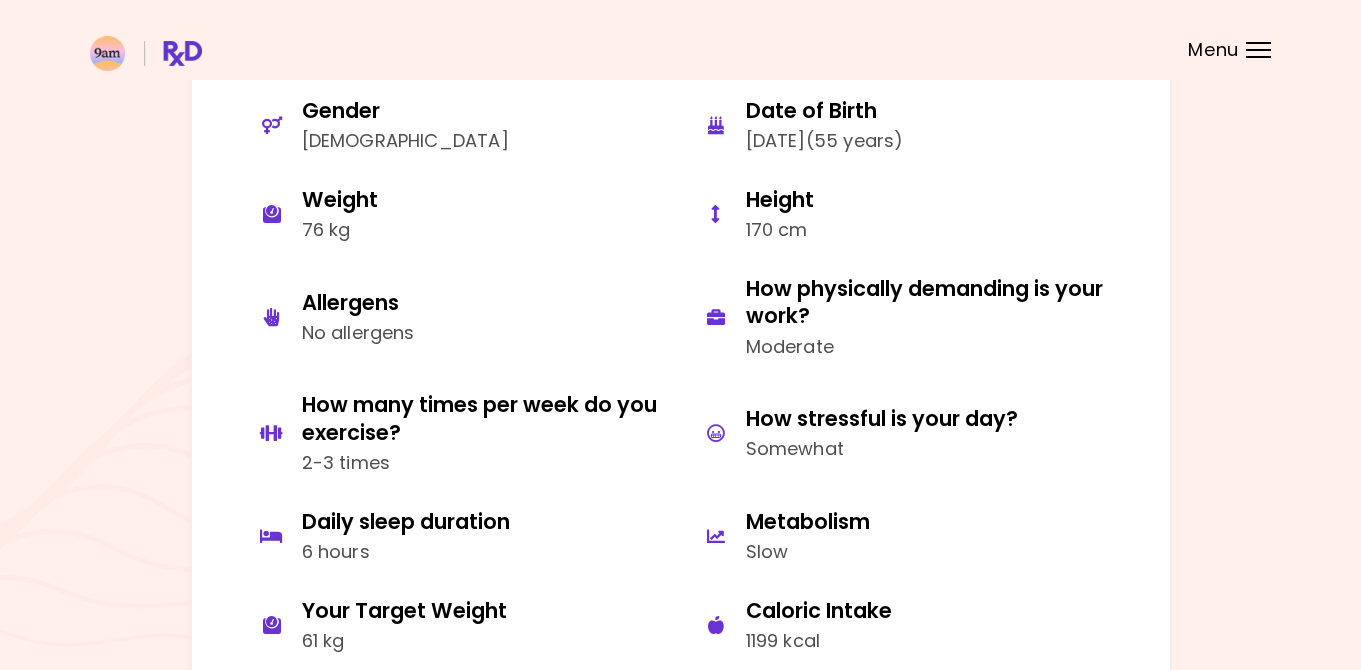 scroll, scrollTop: 0, scrollLeft: 0, axis: both 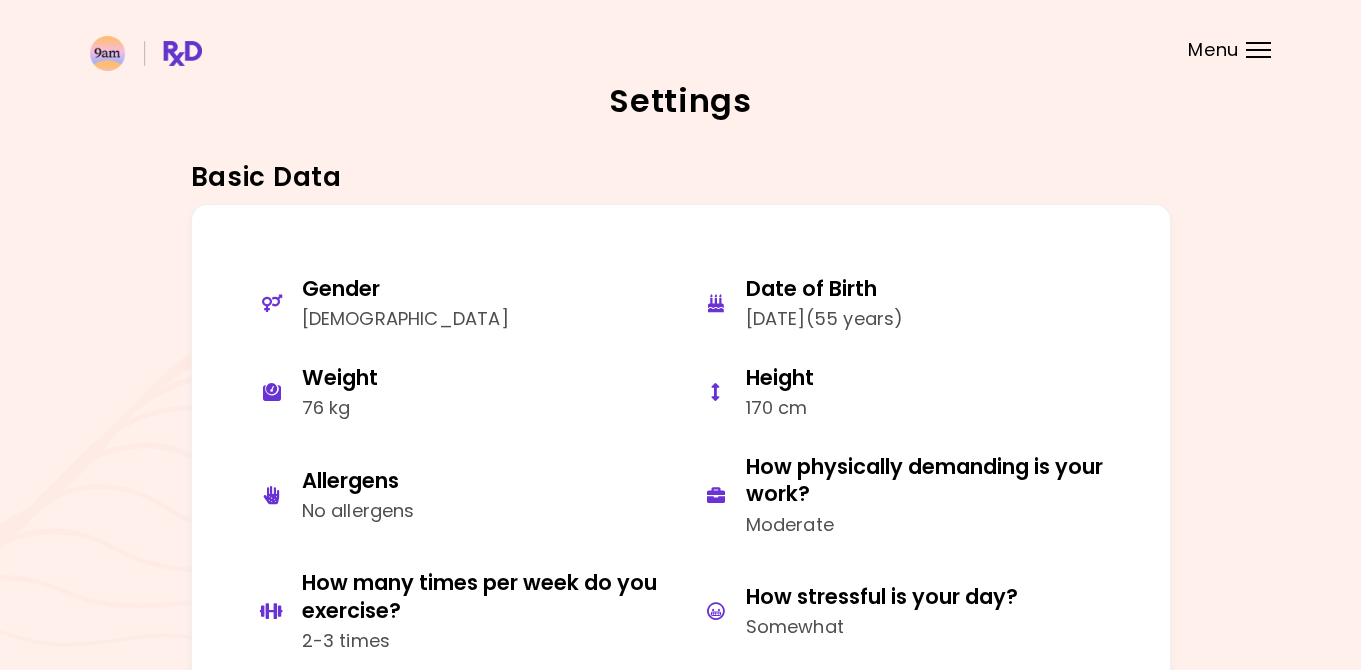 click at bounding box center [1258, 43] 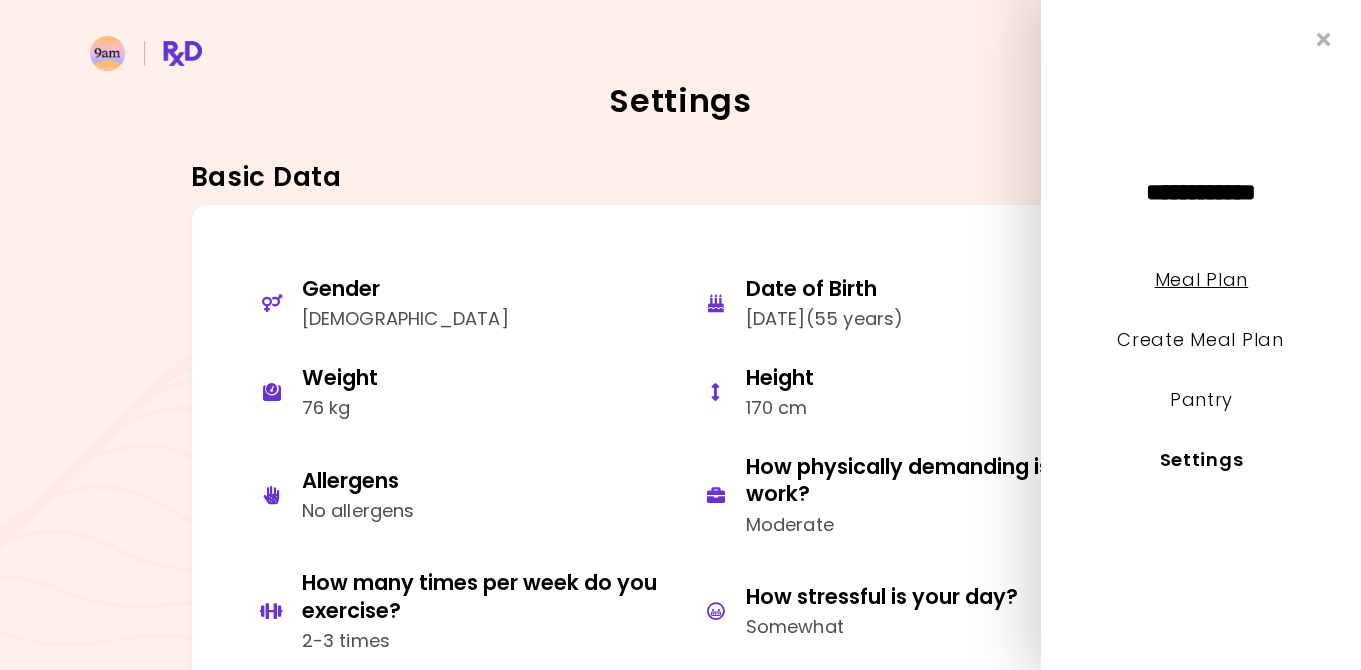 click on "Meal Plan" at bounding box center [1200, 279] 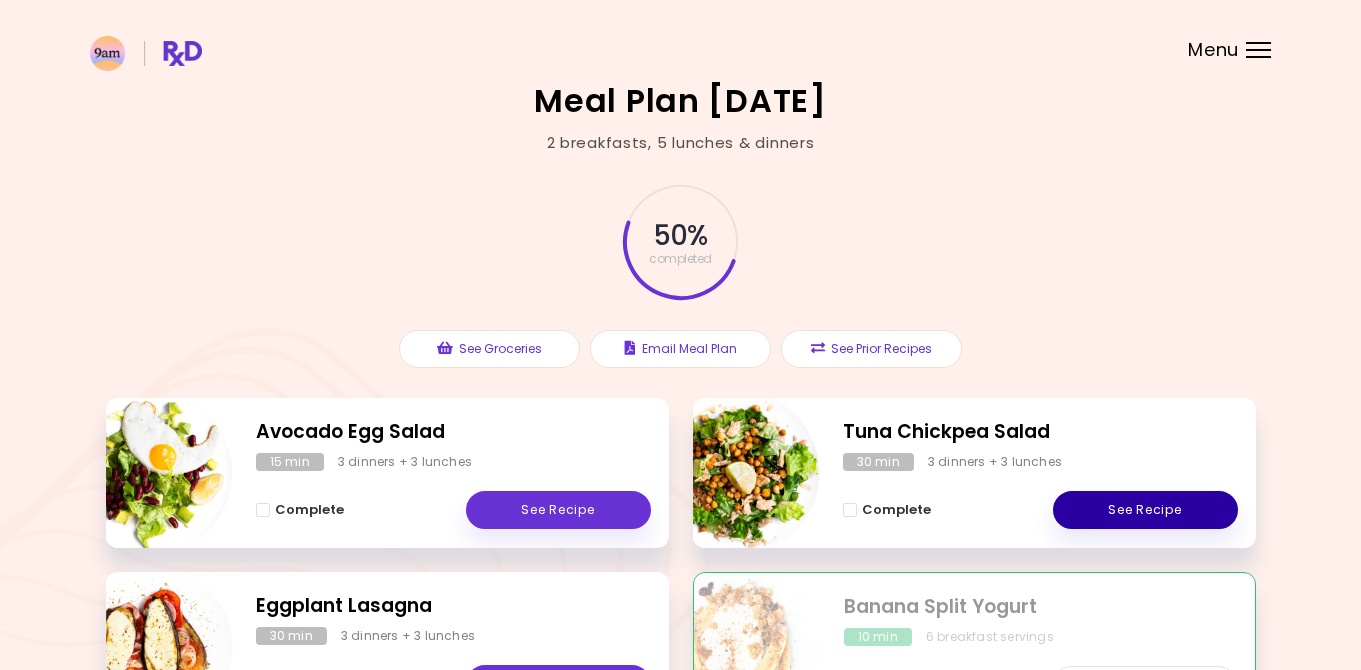 click on "See Recipe" at bounding box center [1145, 510] 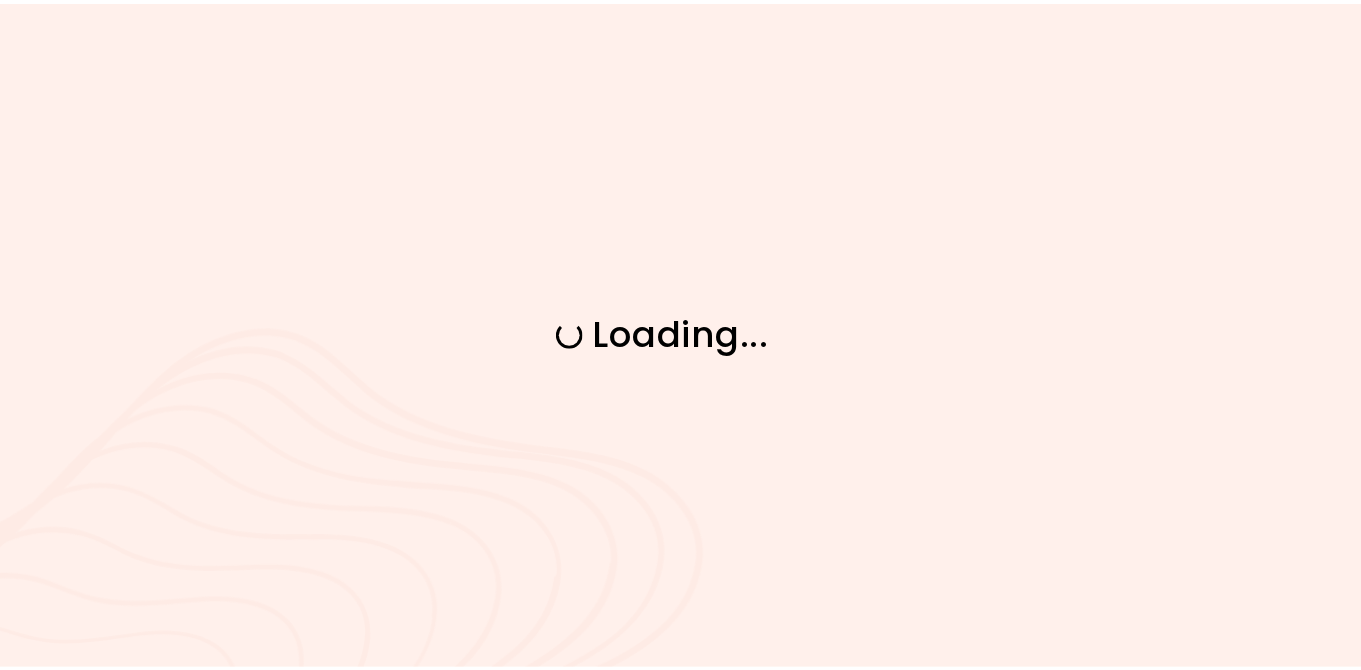 scroll, scrollTop: 0, scrollLeft: 0, axis: both 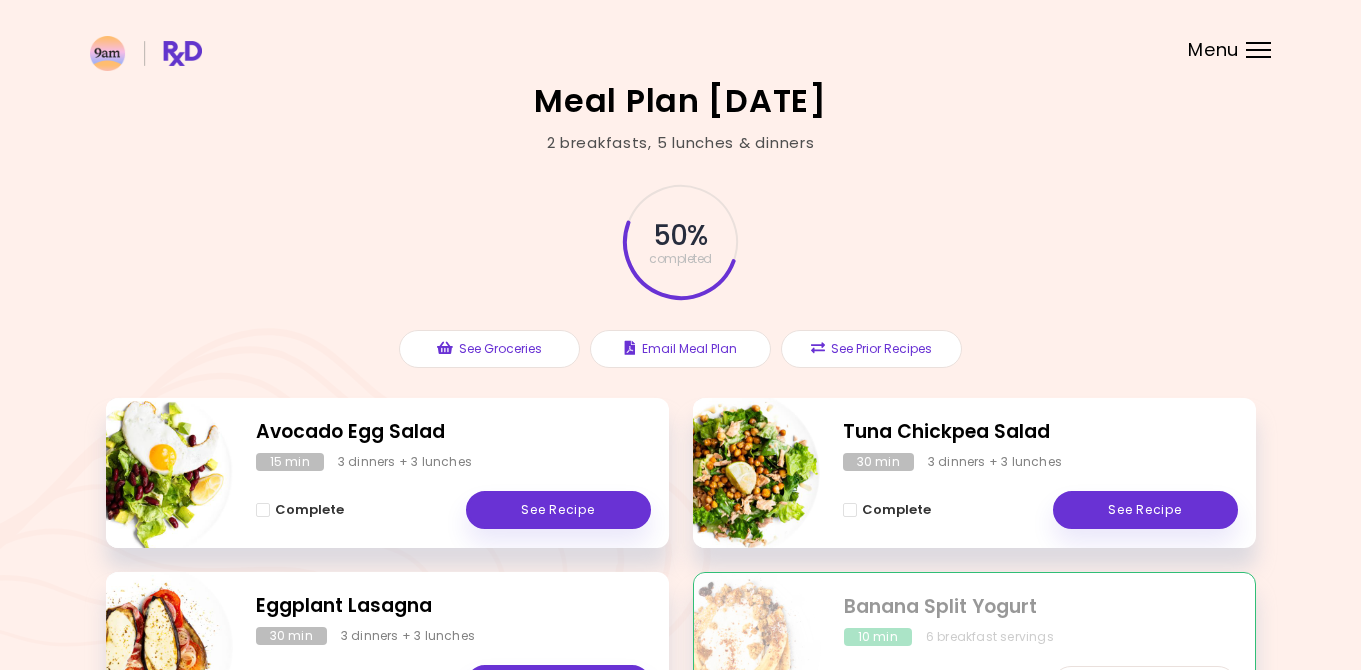 drag, startPoint x: 1360, startPoint y: 184, endPoint x: 1387, endPoint y: 361, distance: 179.04749 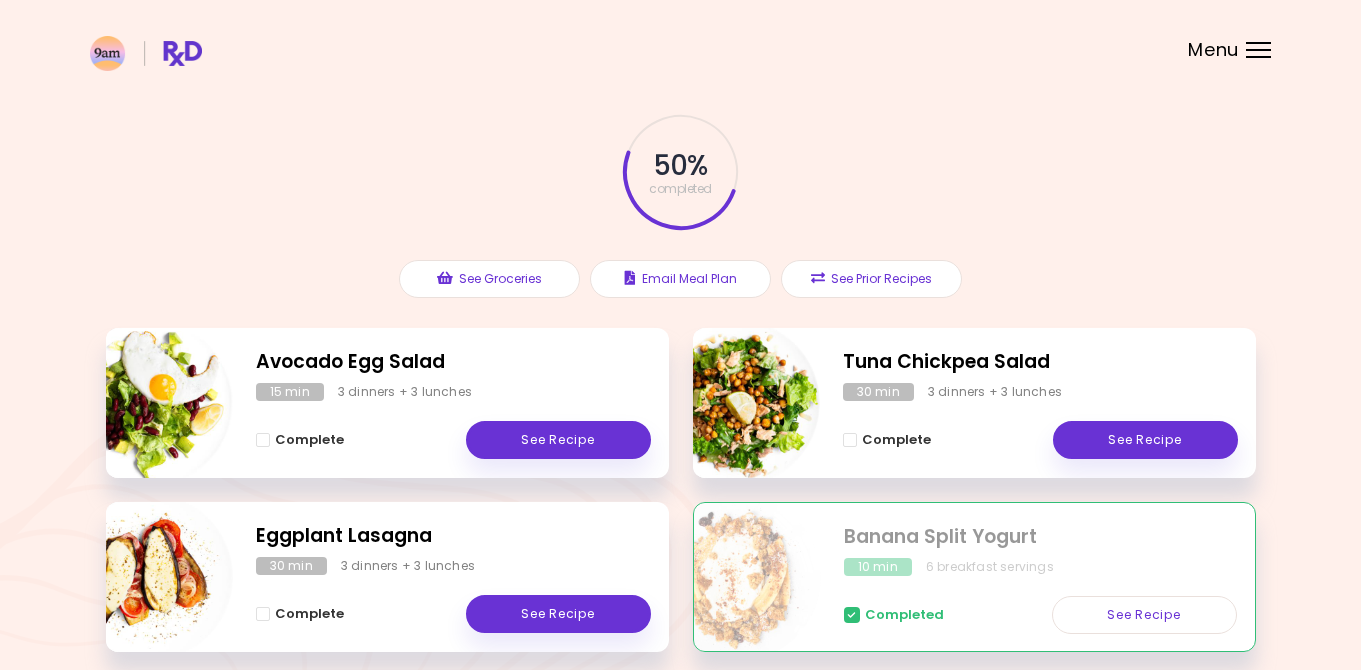 scroll, scrollTop: 0, scrollLeft: 0, axis: both 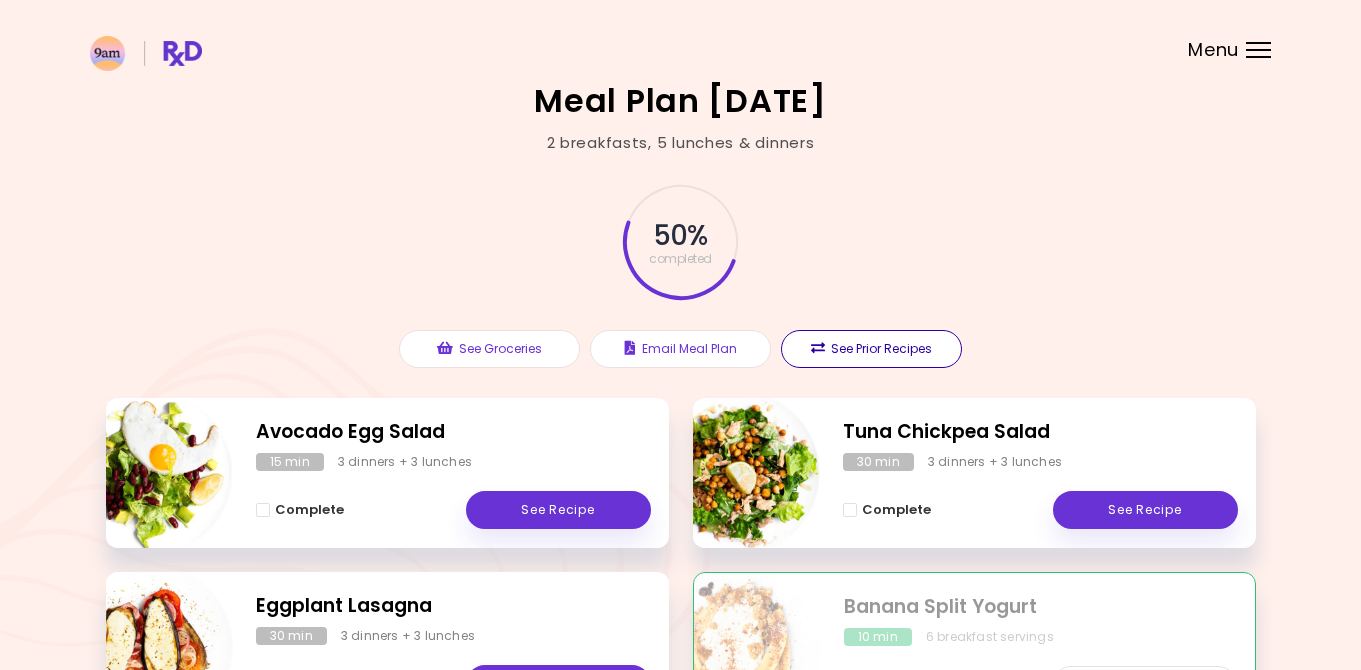 click on "See Prior Recipes" at bounding box center (871, 349) 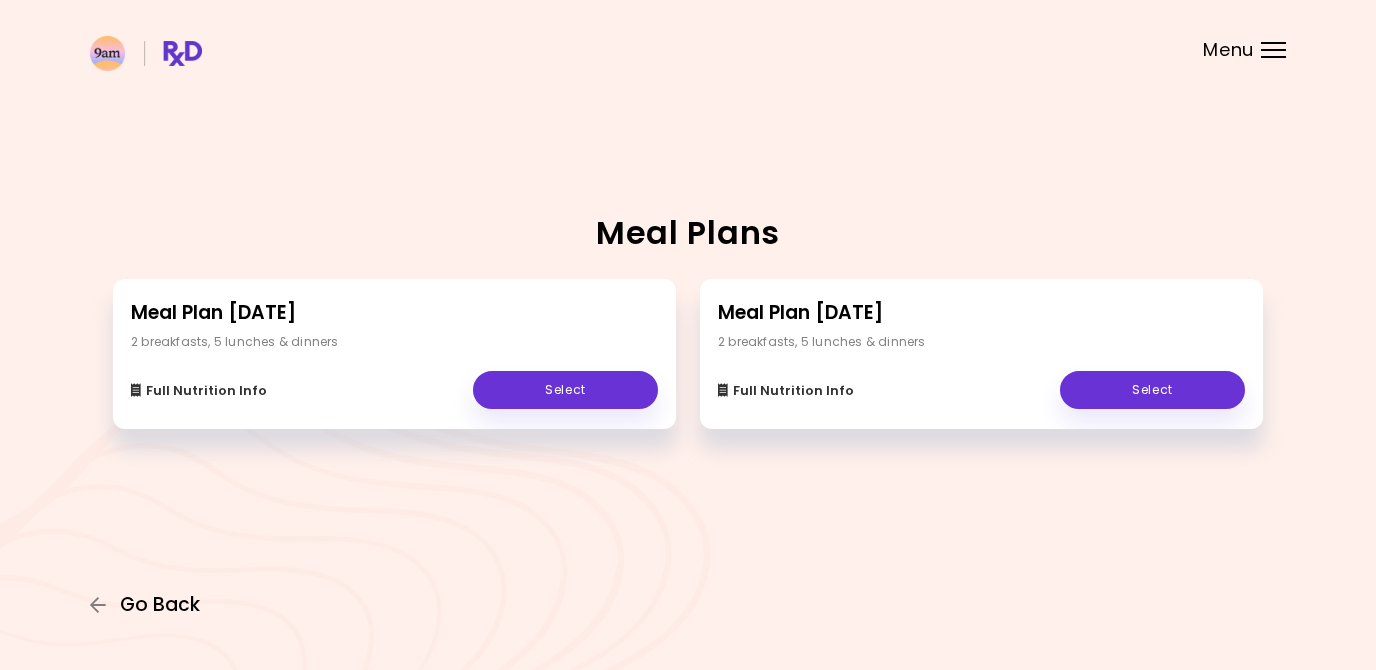 click on "Go Back" at bounding box center (160, 605) 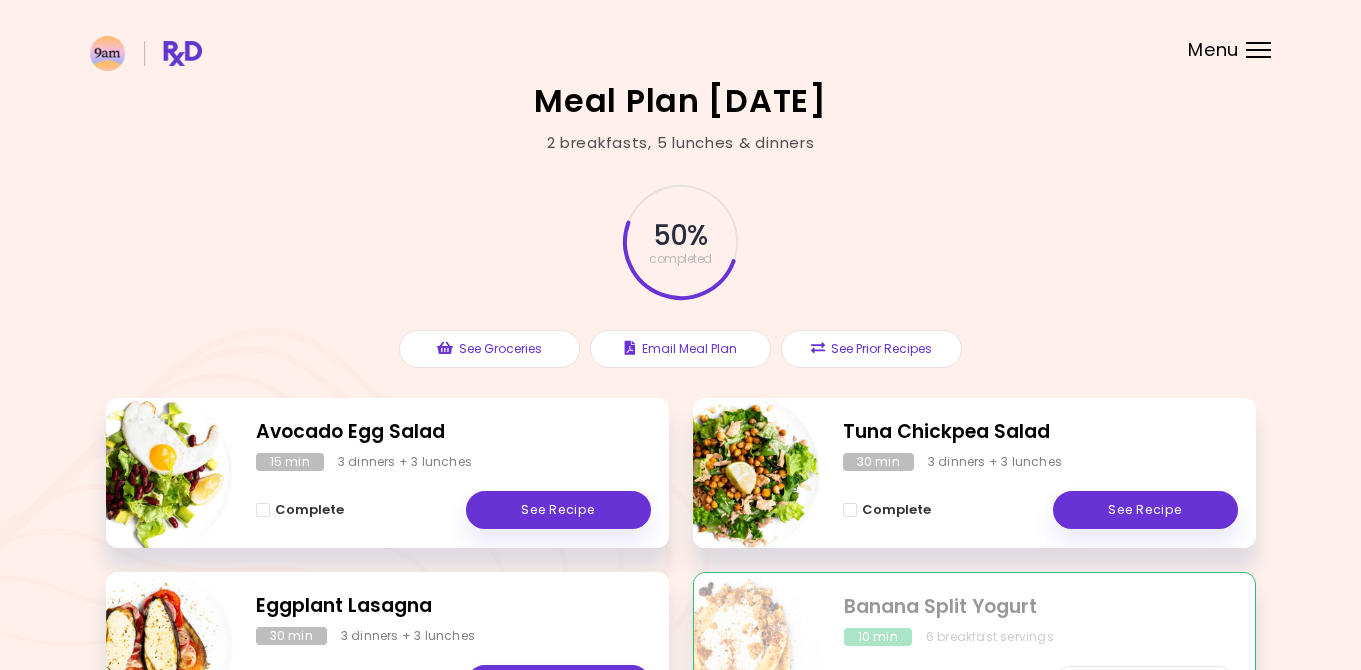 drag, startPoint x: 1243, startPoint y: 50, endPoint x: 1263, endPoint y: 50, distance: 20 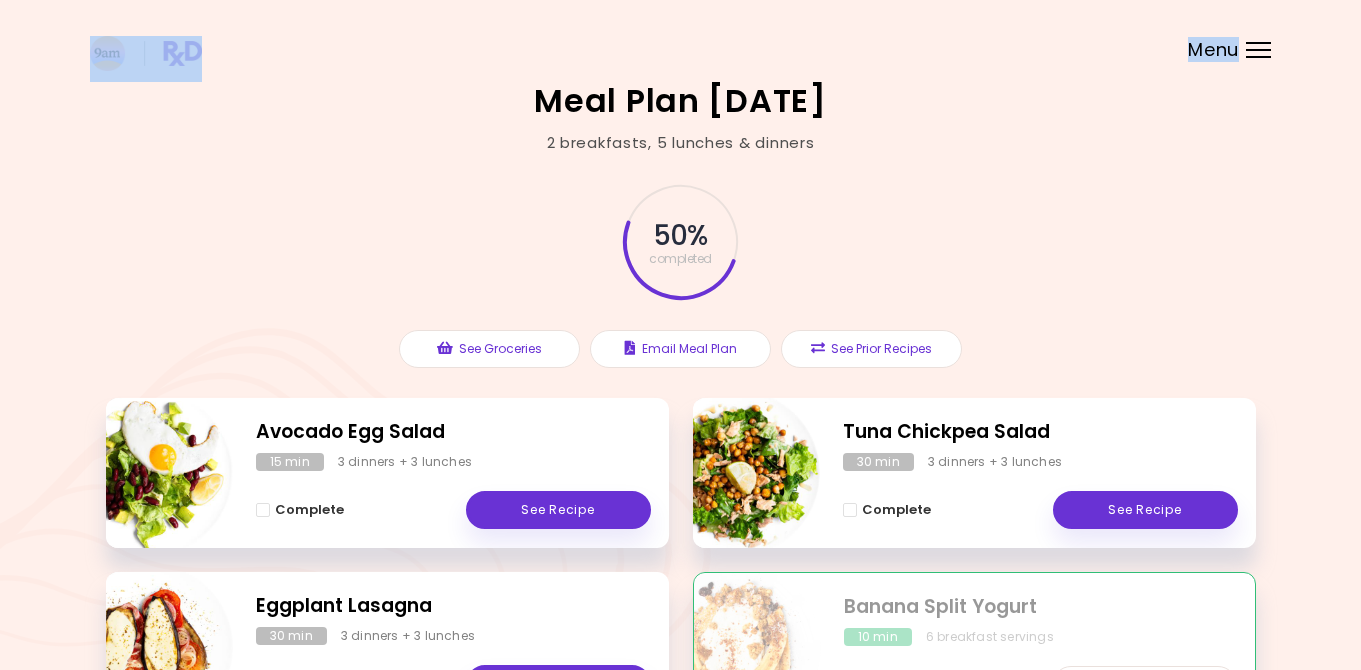 click on "Menu" at bounding box center [1258, 50] 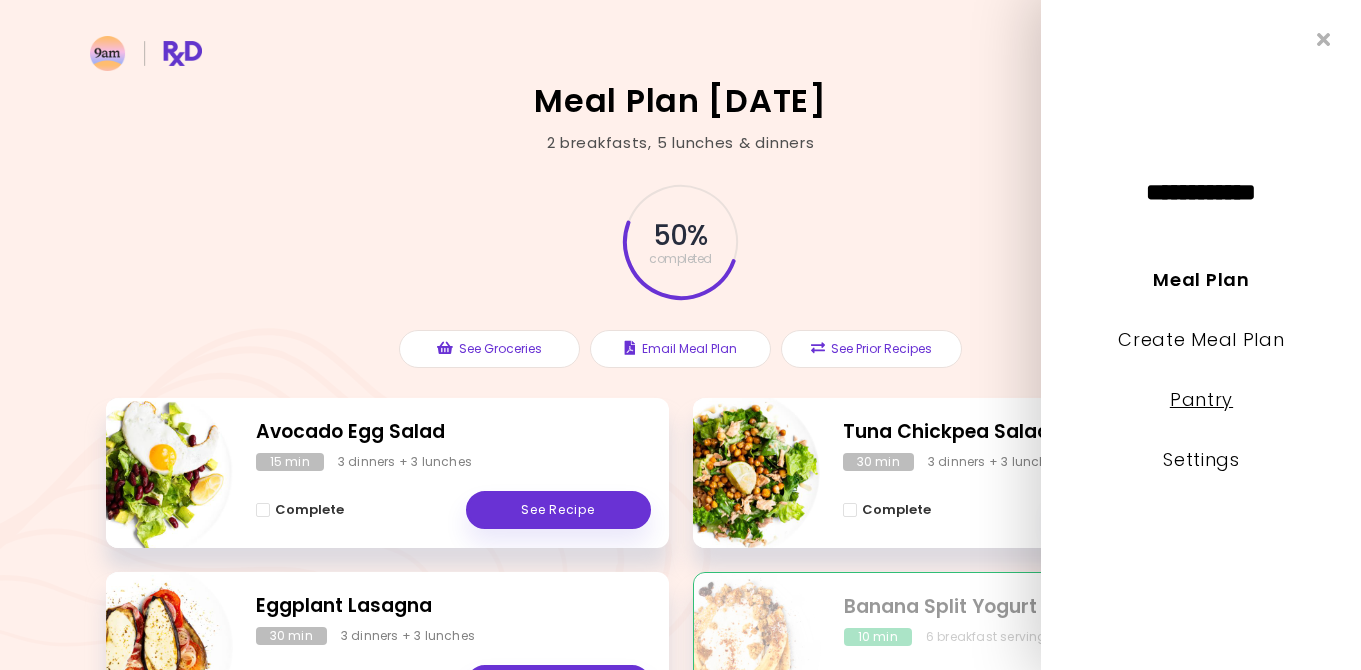 click on "Pantry" at bounding box center [1200, 399] 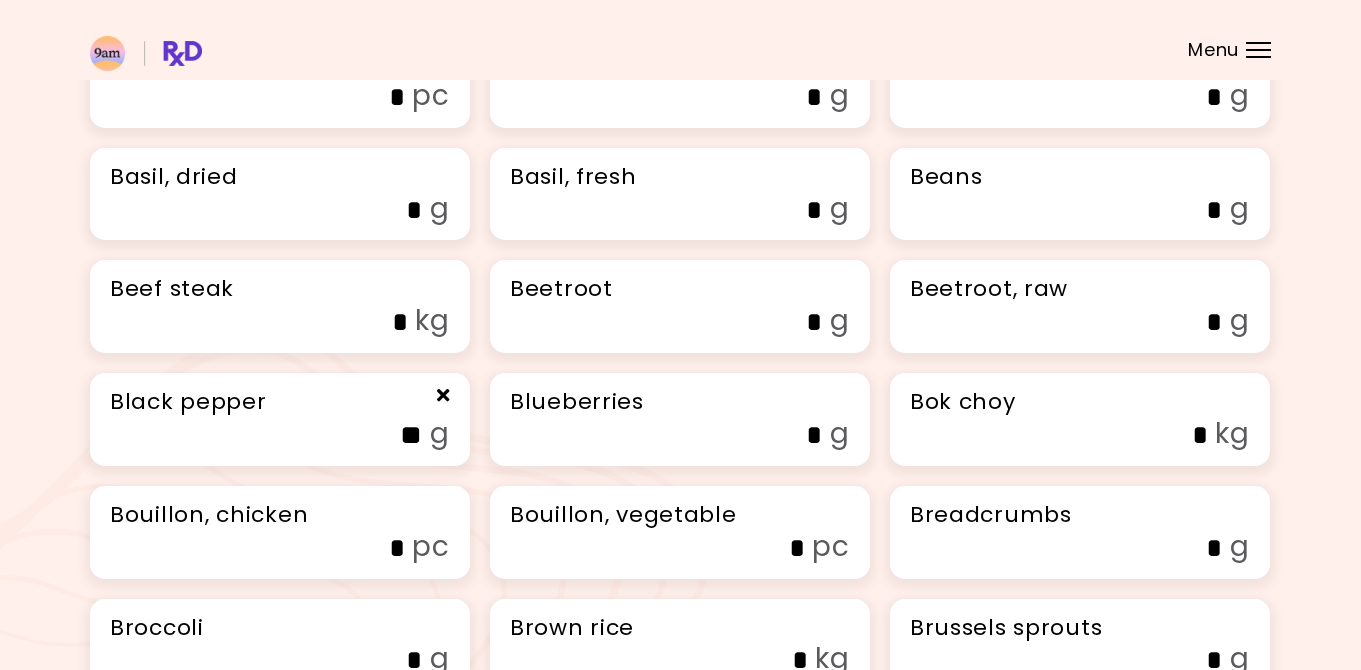 scroll, scrollTop: 0, scrollLeft: 0, axis: both 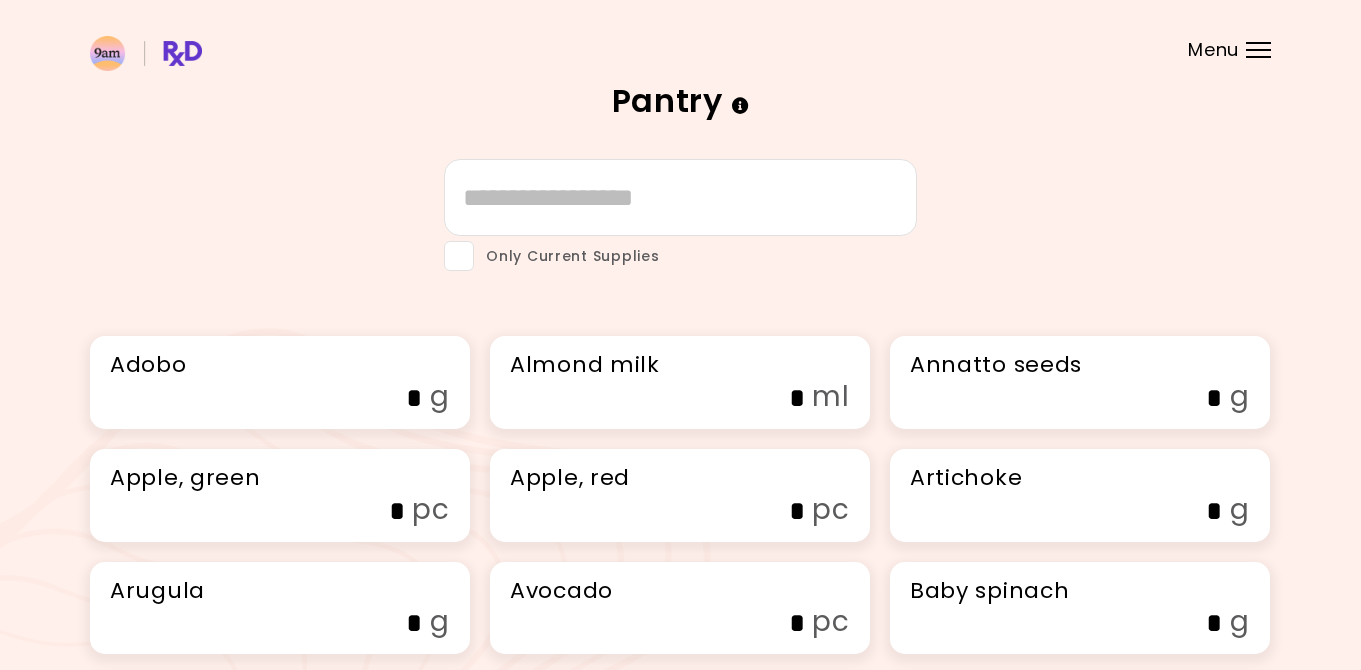 click at bounding box center [459, 256] 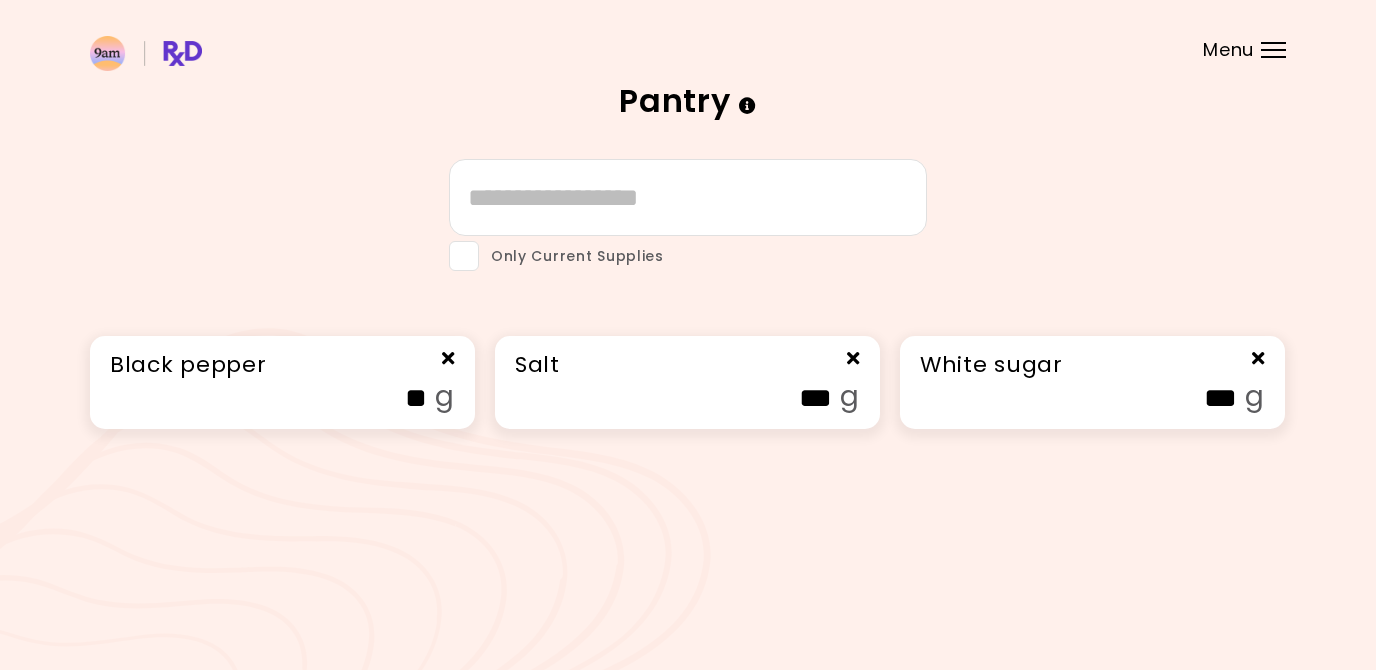 click at bounding box center (464, 256) 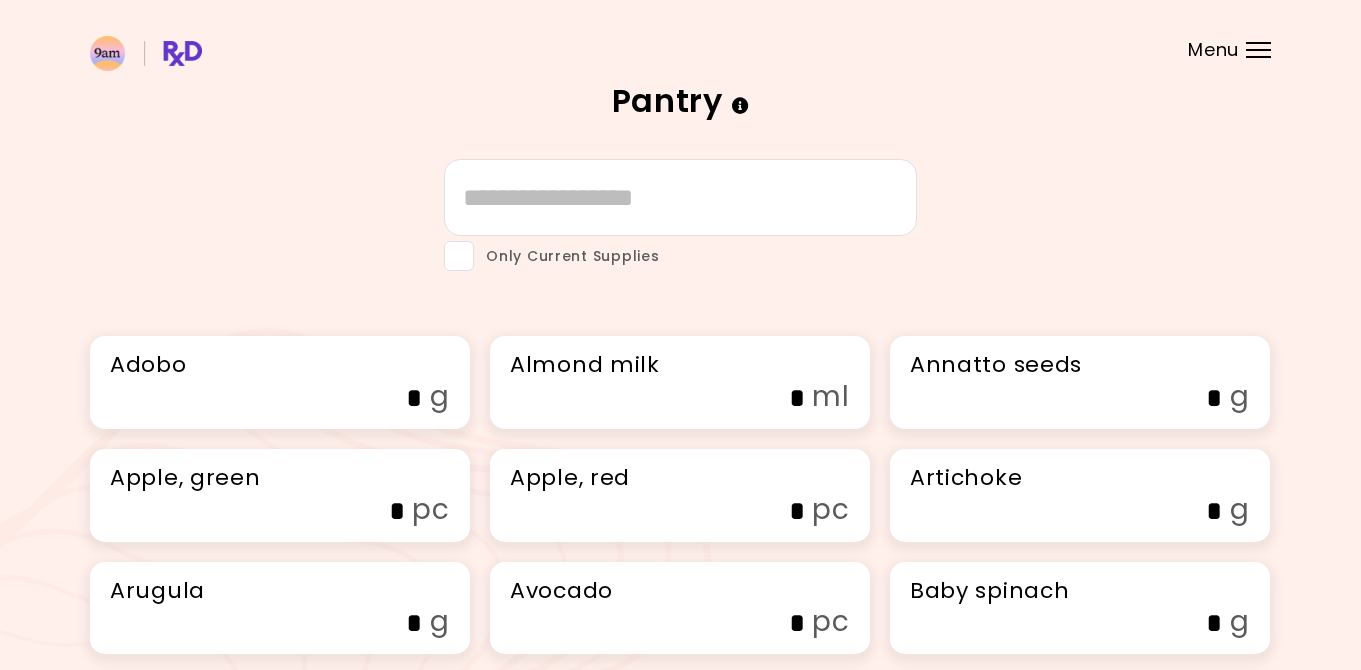 click at bounding box center (459, 256) 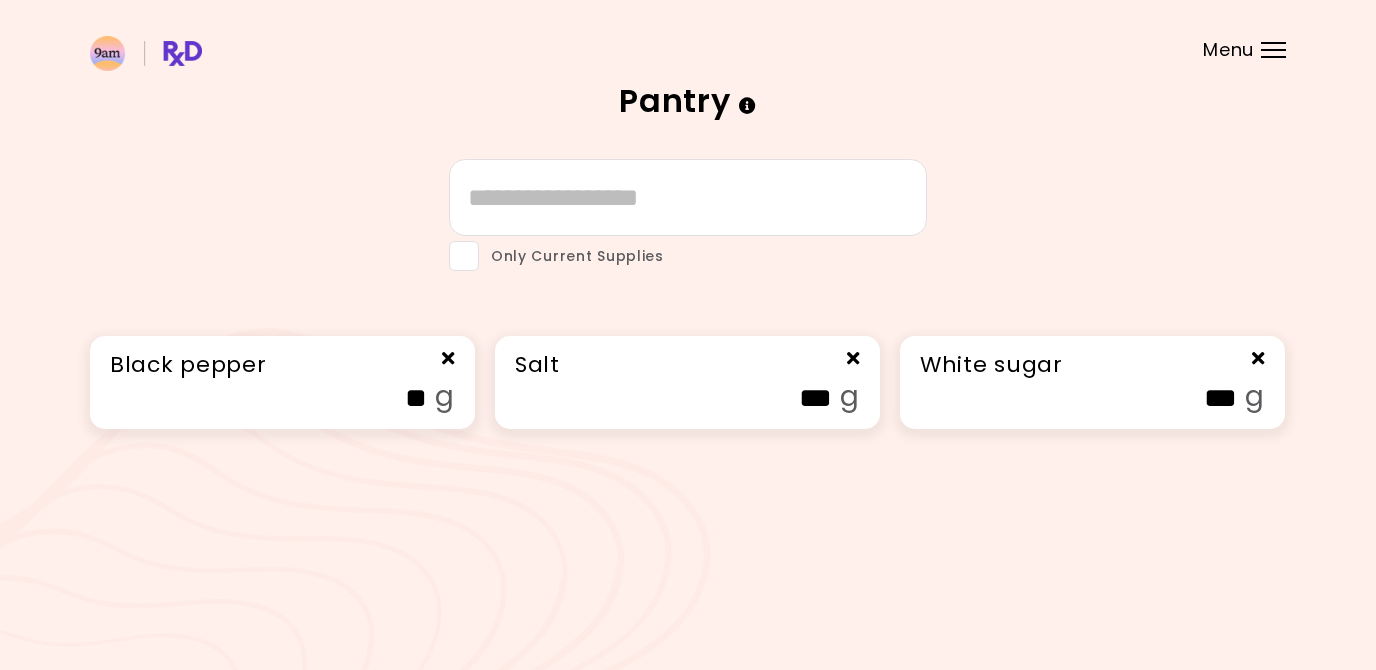 click at bounding box center [464, 256] 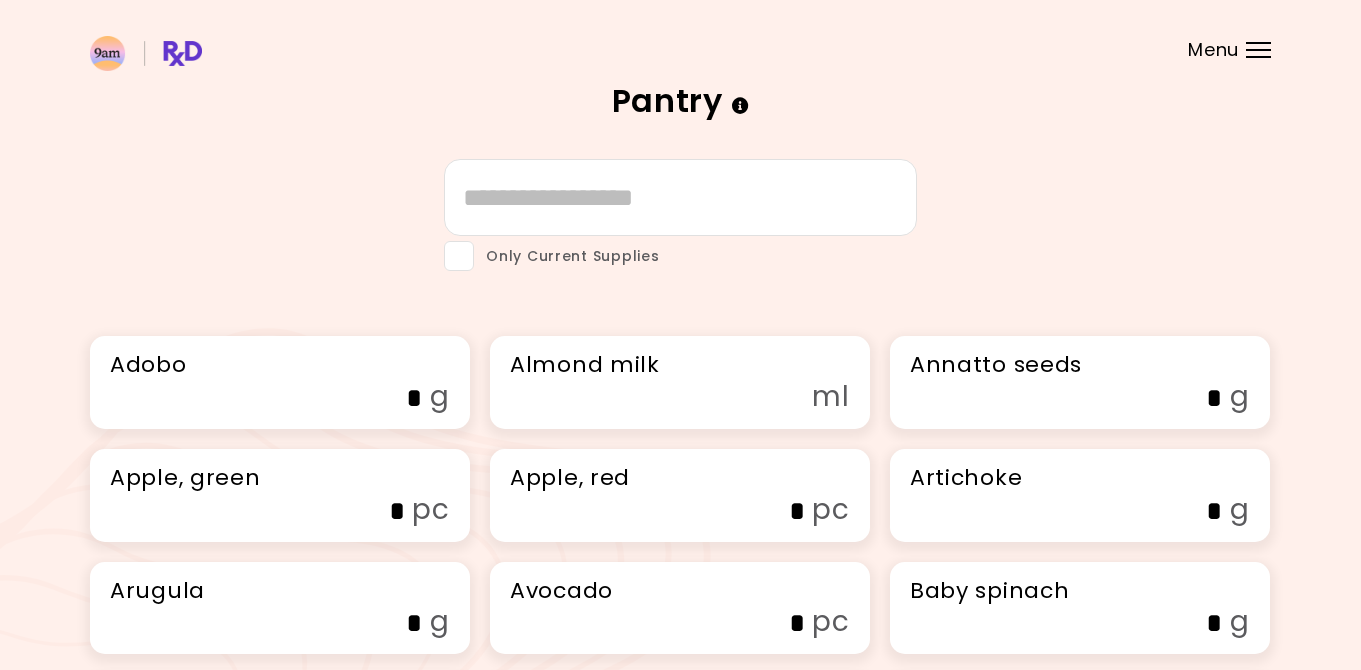 drag, startPoint x: 763, startPoint y: 392, endPoint x: 735, endPoint y: 375, distance: 32.75668 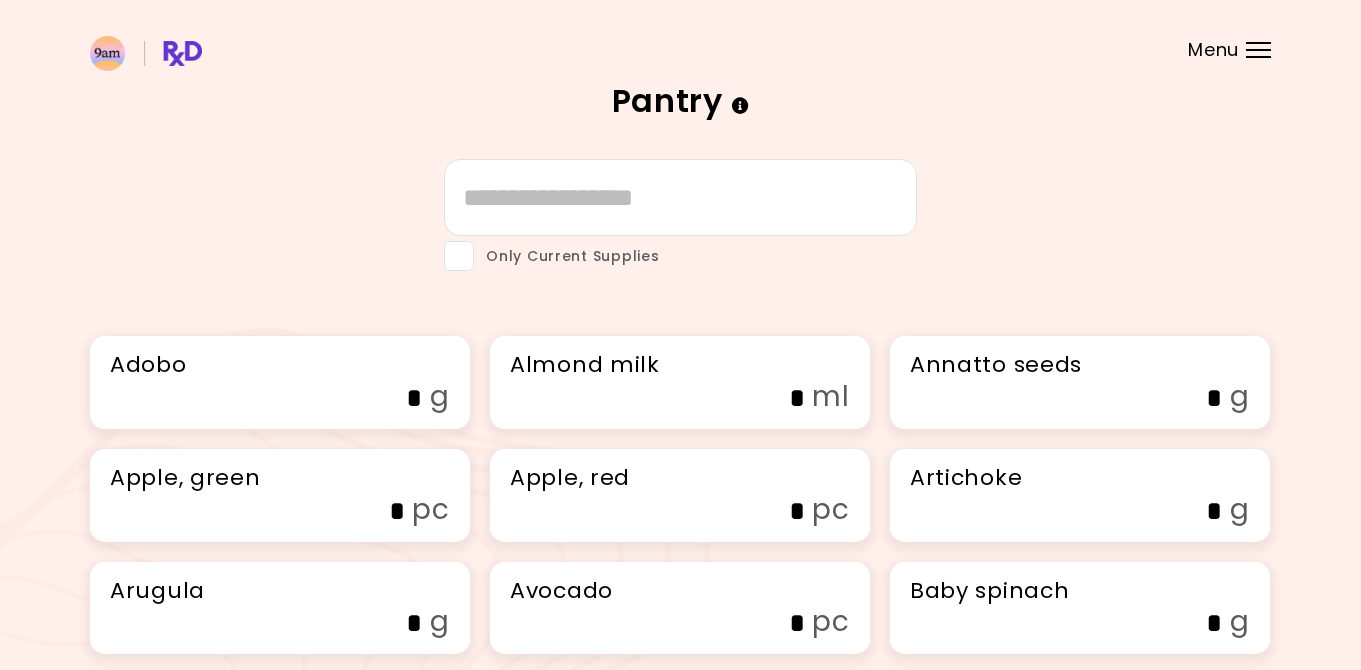 click on "Only Current Supplies" at bounding box center (680, 214) 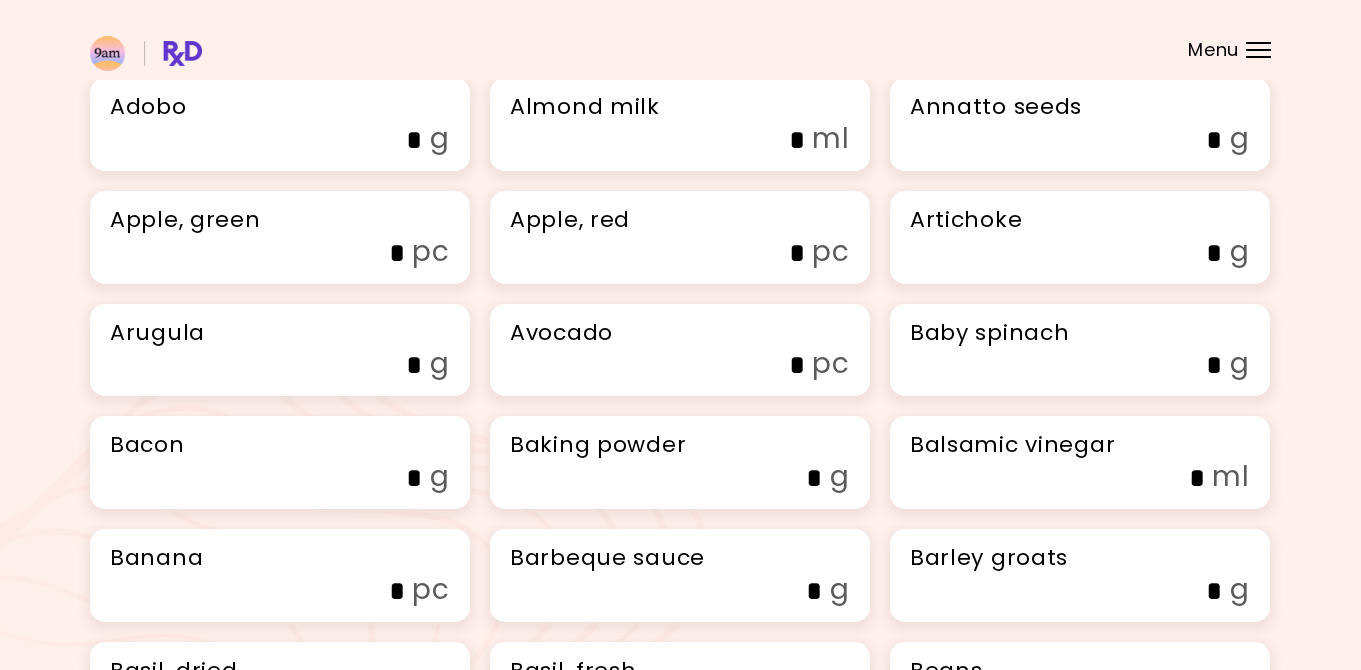scroll, scrollTop: 0, scrollLeft: 0, axis: both 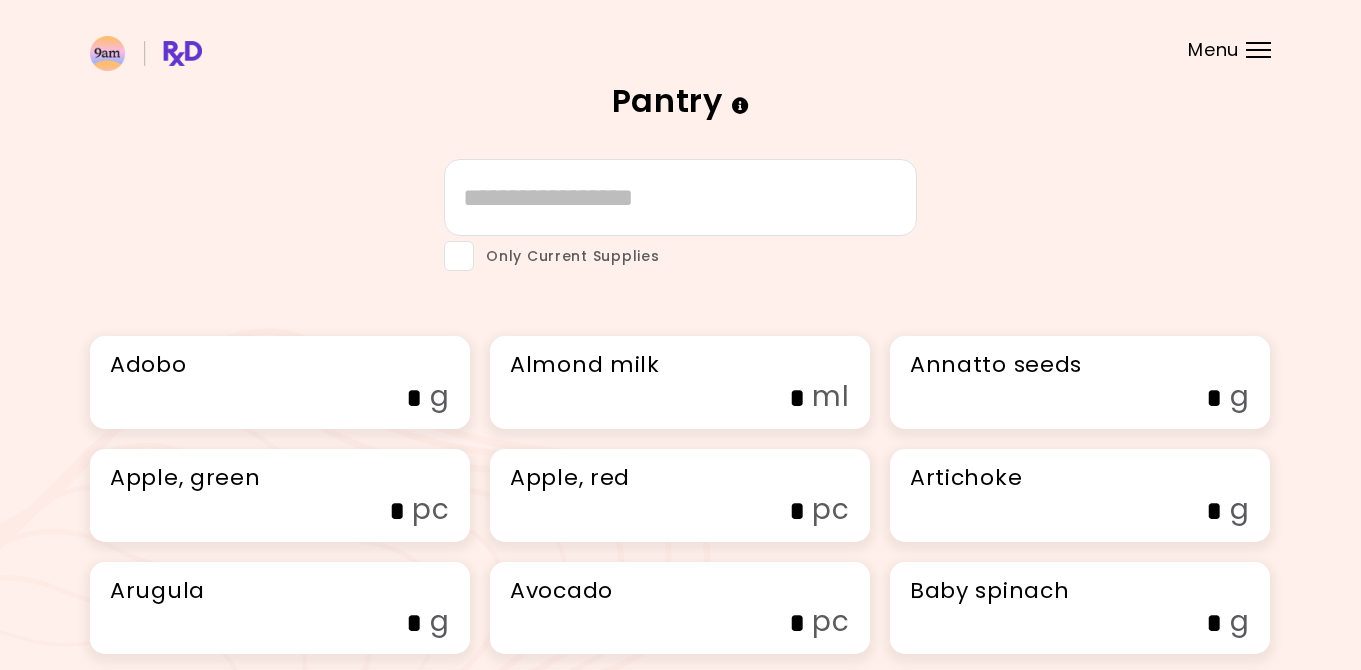 click at bounding box center (741, 105) 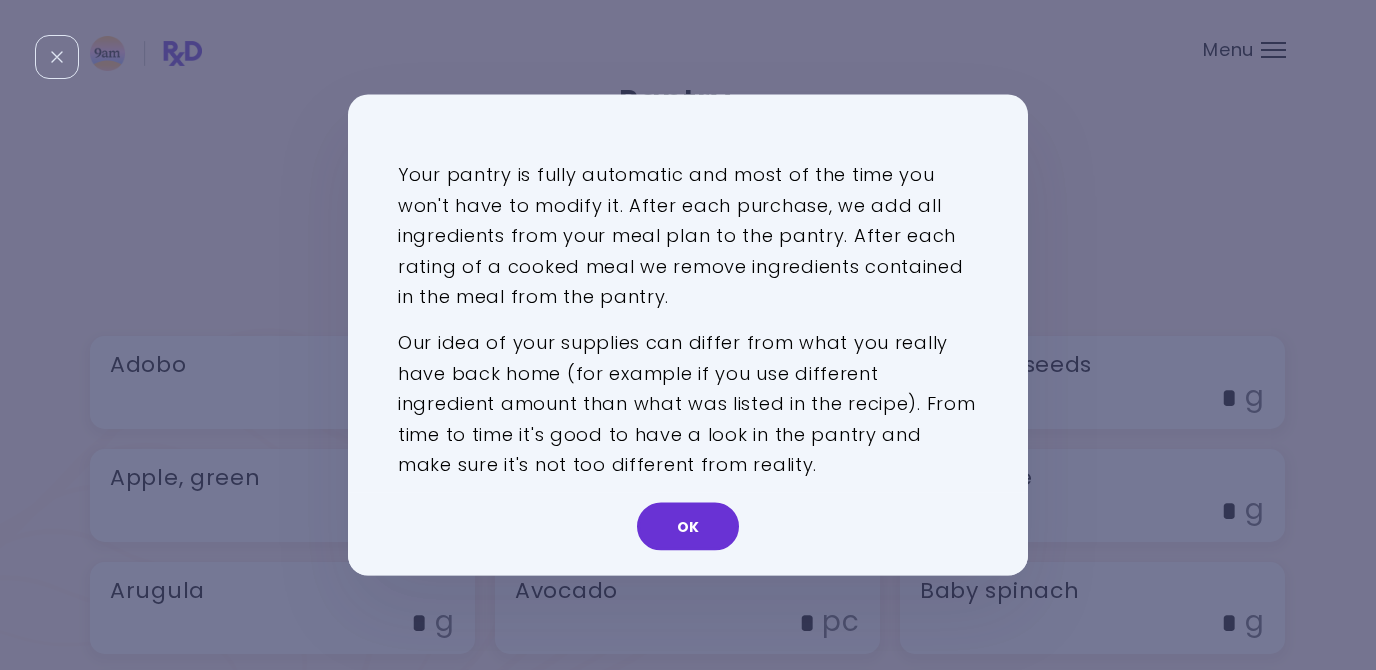 click on "Our idea of your supplies can differ from what you really have back home (for example if you use different ingredient amount than what was listed in the recipe). From time to time it's good to have a look in the pantry and make sure it's not too different from reality." at bounding box center [688, 404] 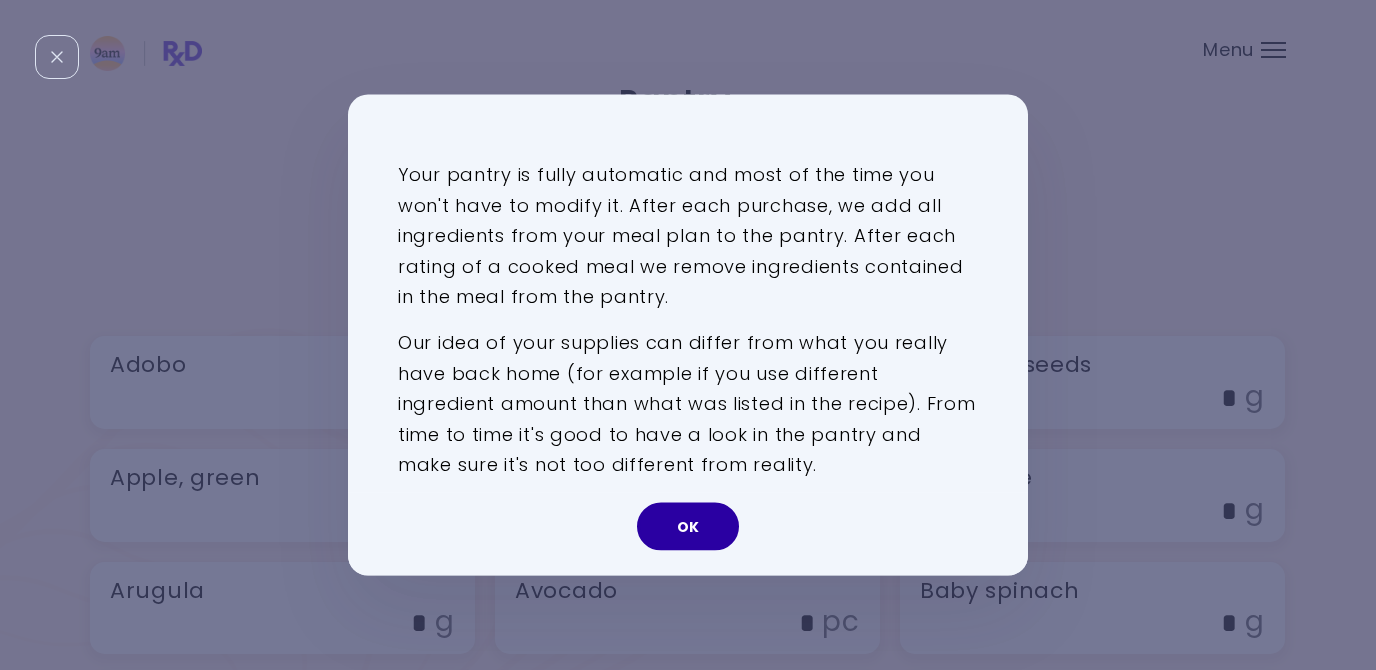 click on "OK" at bounding box center [688, 526] 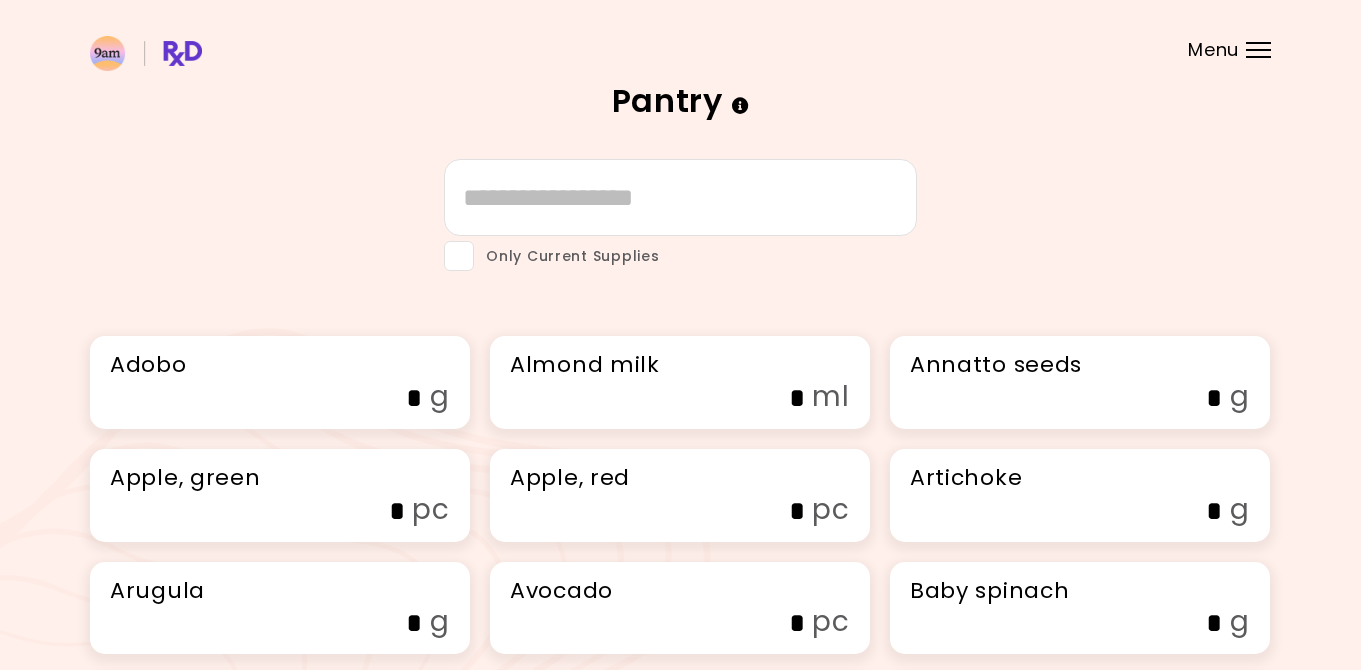 click on "*   g" at bounding box center (303, 396) 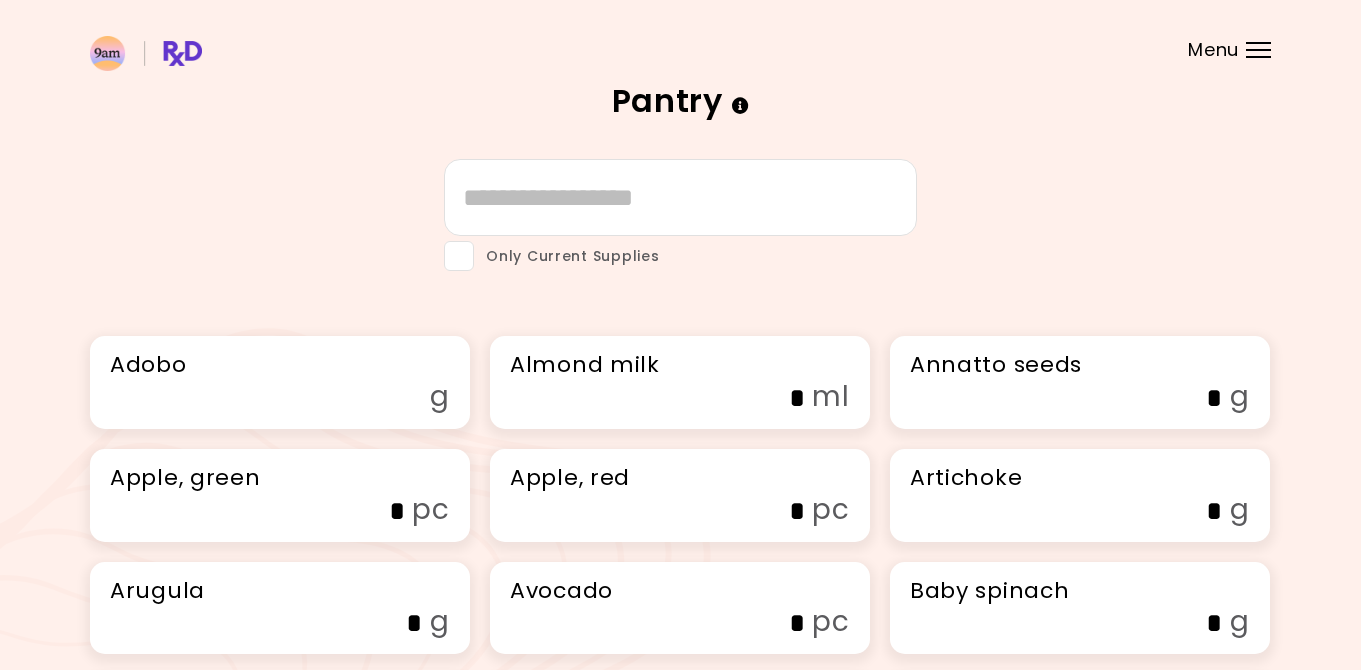 type on "*" 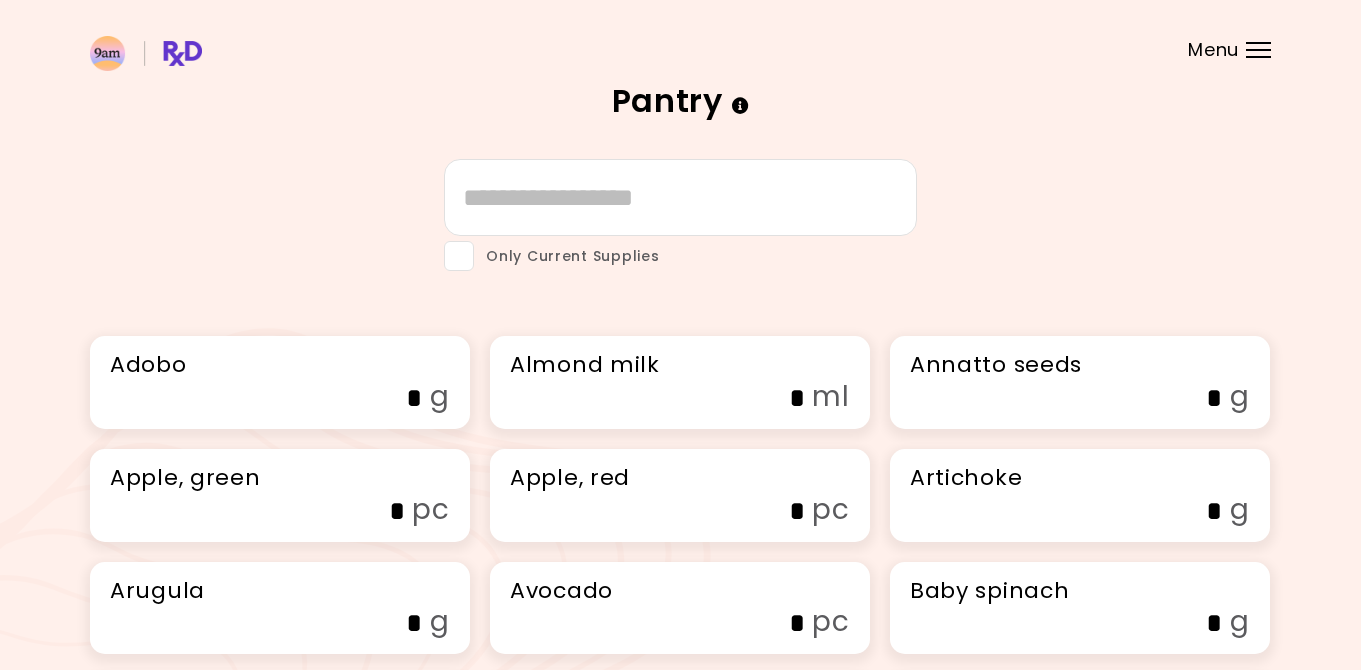 click on "Pantry   Only Current Supplies Adobo *   g Almond milk *   ml Annatto seeds *   g Apple, green *   pc Apple, red *   pc Artichoke *   g Arugula *   g Avocado *   pc Baby spinach *   g Bacon *   g Baking powder *   g Balsamic vinegar *   ml Banana *   pc Barbeque sauce *   g Barley groats *   g Basil, dried *   g Basil, fresh *   g Beans *   g Beef steak *   kg Beetroot *   g Beetroot, raw *   g Black pepper **   g Blueberries *   g Bok choy *   kg Bouillon, chicken *   pc Bouillon, vegetable *   pc Breadcrumbs *   g Broccoli *   g Brown rice *   kg Brussels sprouts *   g Buckwheat, peeled *   g Cabbage savoy *   kg Canola oil *   ml Carrot *   g Cauliflower *   kg Celery, root *   kg Celery, stem *   g Cheddar cheese *   g Cherry tomatoes *   g Chia seeds *   g Chicken breast *   kg Chicken drumsticks *   kg Chicken thigh *   kg Chickpeas *   g Chilli powder *   g Chive *   g Cilantro *   g Cinnamon *   g Cocoa powder *   g Coconut milk *   ml Coconut, grated" at bounding box center (680, 3836) 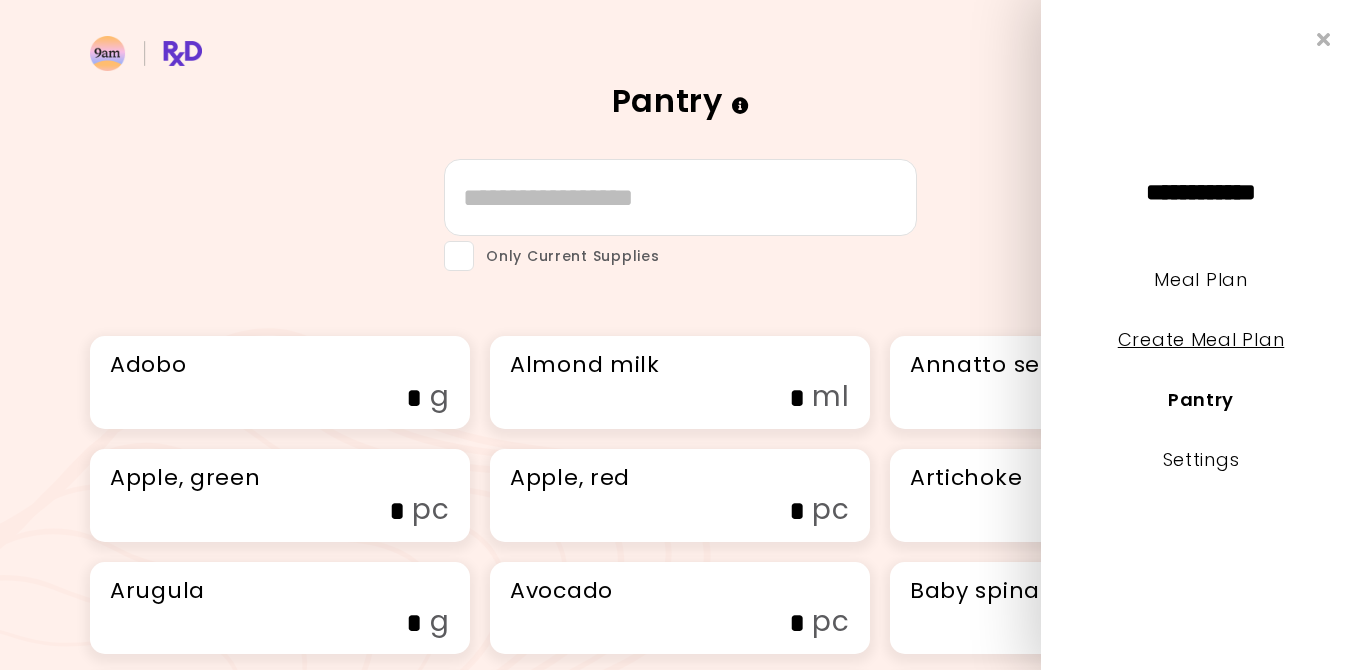 click on "Create Meal Plan" at bounding box center [1201, 339] 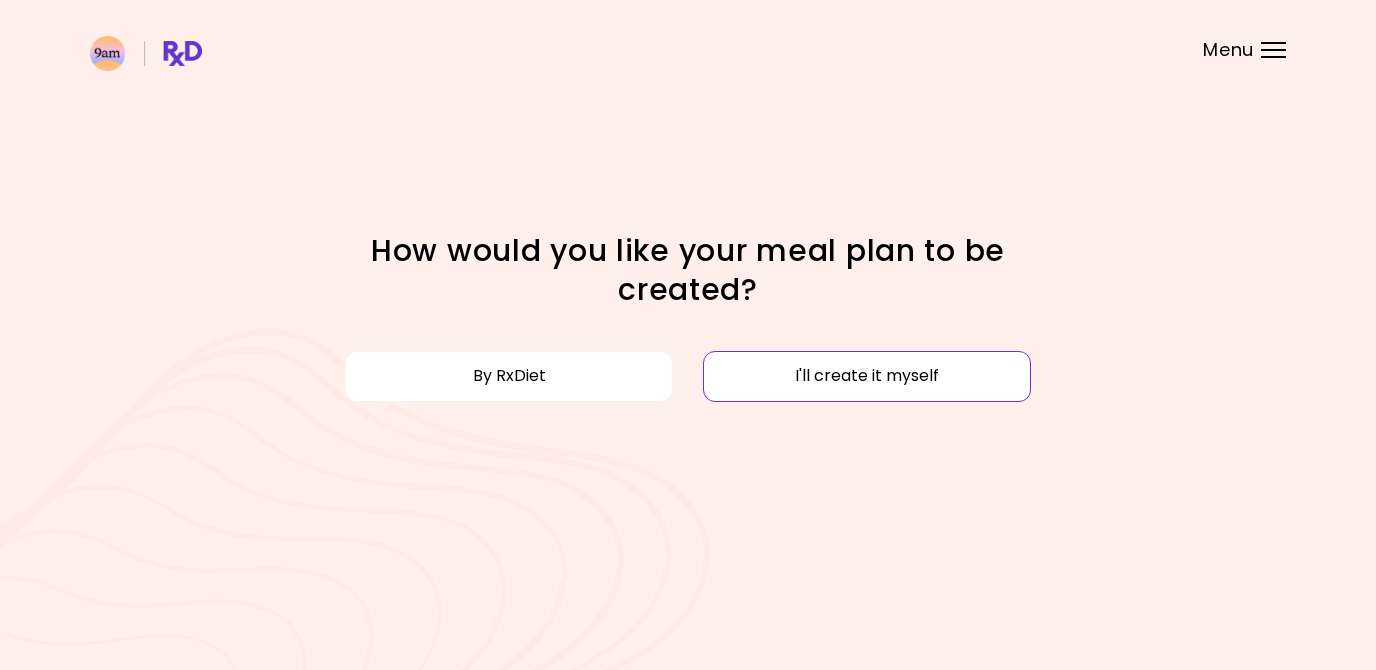 click on "I'll create it myself" at bounding box center (867, 376) 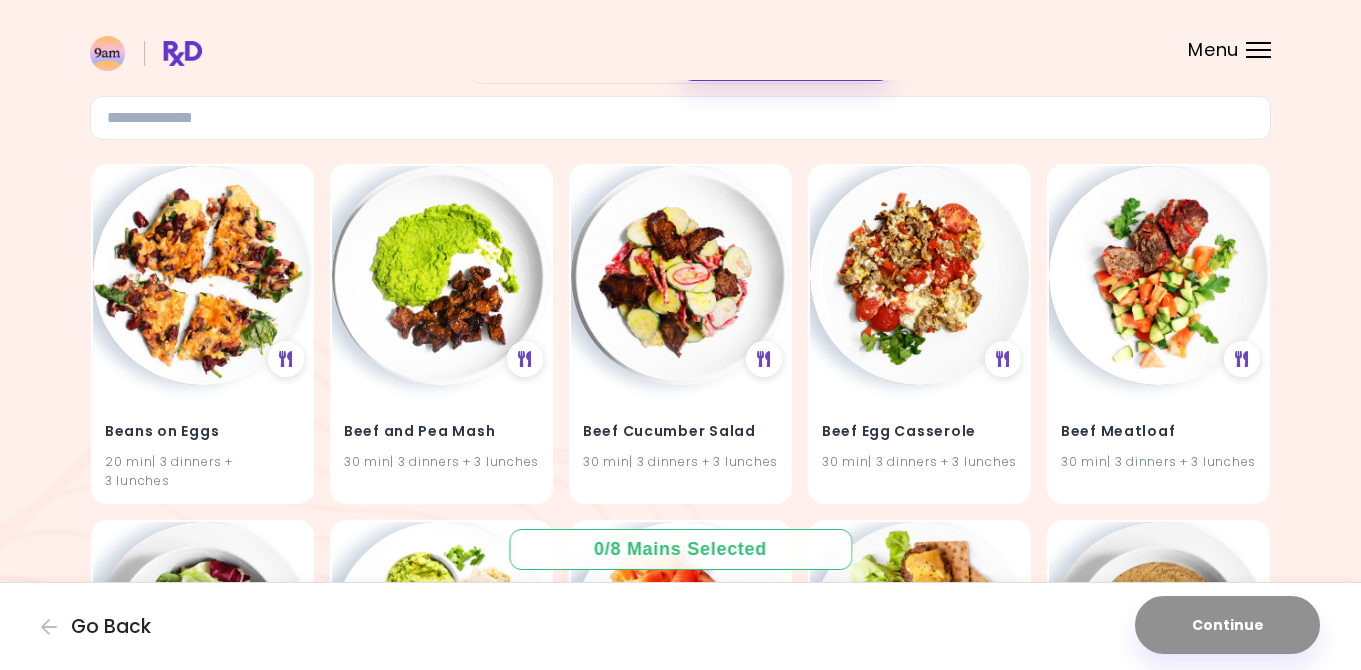 scroll, scrollTop: 0, scrollLeft: 0, axis: both 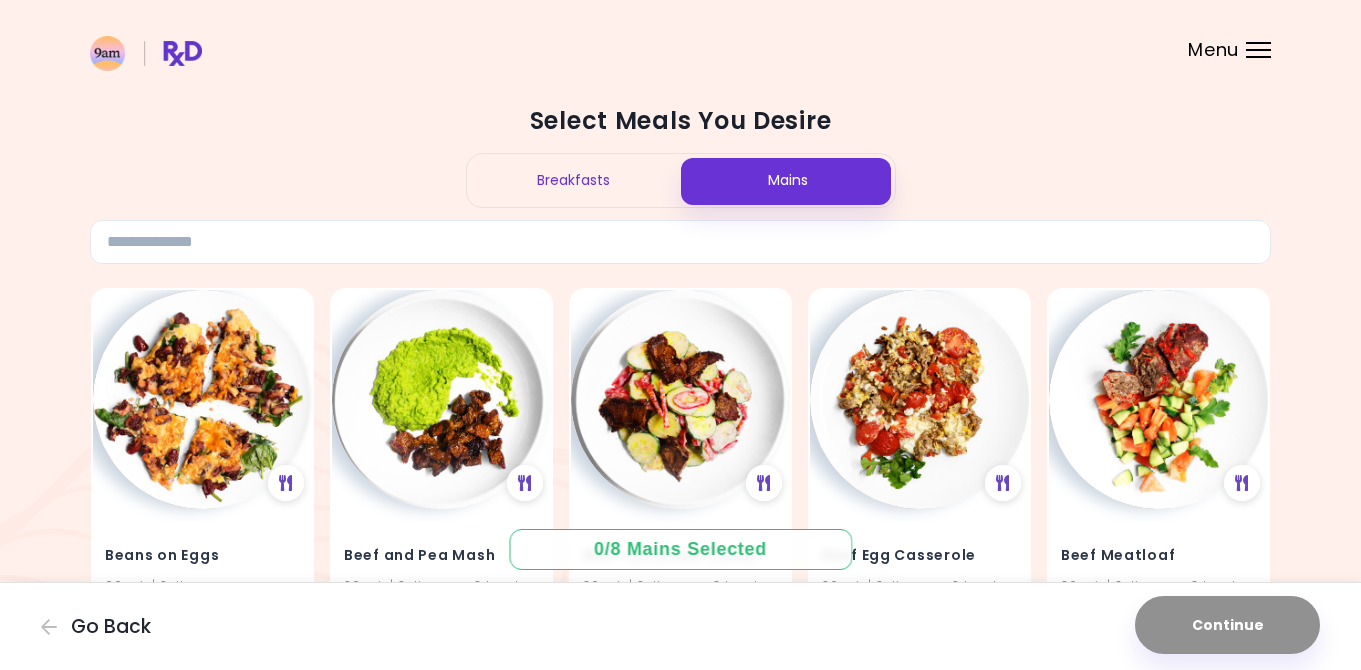 click on "Breakfasts" at bounding box center [574, 180] 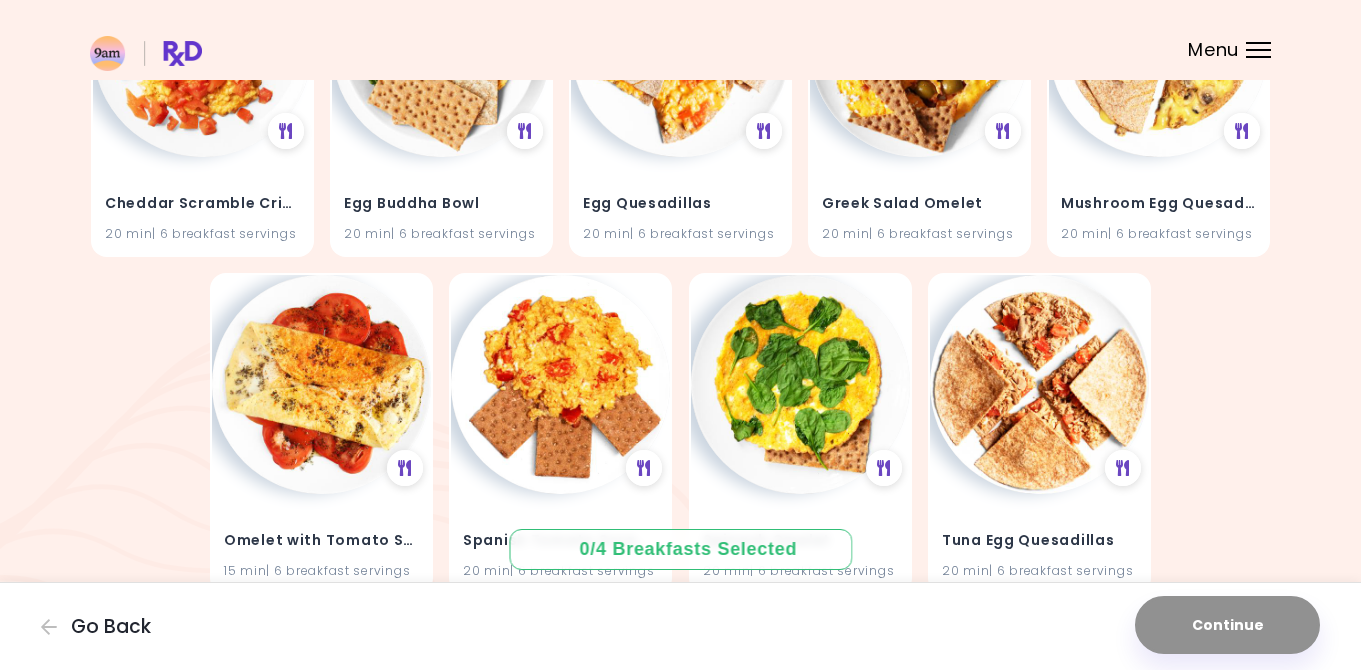 scroll, scrollTop: 368, scrollLeft: 0, axis: vertical 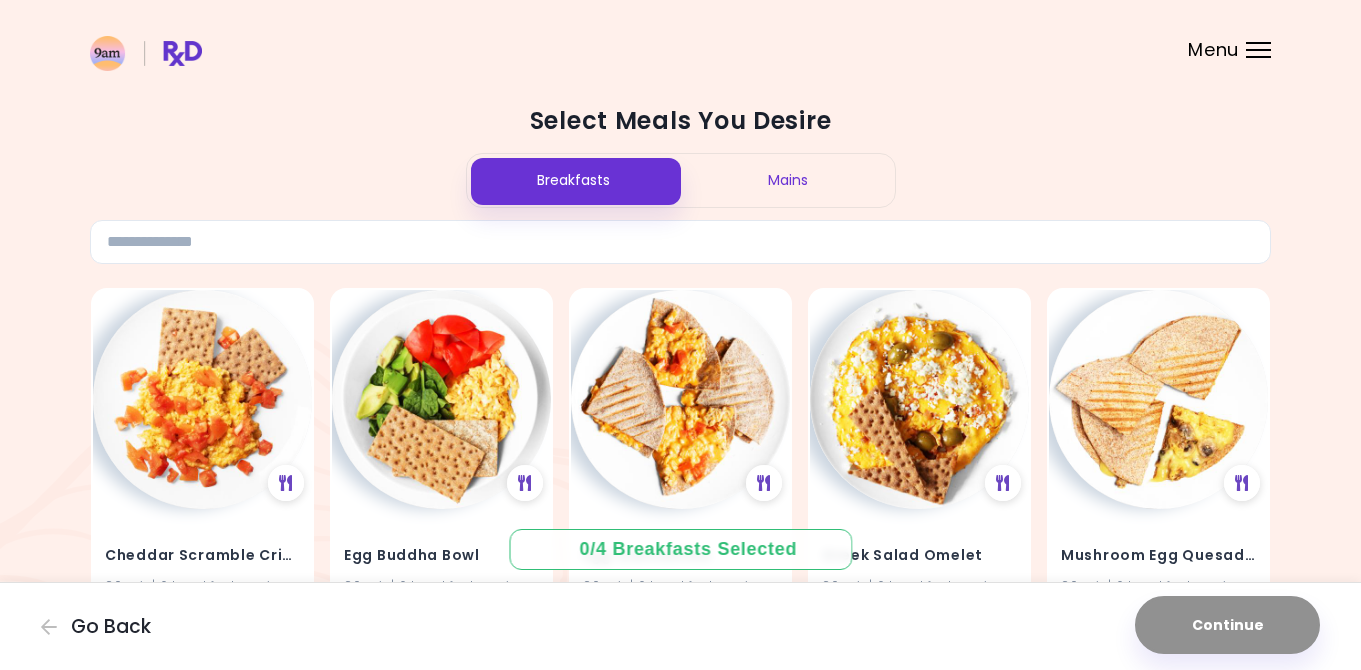 click on "Menu" at bounding box center (1258, 50) 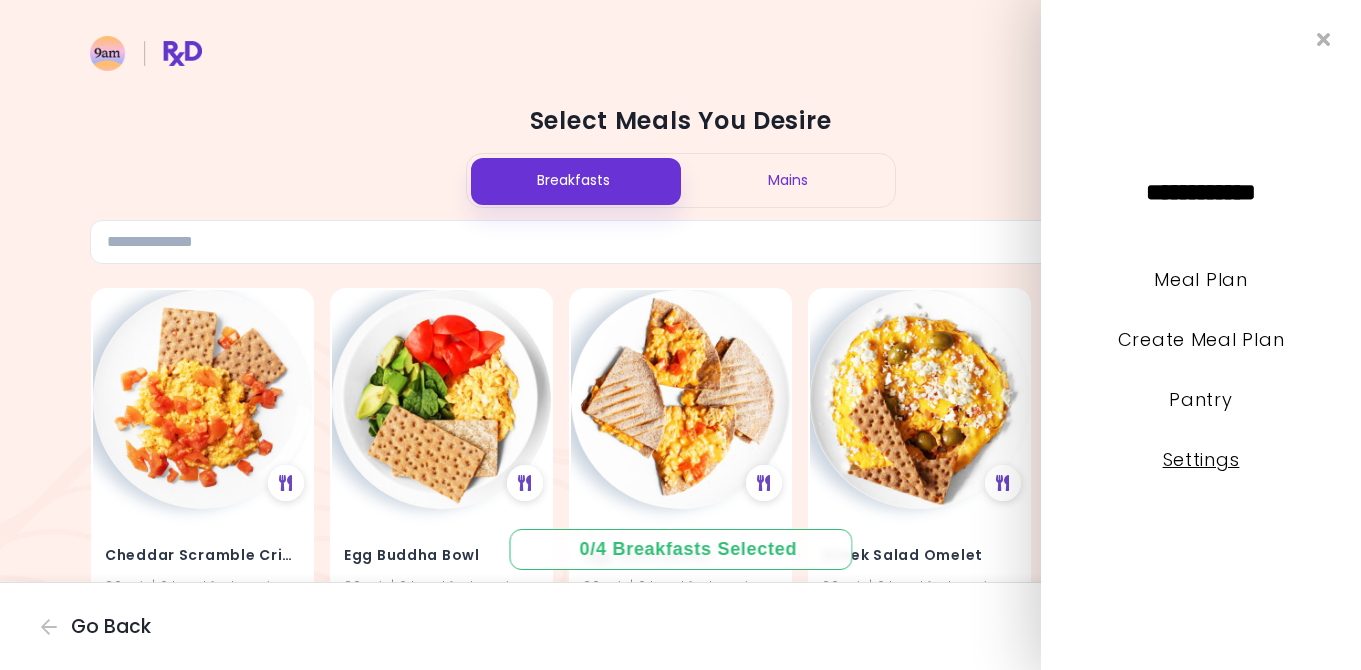 click on "Settings" at bounding box center [1201, 459] 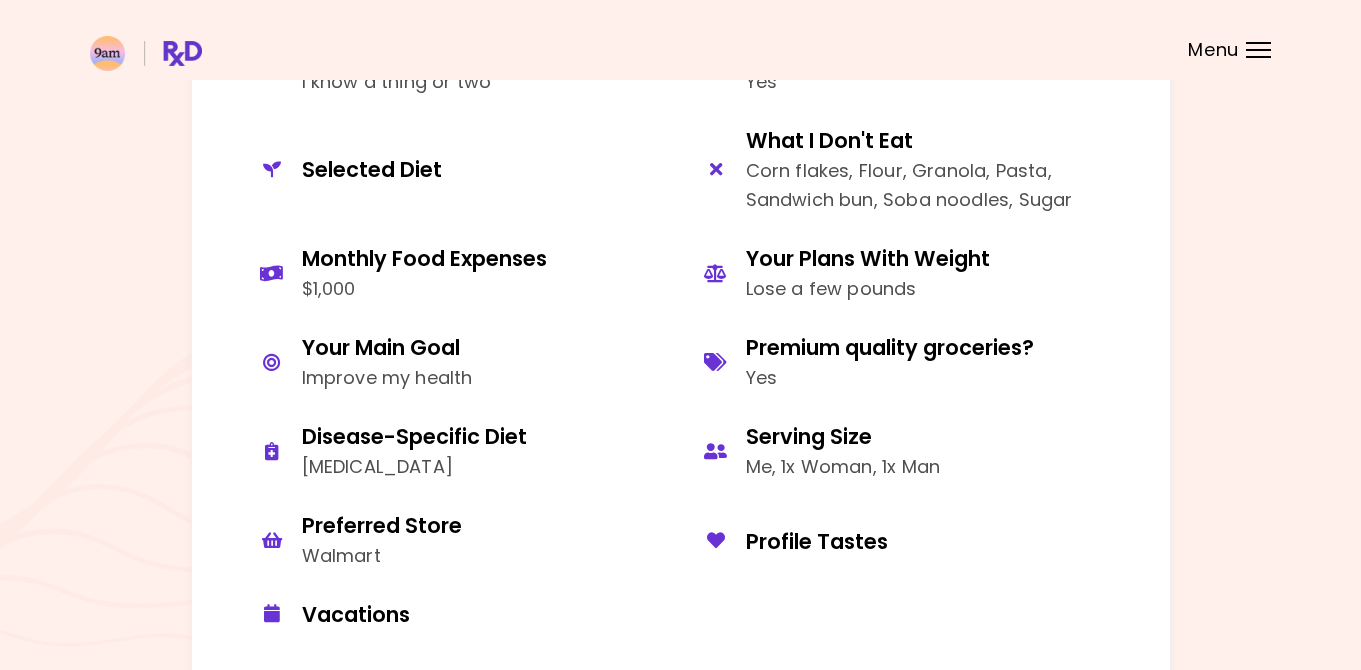scroll, scrollTop: 1020, scrollLeft: 0, axis: vertical 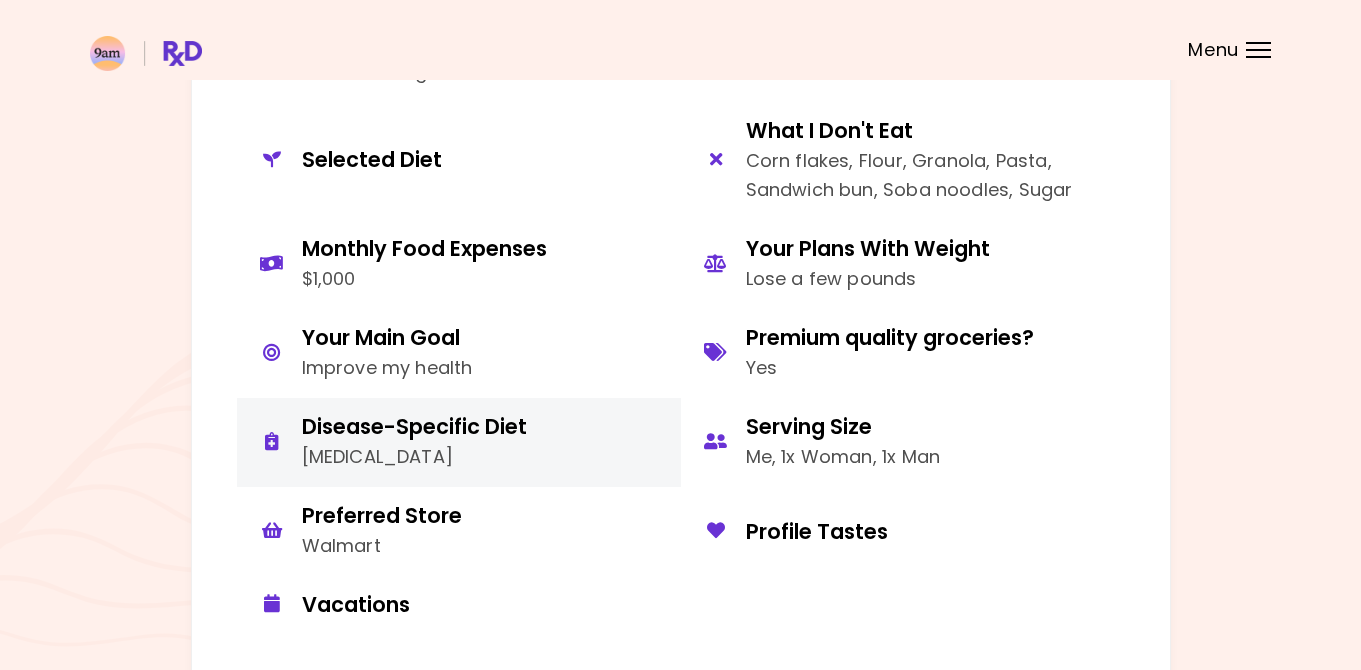 click on "Disease-Specific Diet" at bounding box center [414, 426] 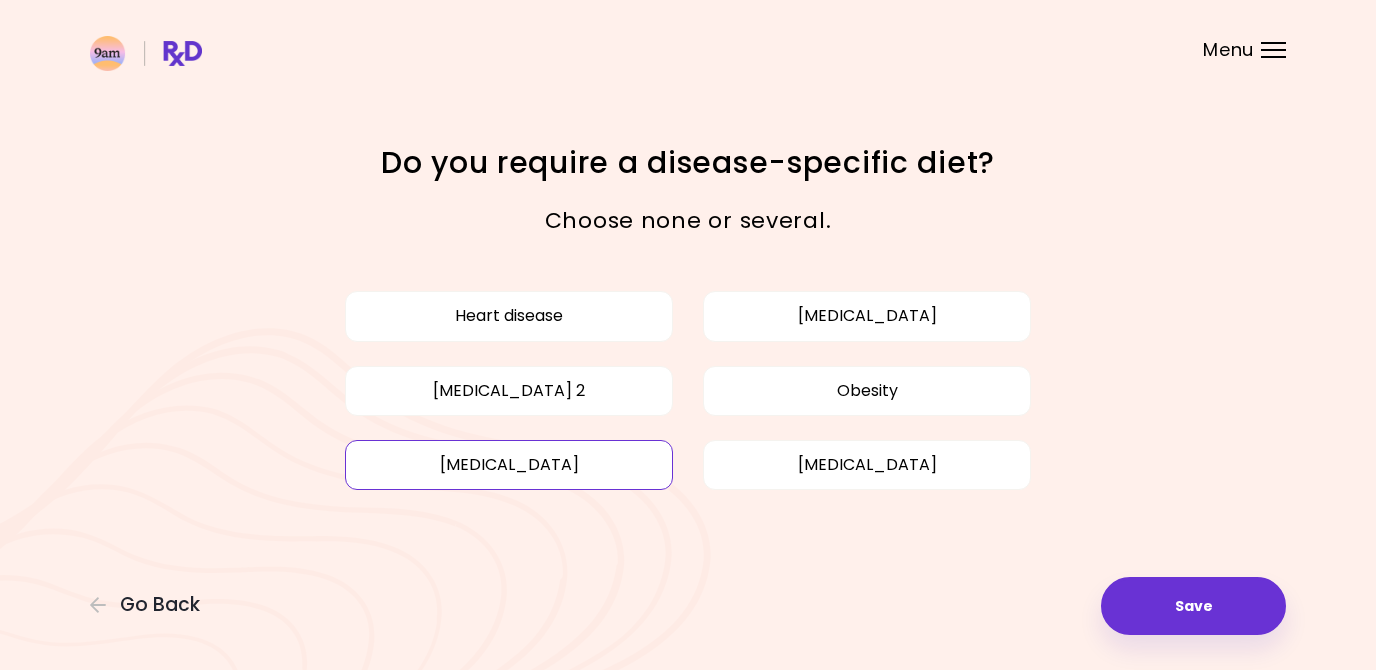click on "High cholesterol" at bounding box center (509, 465) 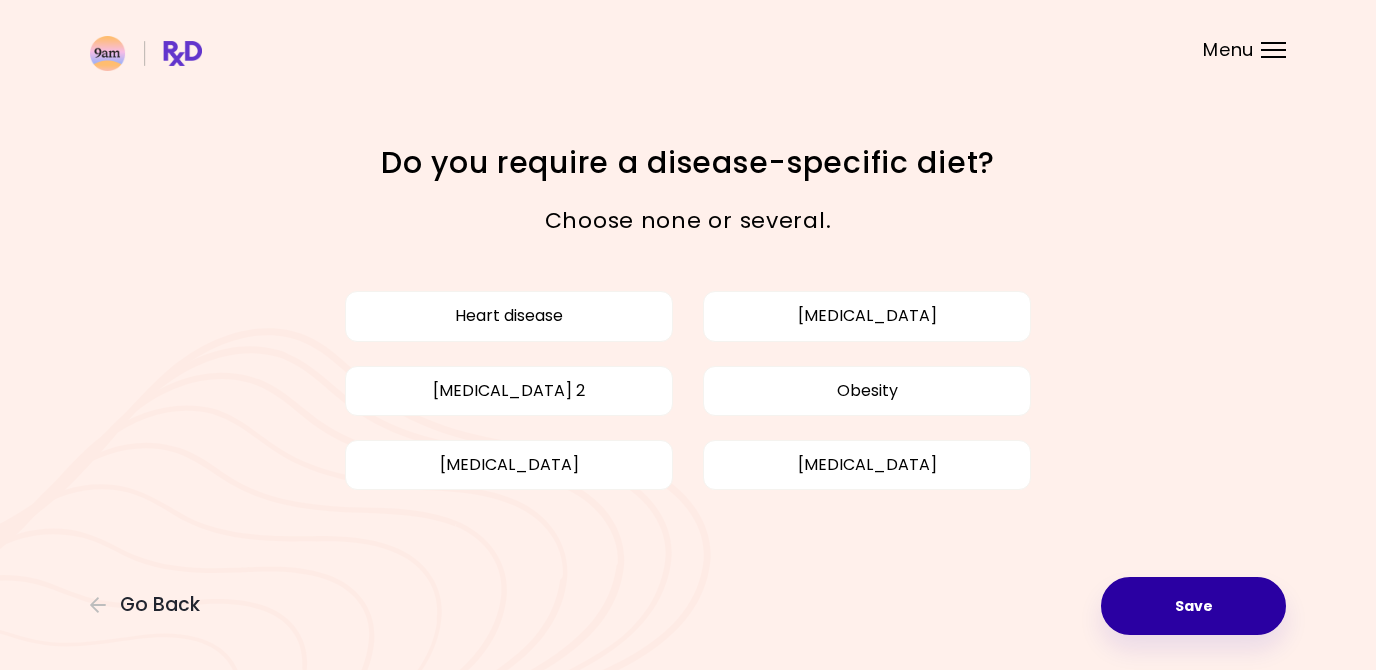 click on "Save" at bounding box center [1193, 606] 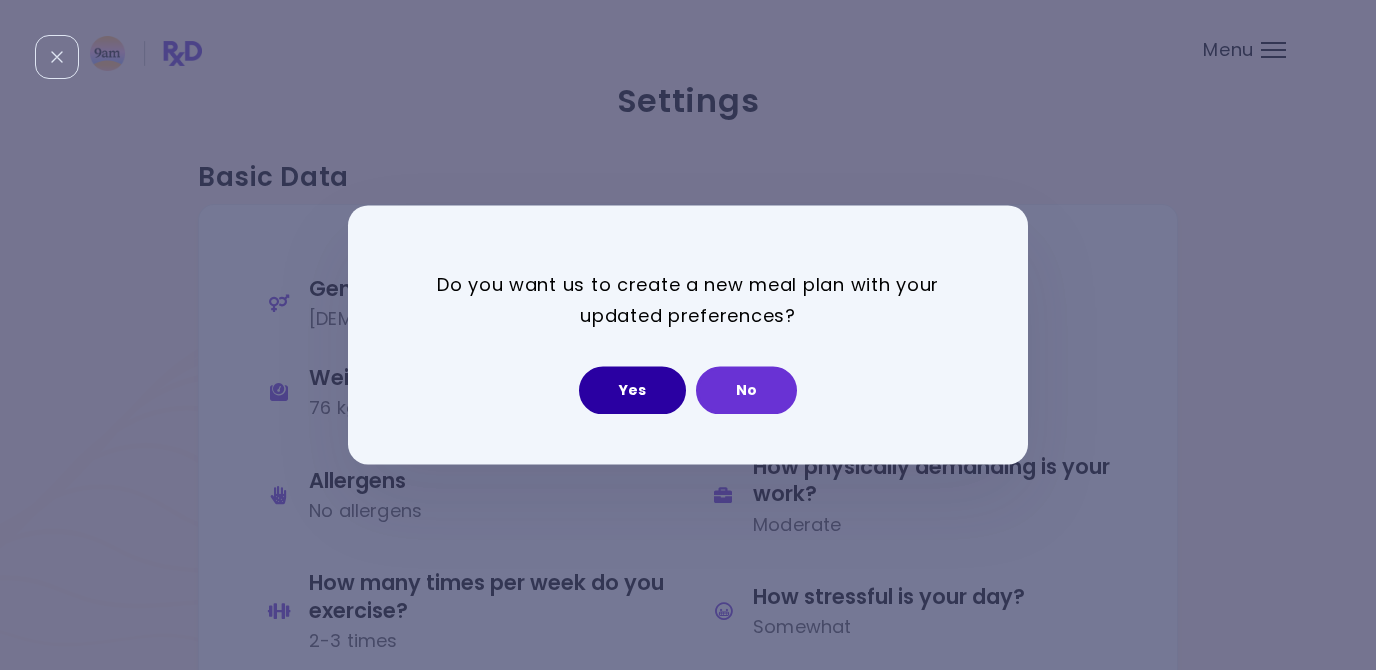 click on "Yes" at bounding box center [632, 391] 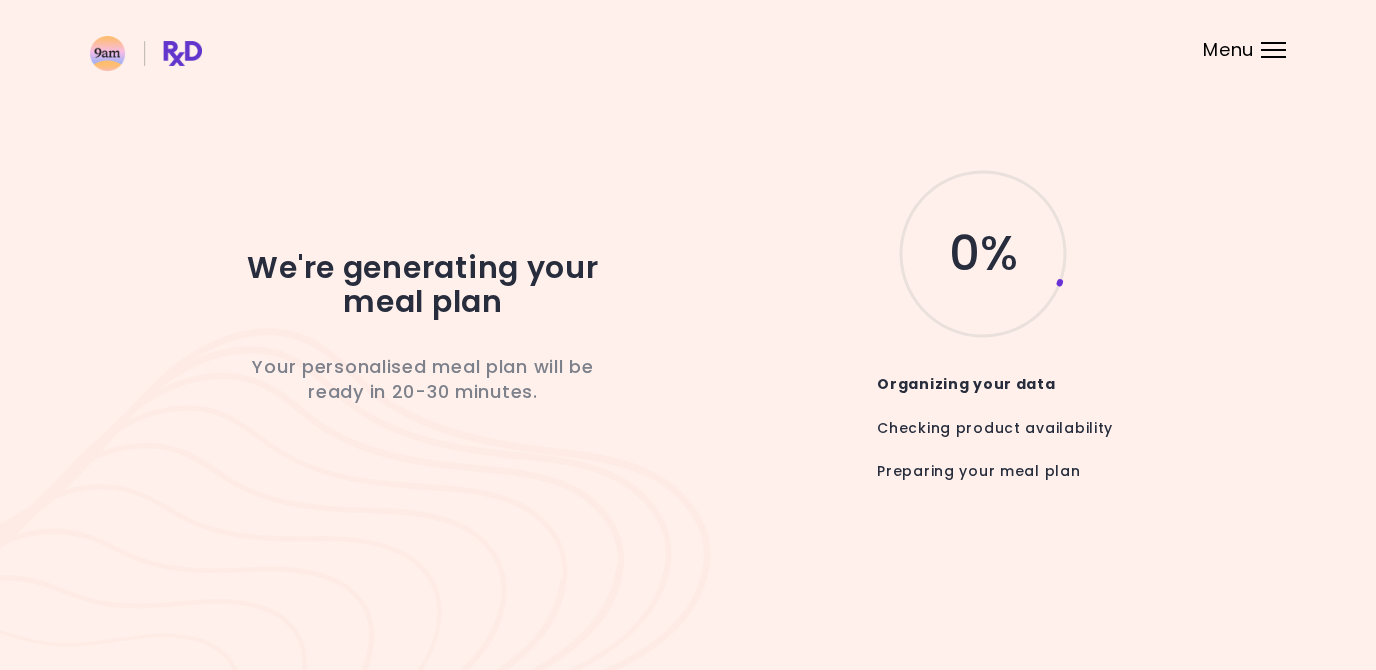 click on "Menu" at bounding box center (1273, 50) 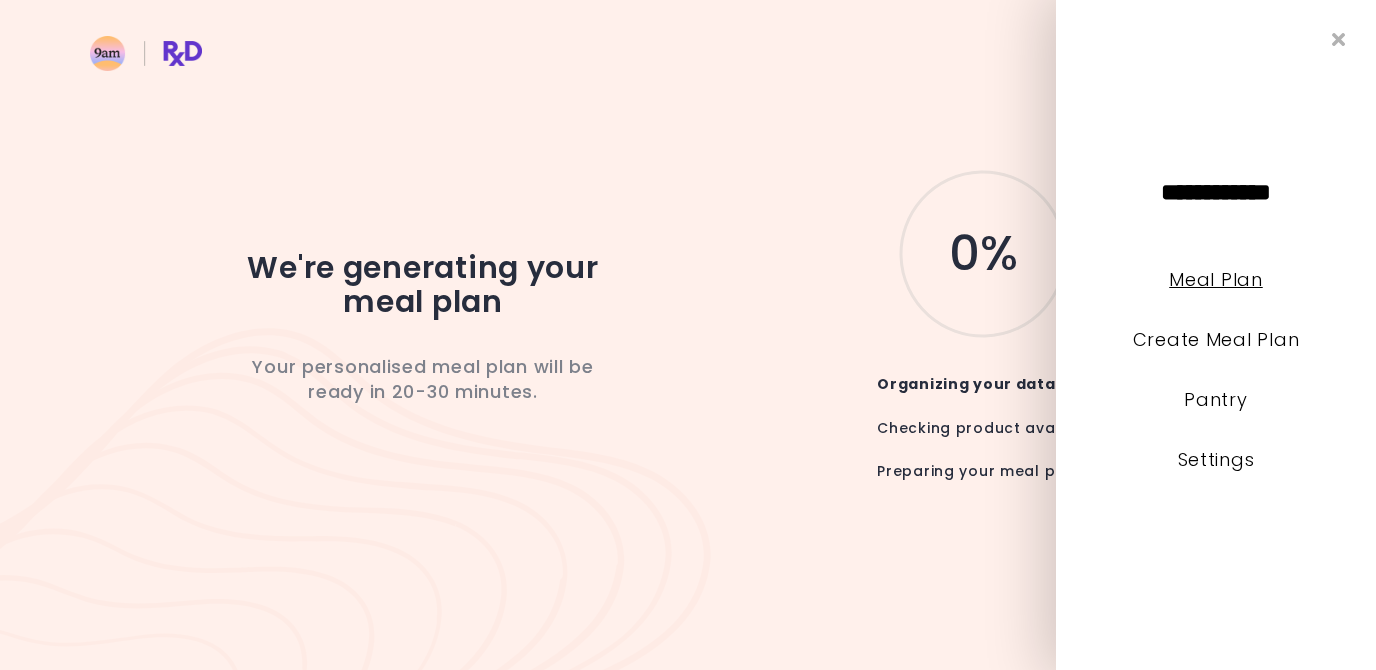 click on "Meal Plan" at bounding box center [1215, 279] 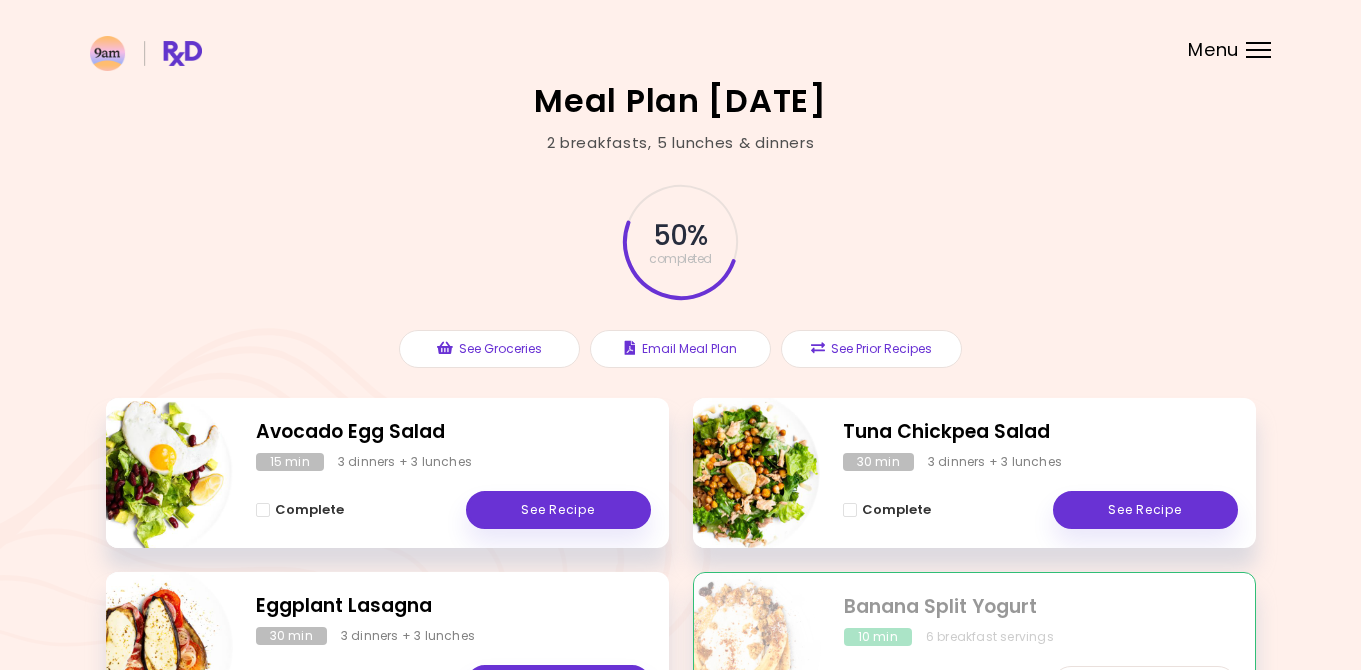 click on "50 % completed   See Groceries   Email Meal Plan   See Prior Recipes" at bounding box center (681, 276) 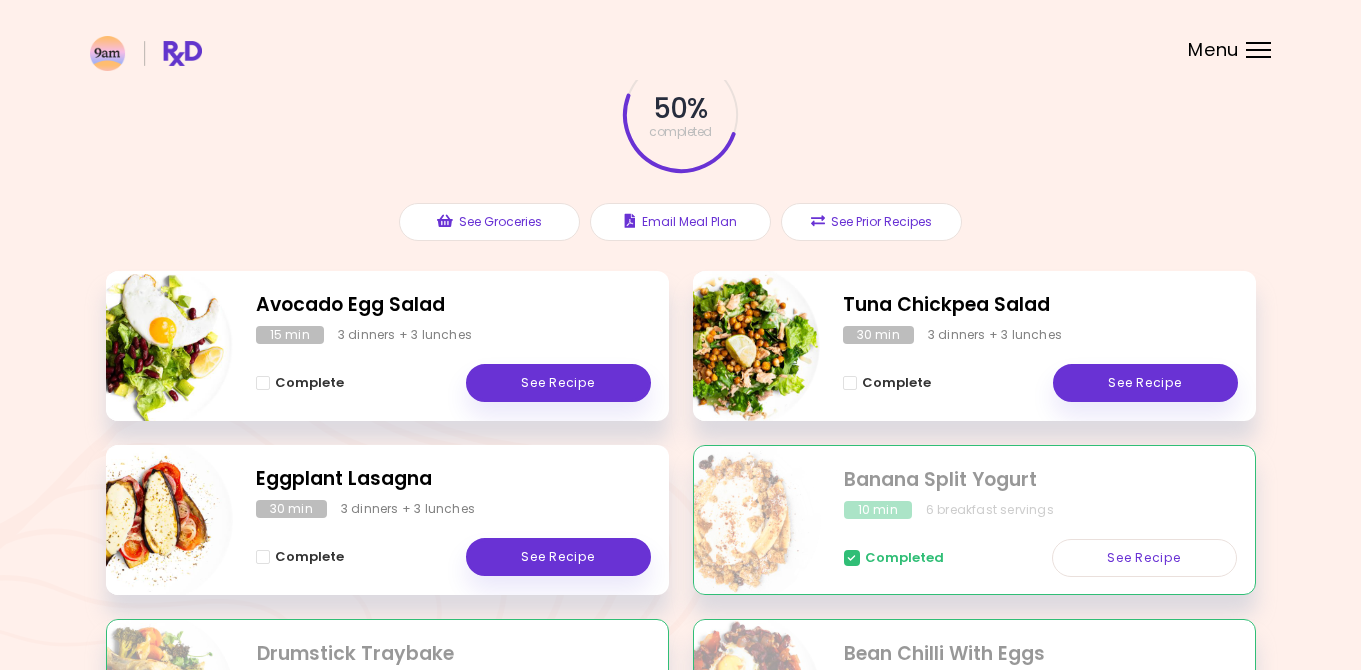 scroll, scrollTop: 109, scrollLeft: 0, axis: vertical 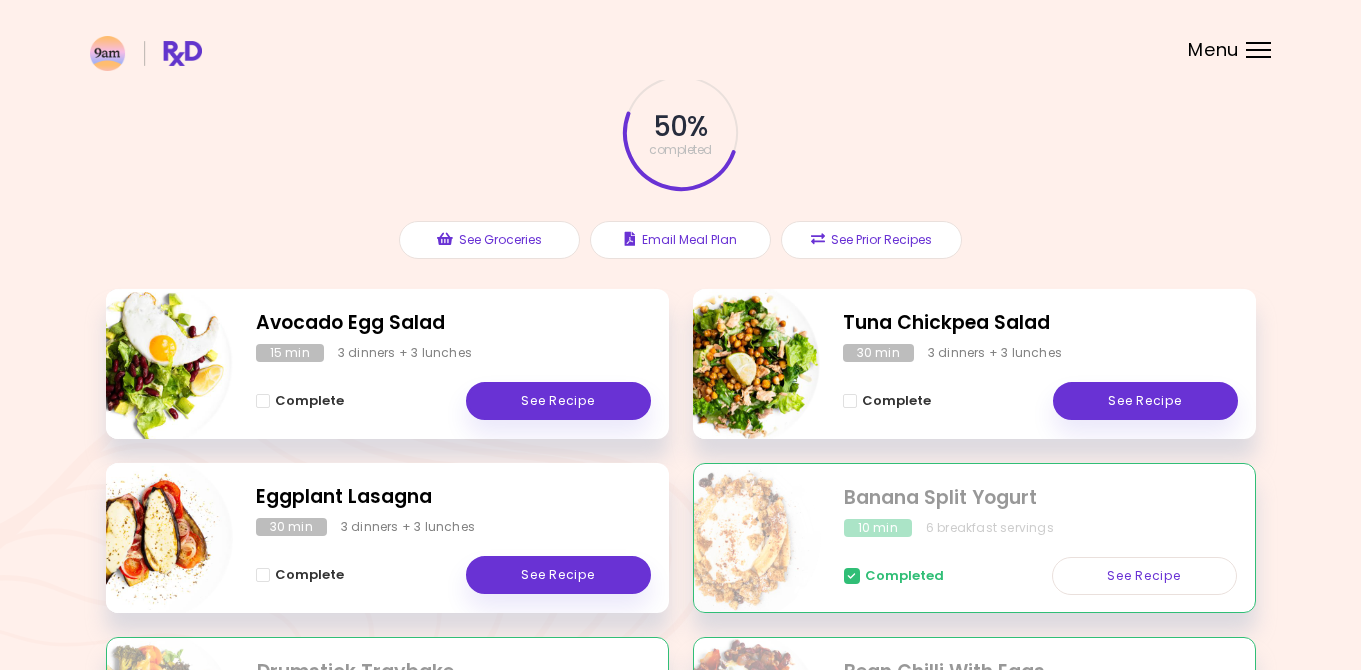 click on "Menu" at bounding box center (1258, 50) 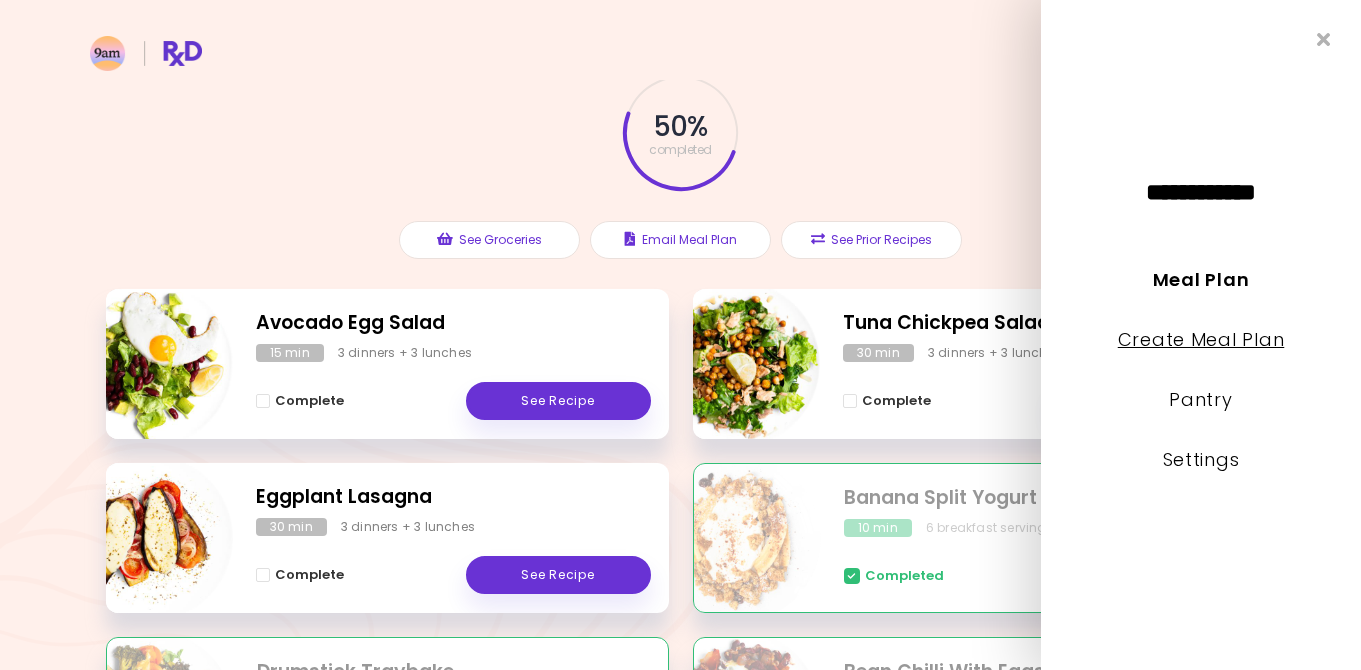 click on "Create Meal Plan" at bounding box center (1201, 339) 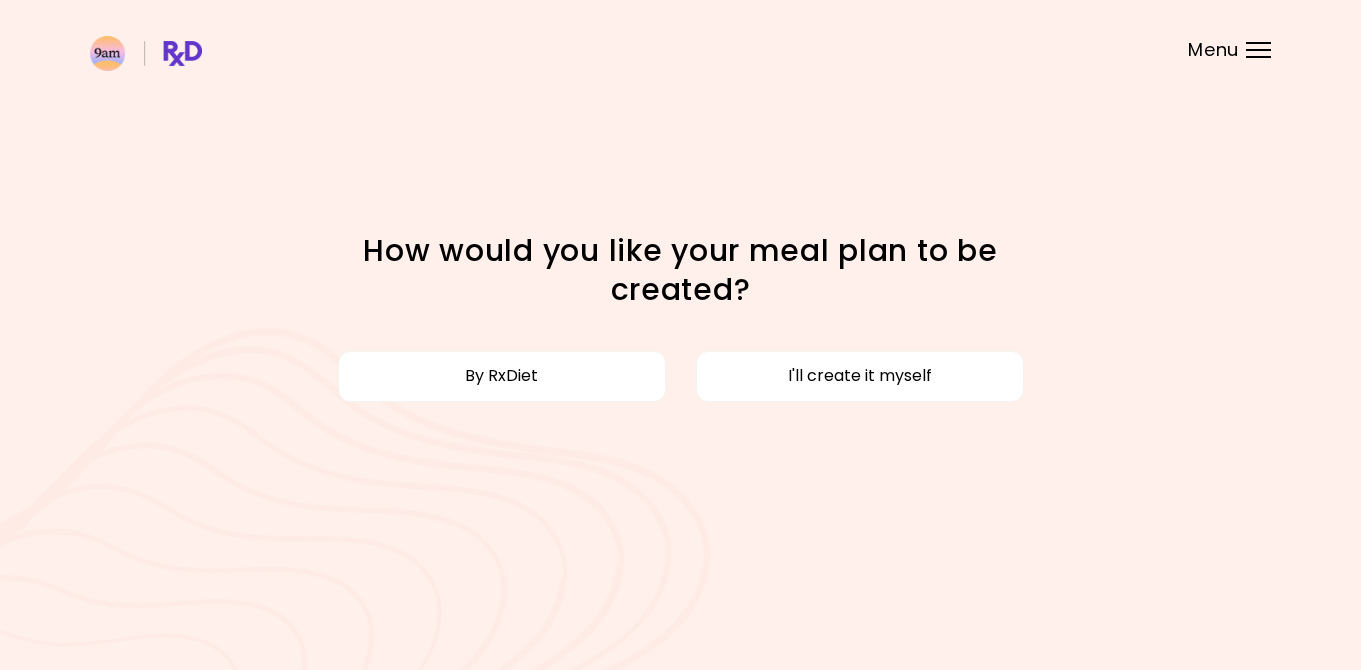 scroll, scrollTop: 0, scrollLeft: 0, axis: both 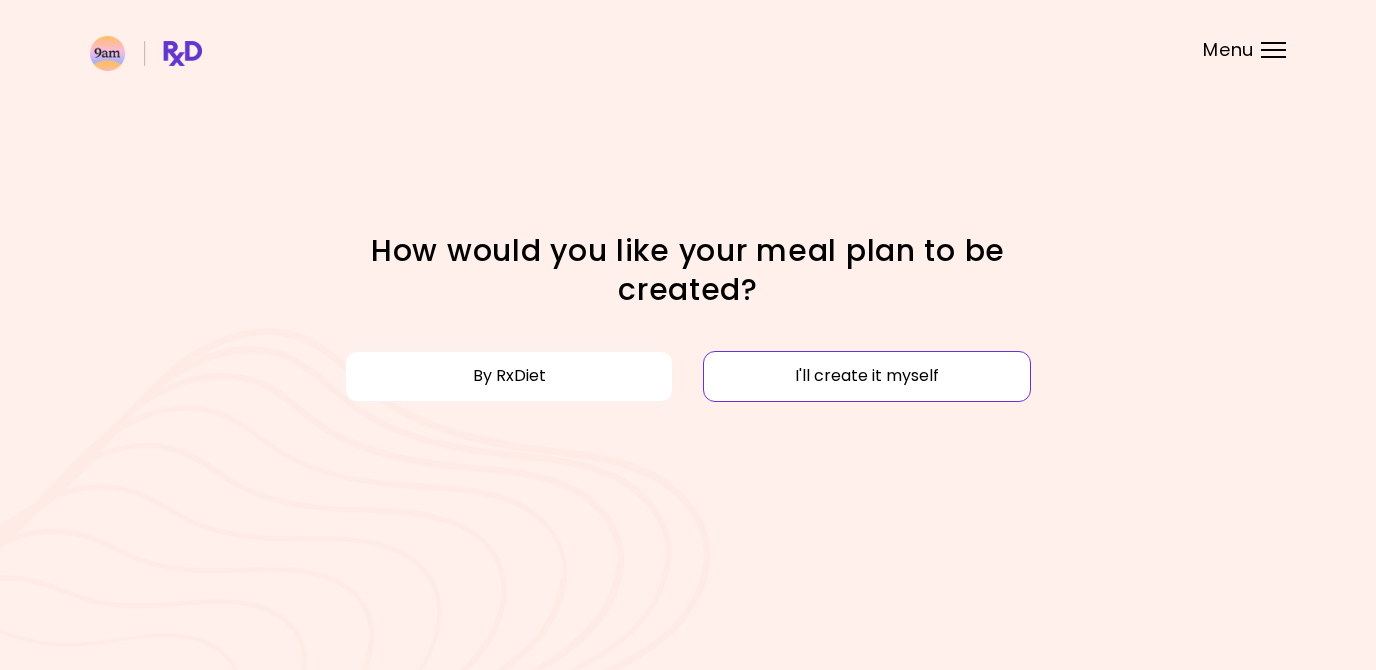 click on "I'll create it myself" at bounding box center (867, 376) 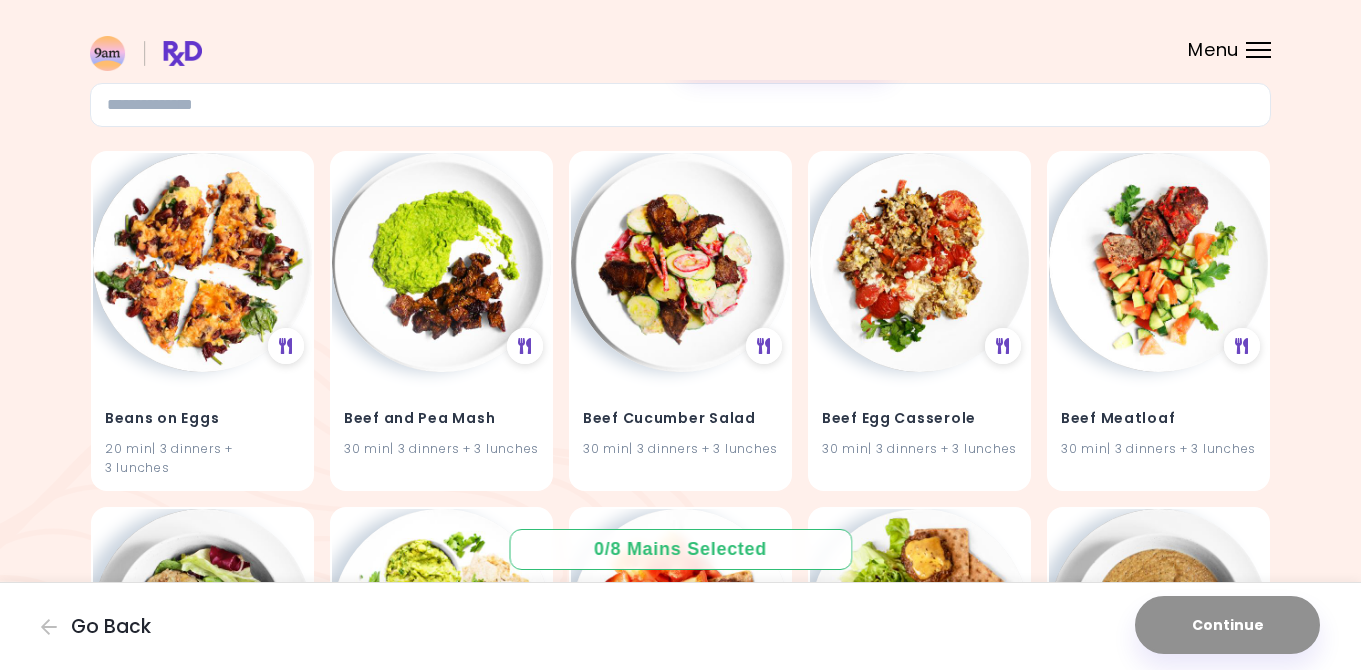 scroll, scrollTop: 140, scrollLeft: 0, axis: vertical 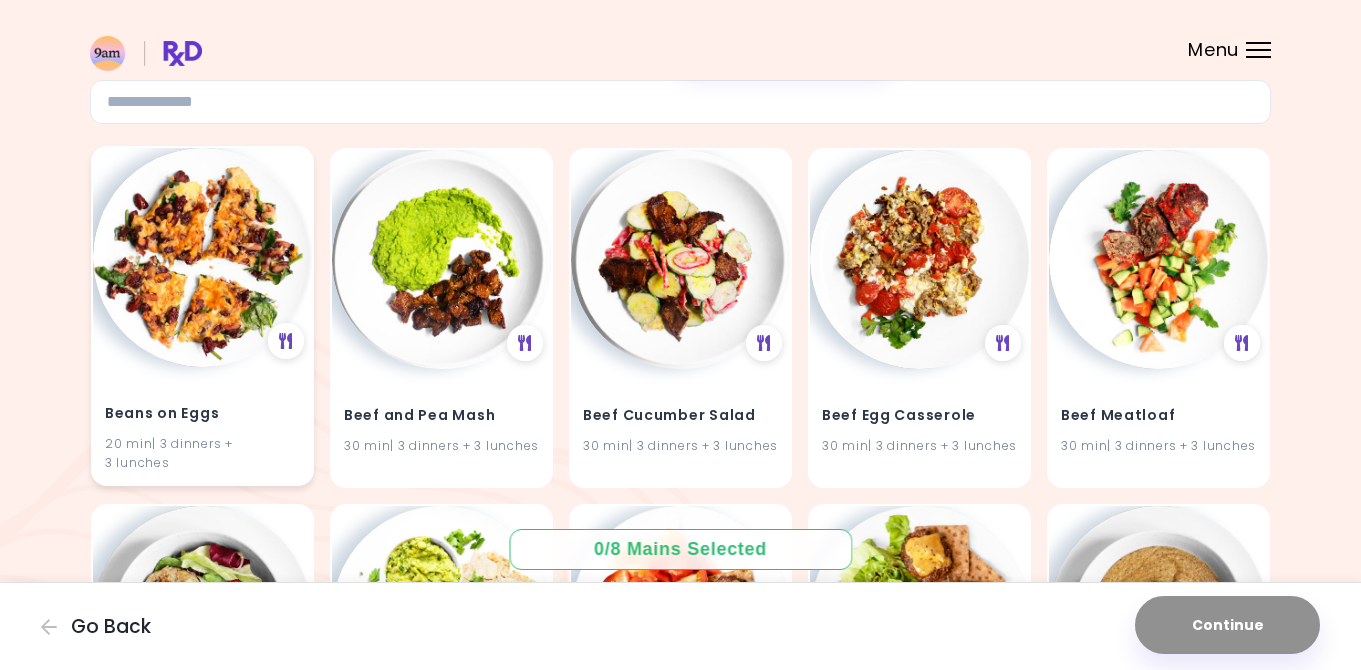 click on "20   min  |   3 dinners +
3 lunches" at bounding box center [202, 452] 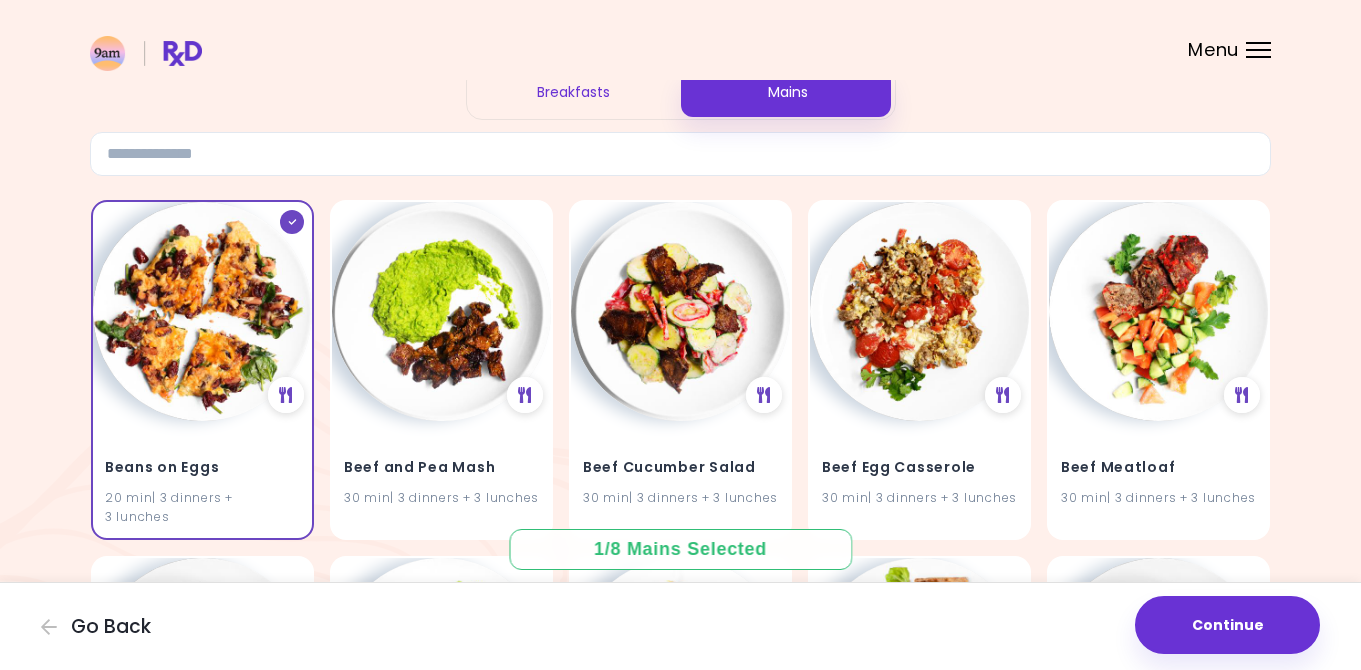 scroll, scrollTop: 0, scrollLeft: 0, axis: both 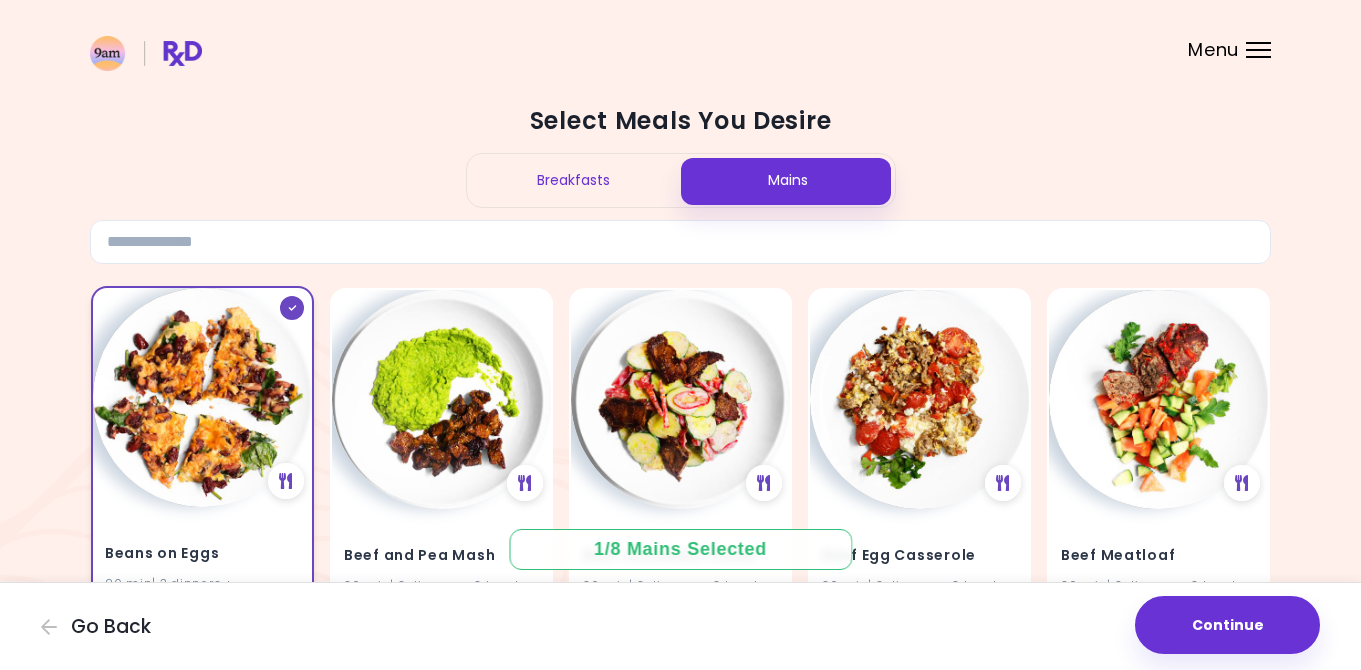 click 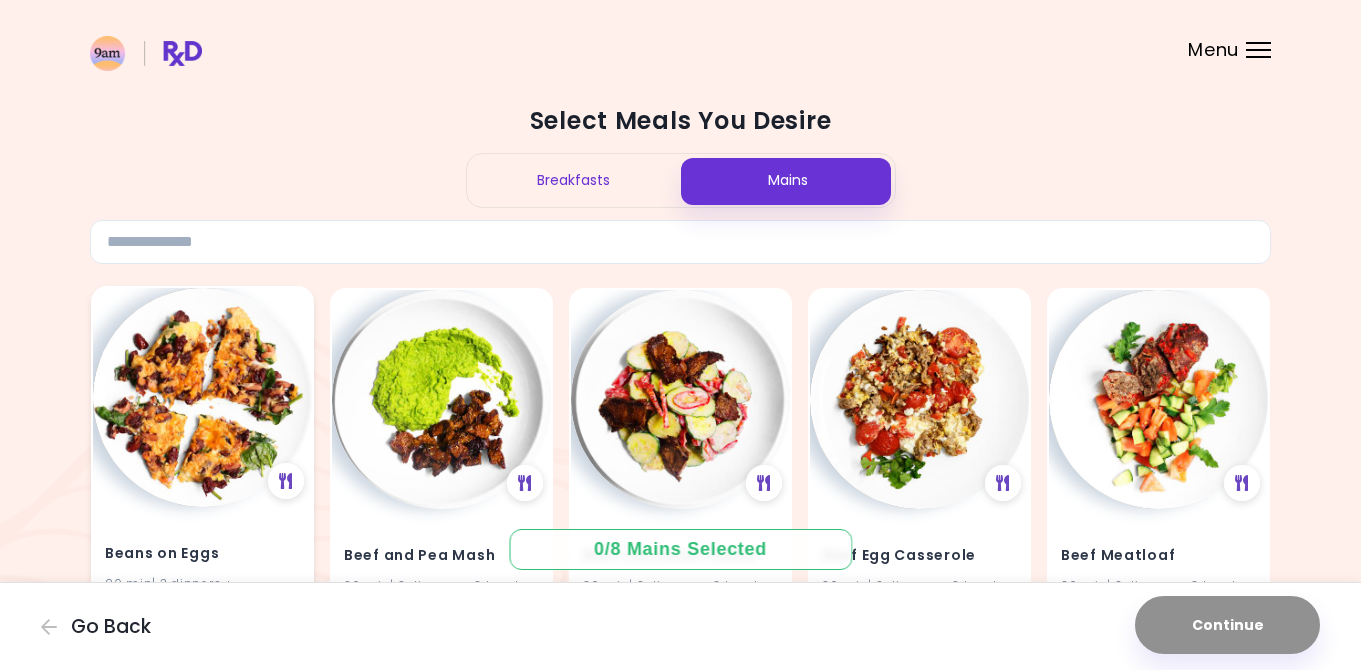 click on "Breakfasts" at bounding box center (574, 180) 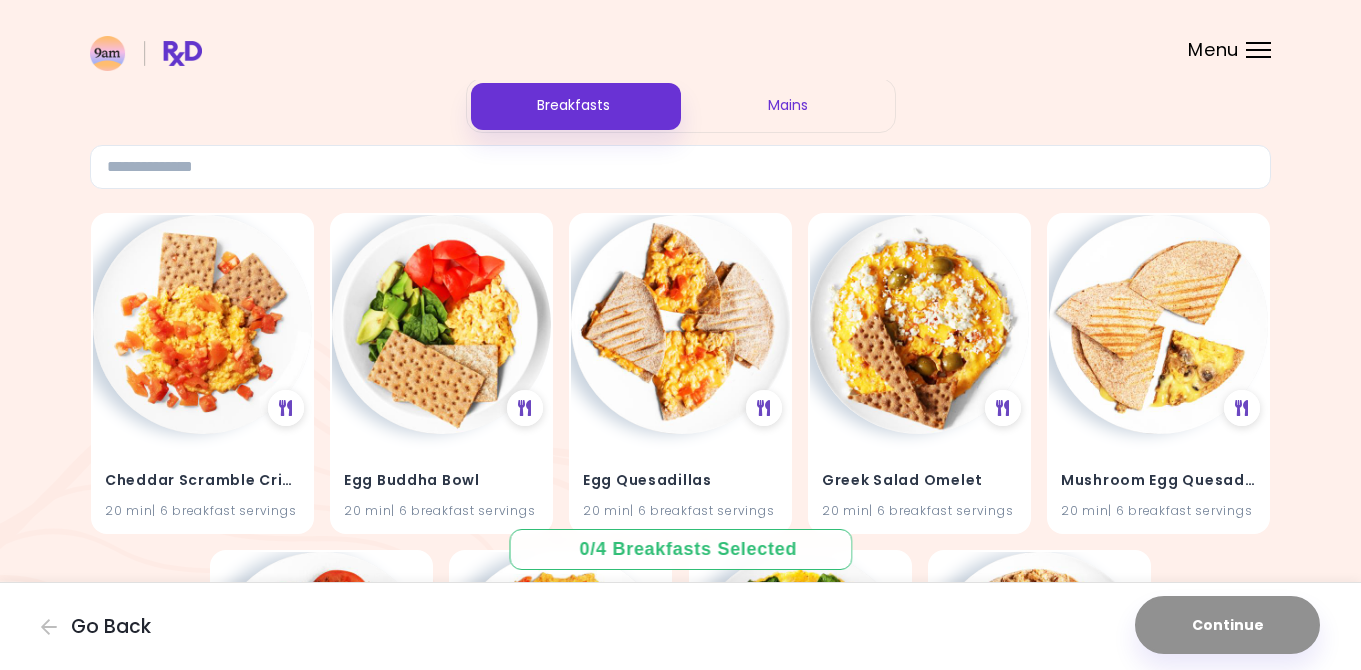scroll, scrollTop: 72, scrollLeft: 0, axis: vertical 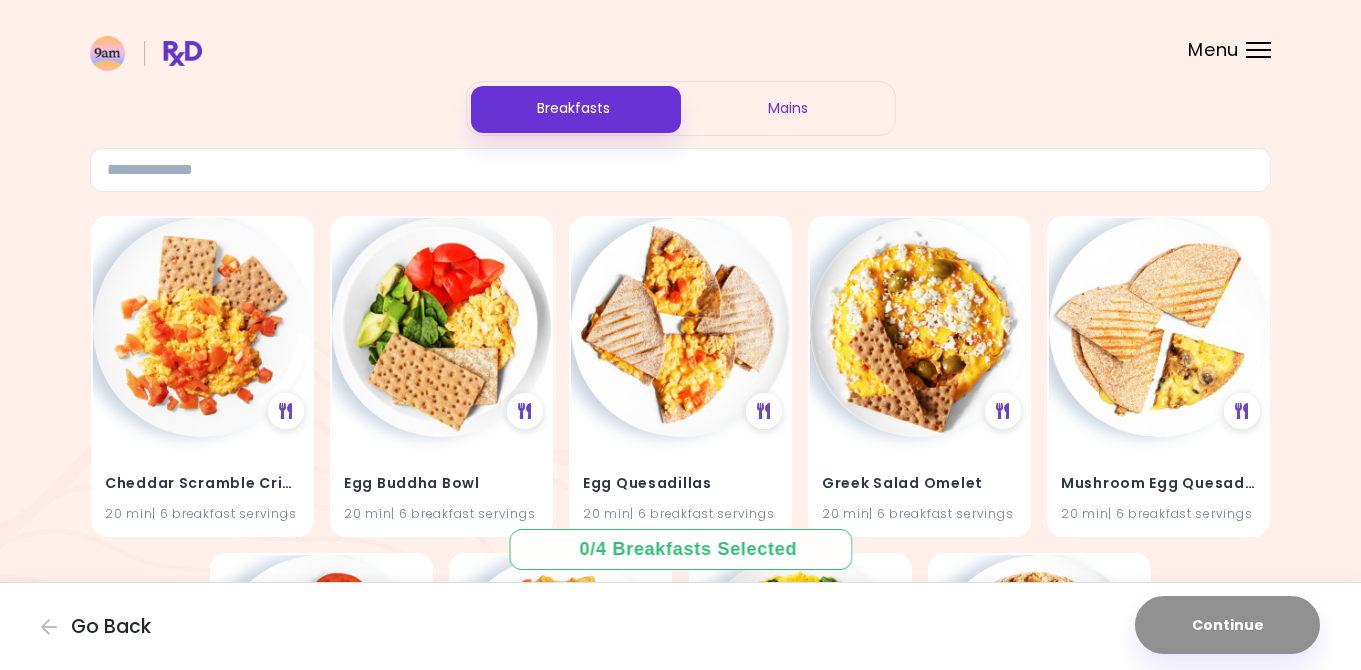 click on "Menu" at bounding box center [1258, 50] 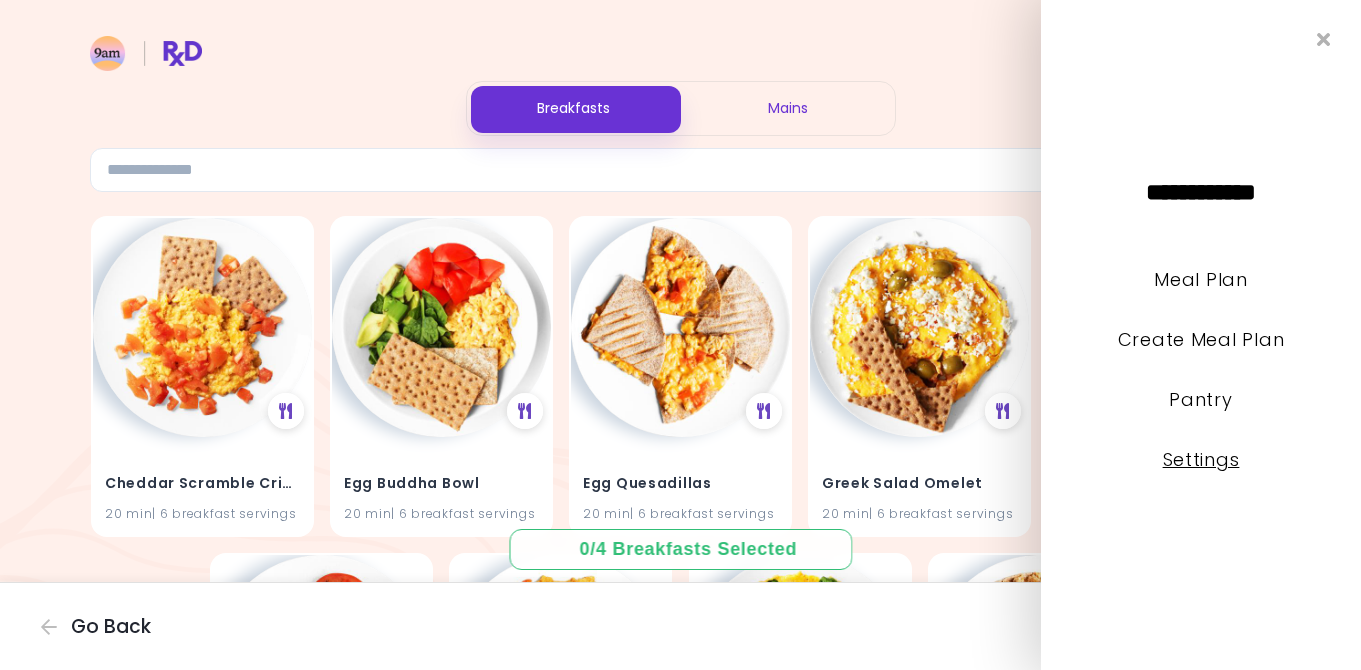 click on "Settings" at bounding box center (1201, 459) 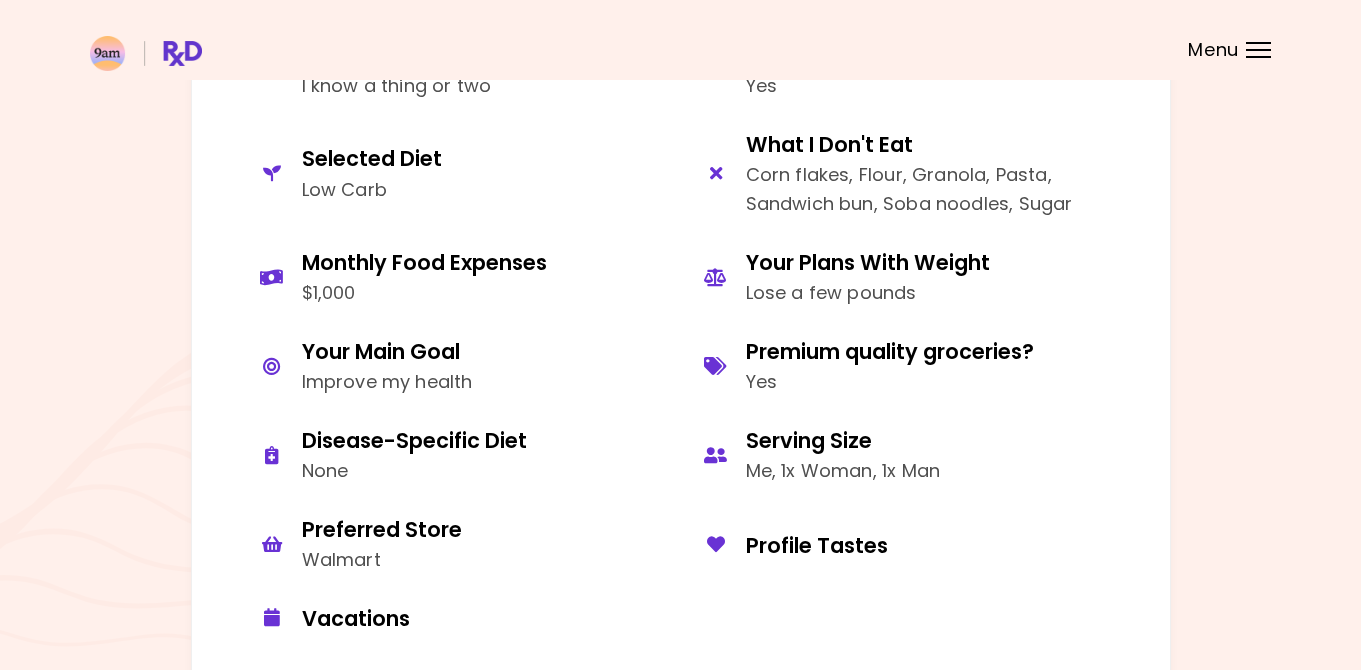 scroll, scrollTop: 1008, scrollLeft: 0, axis: vertical 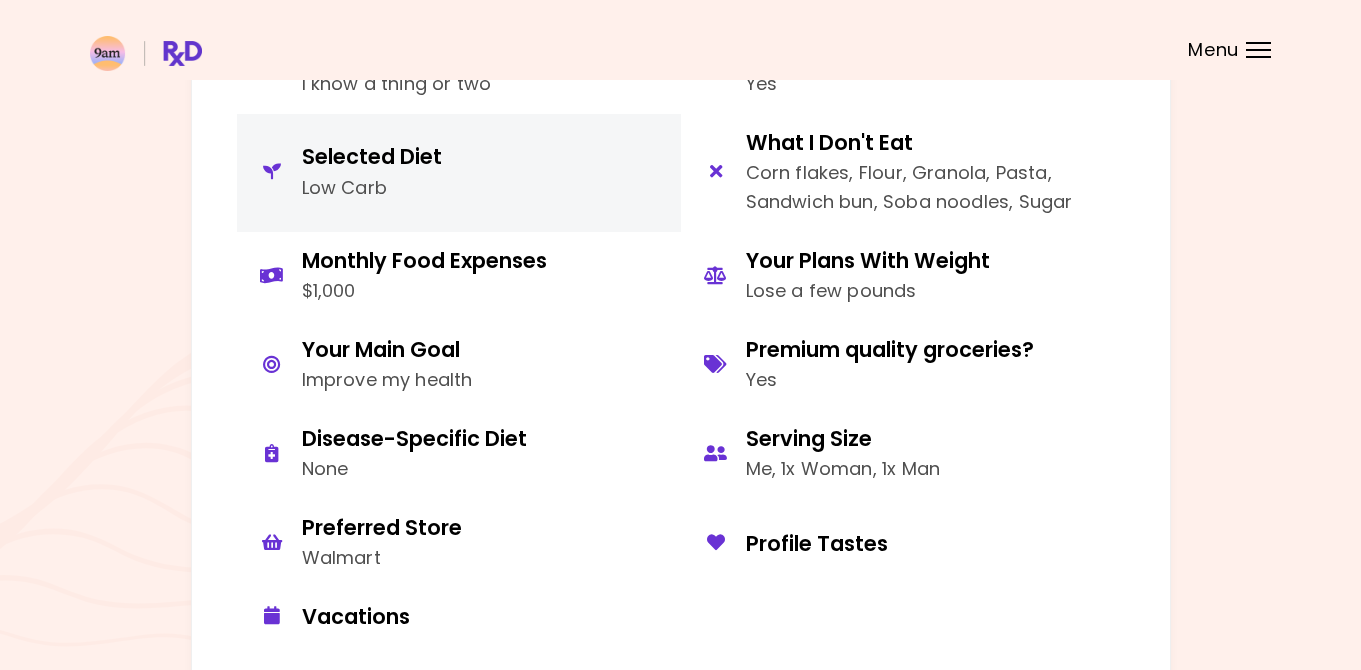 click on "Selected Diet" at bounding box center (372, 156) 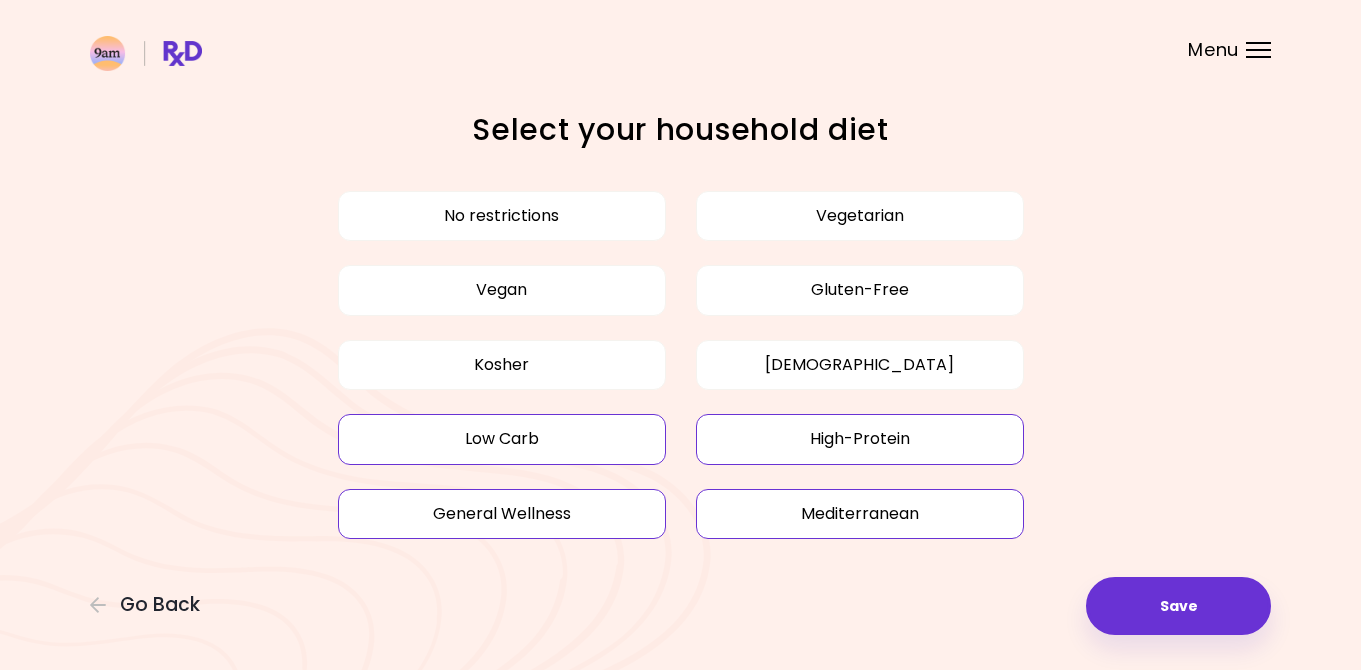 click on "No restrictions Vegetarian Vegan Gluten-Free Kosher Halal Low Carb High-Protein General Wellness Mediterranean" at bounding box center (681, 365) 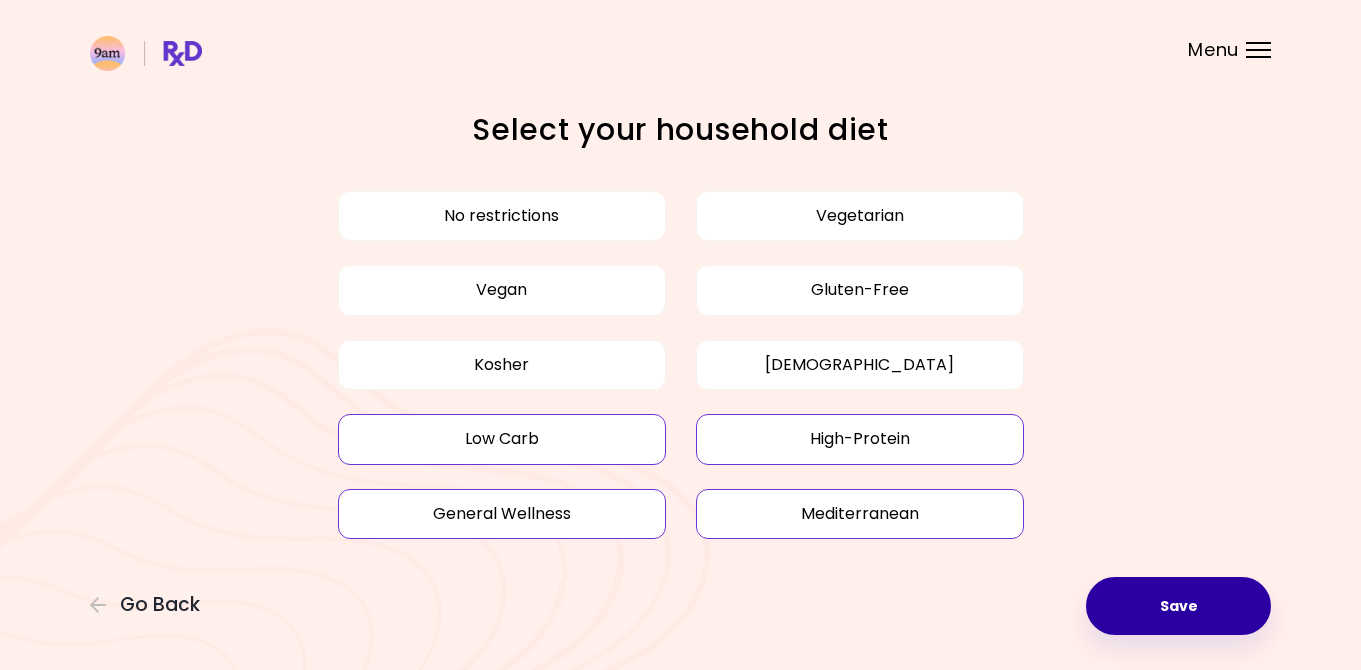 click on "Save" at bounding box center (1178, 606) 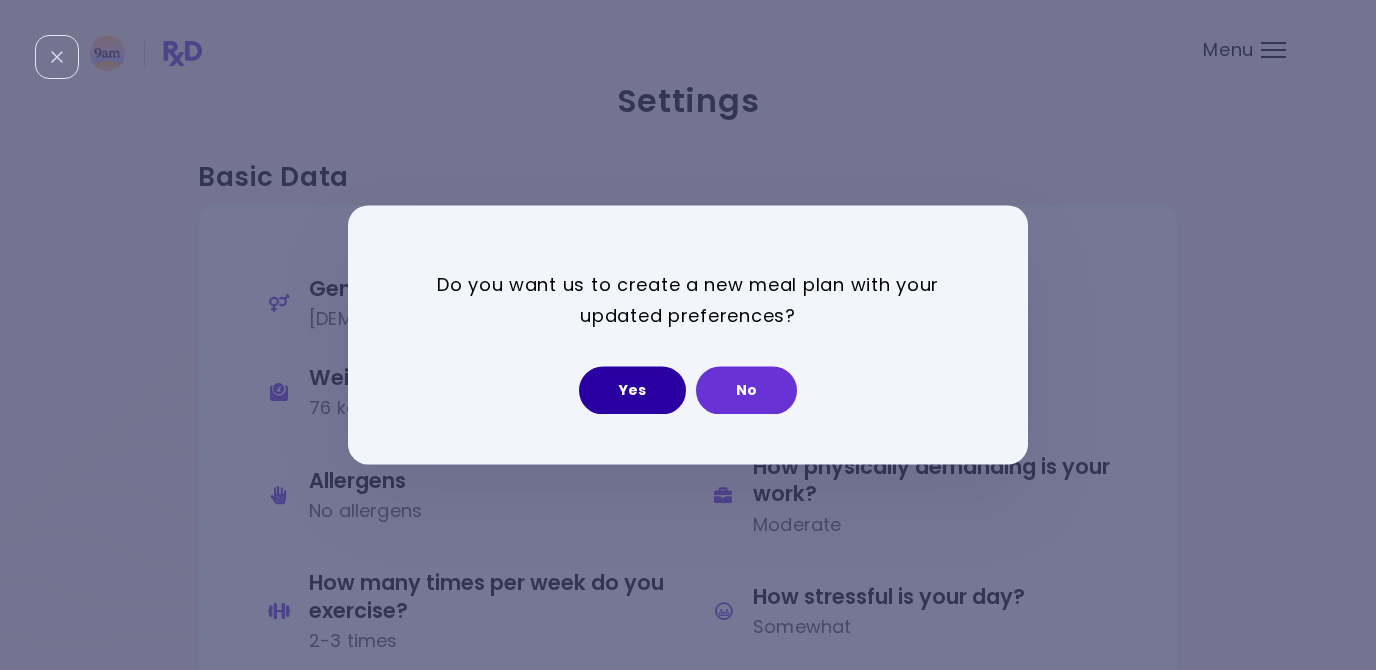 click on "Yes" at bounding box center (632, 391) 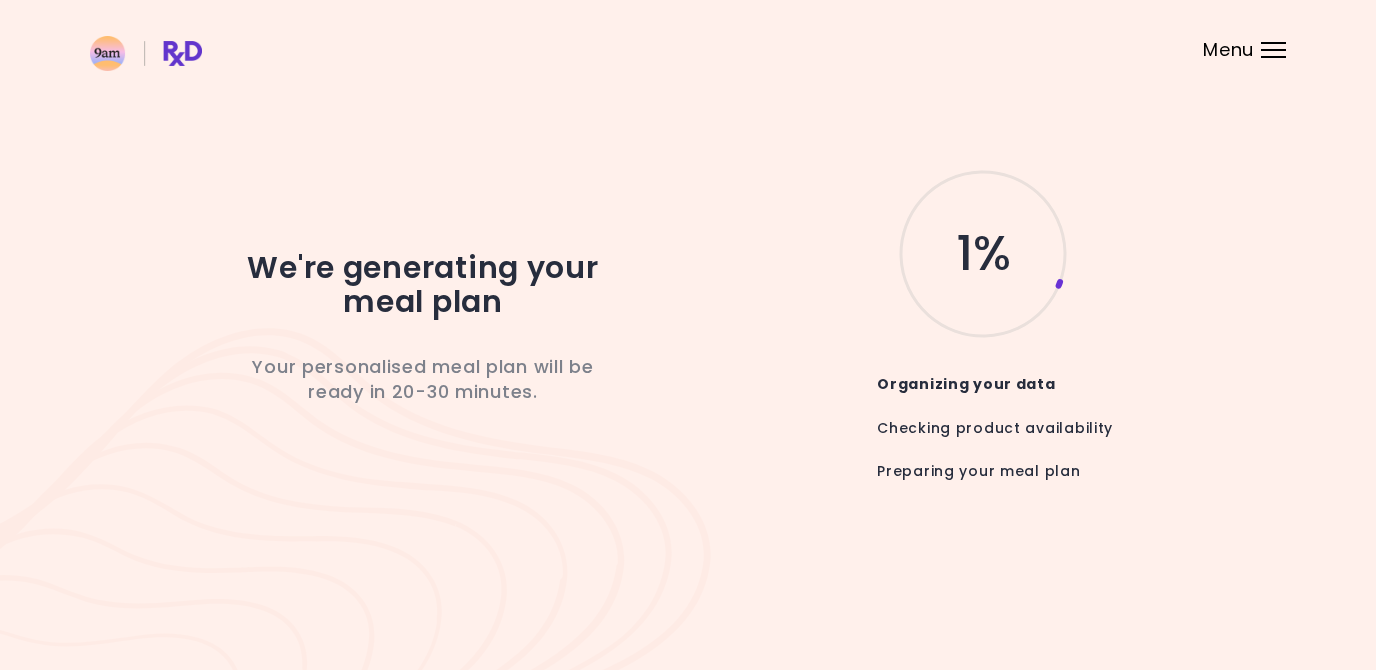 click at bounding box center (688, 40) 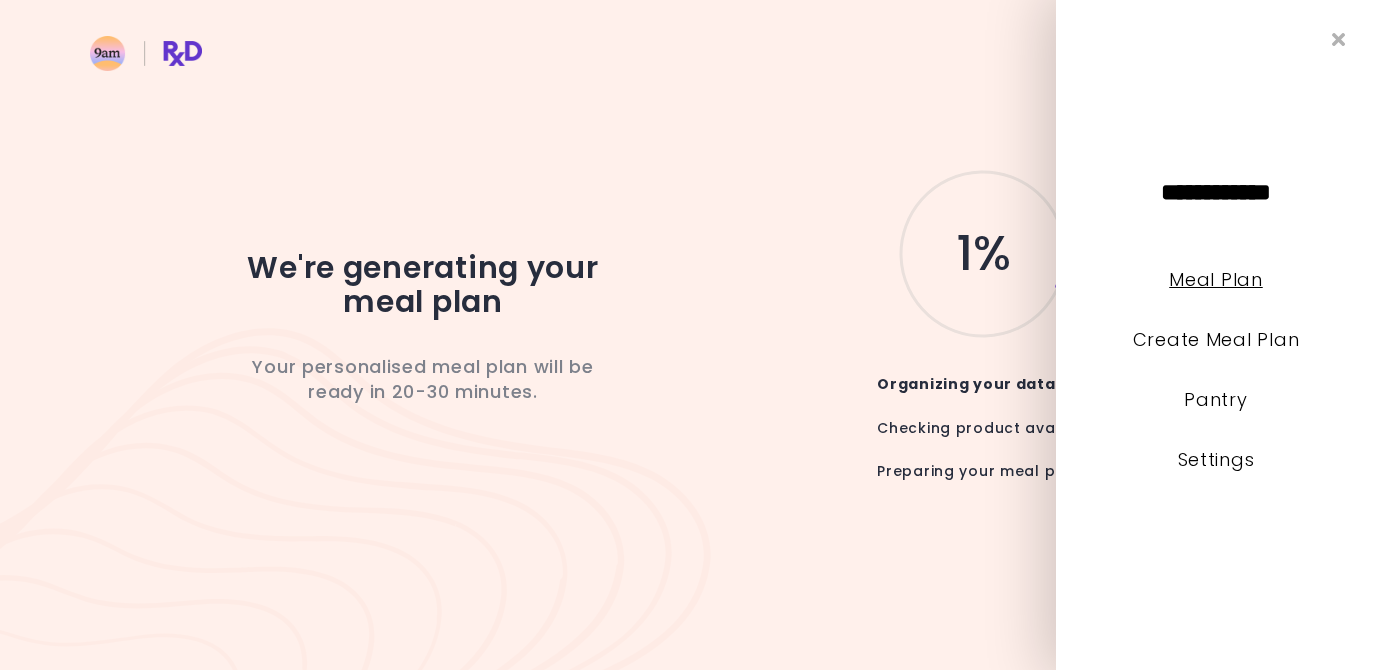 click on "Meal Plan" at bounding box center (1215, 279) 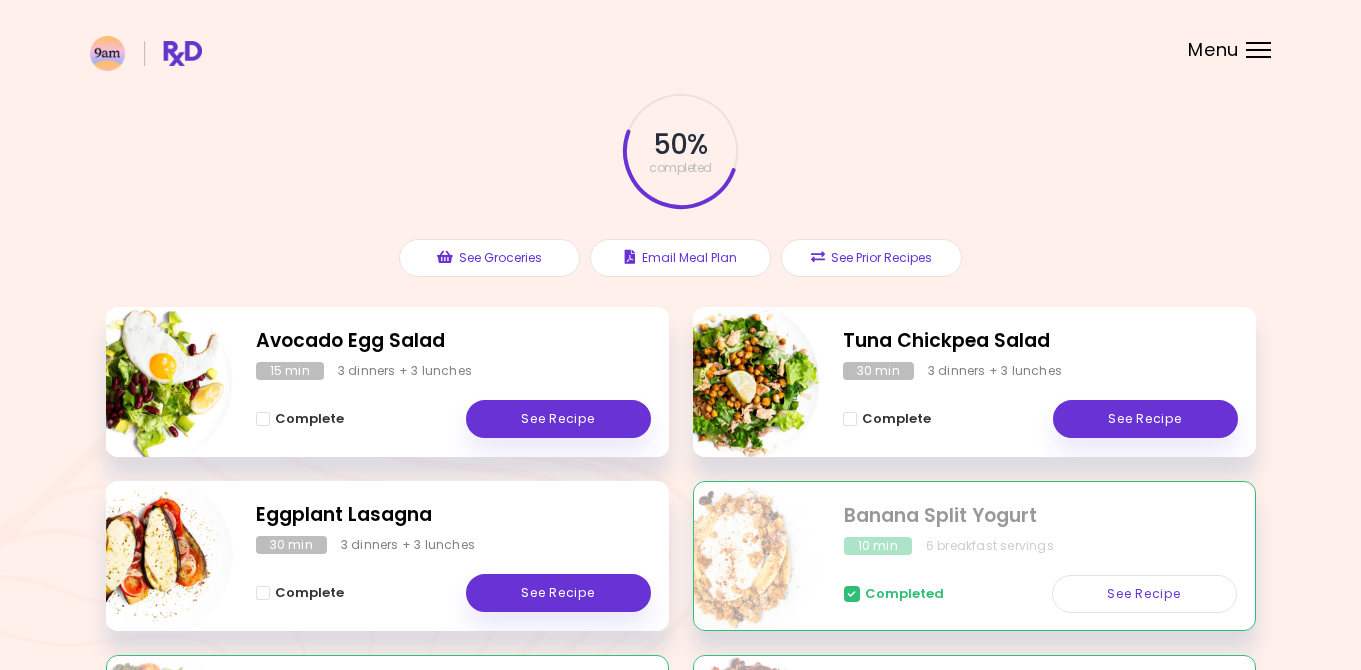 scroll, scrollTop: 15, scrollLeft: 0, axis: vertical 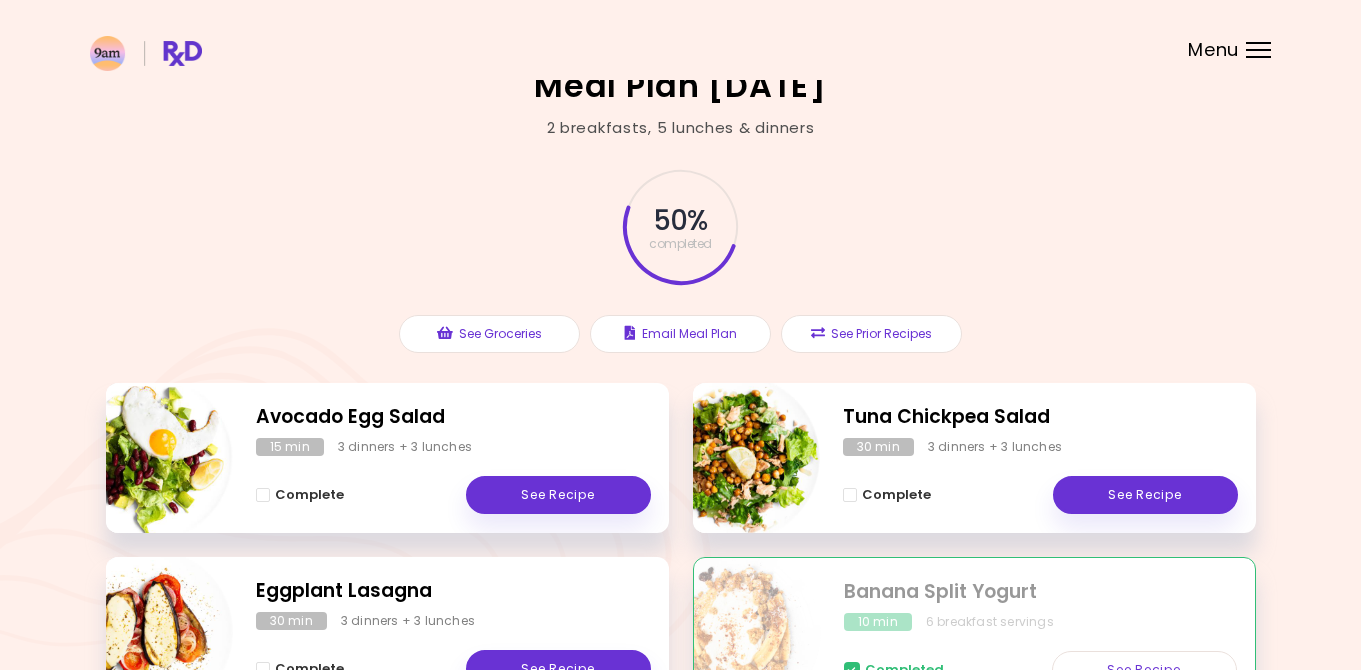 click at bounding box center [1258, 50] 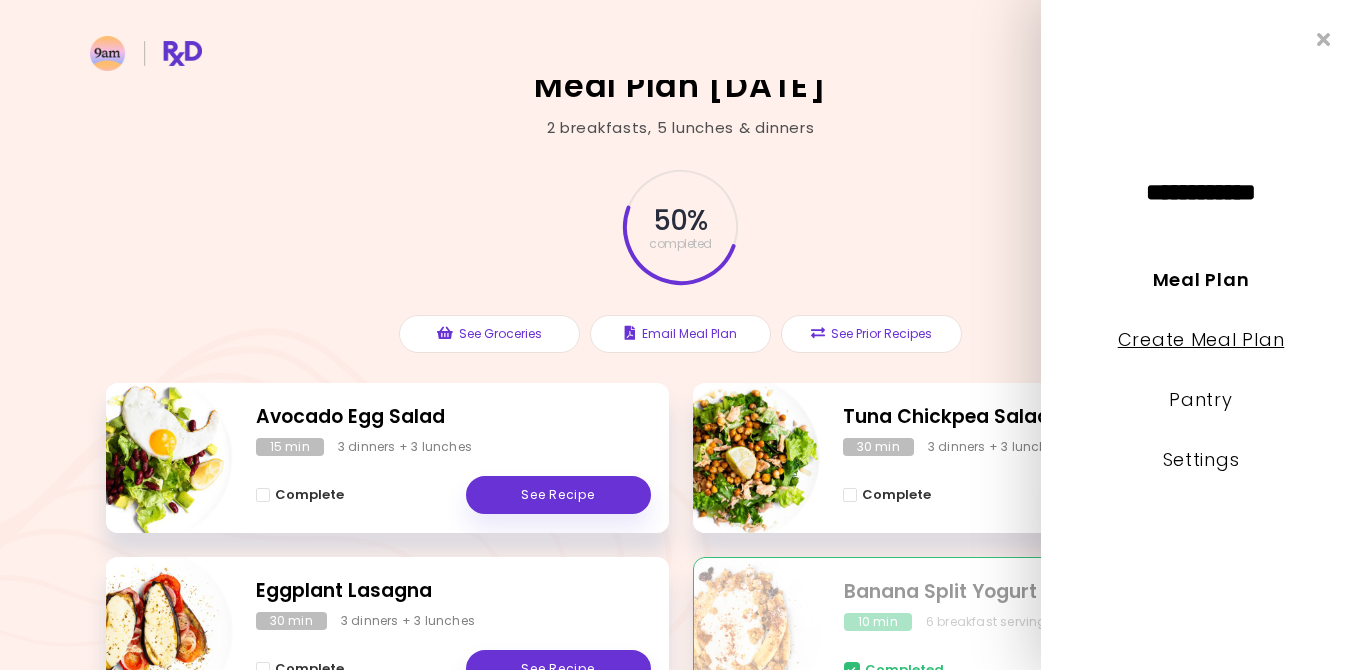 click on "Create Meal Plan" at bounding box center (1201, 339) 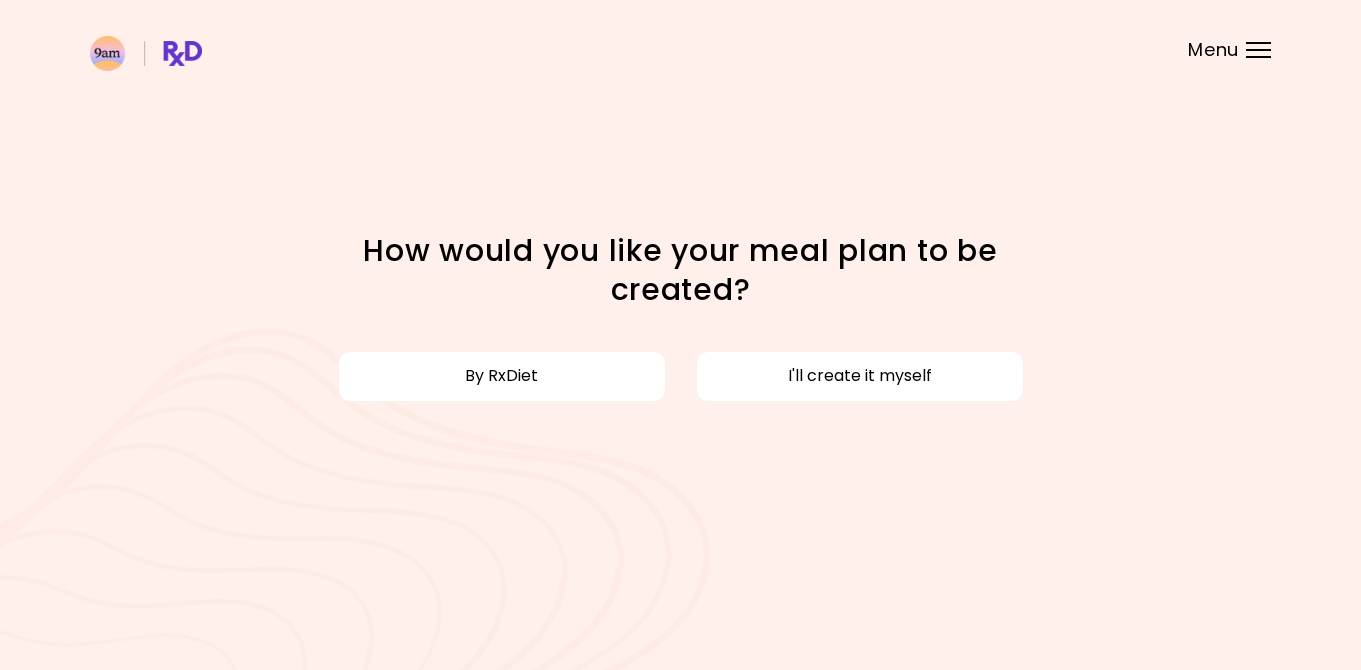 scroll, scrollTop: 0, scrollLeft: 0, axis: both 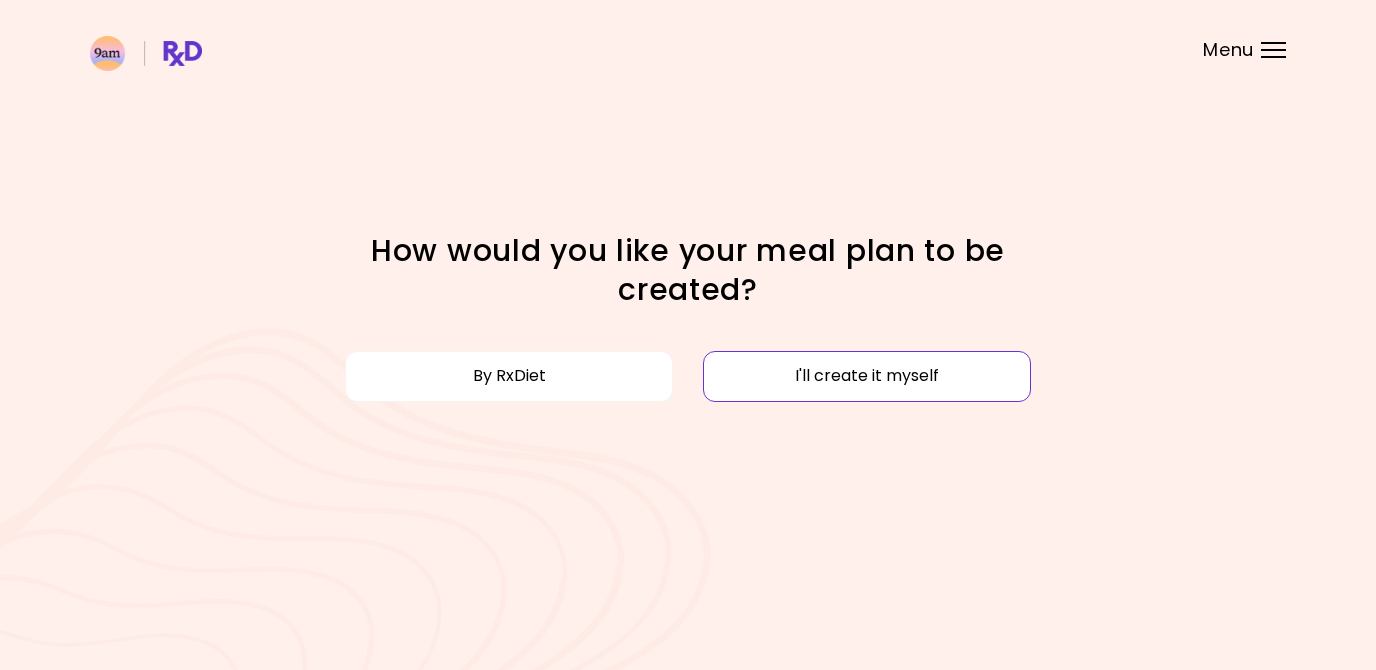 click on "I'll create it myself" at bounding box center [867, 376] 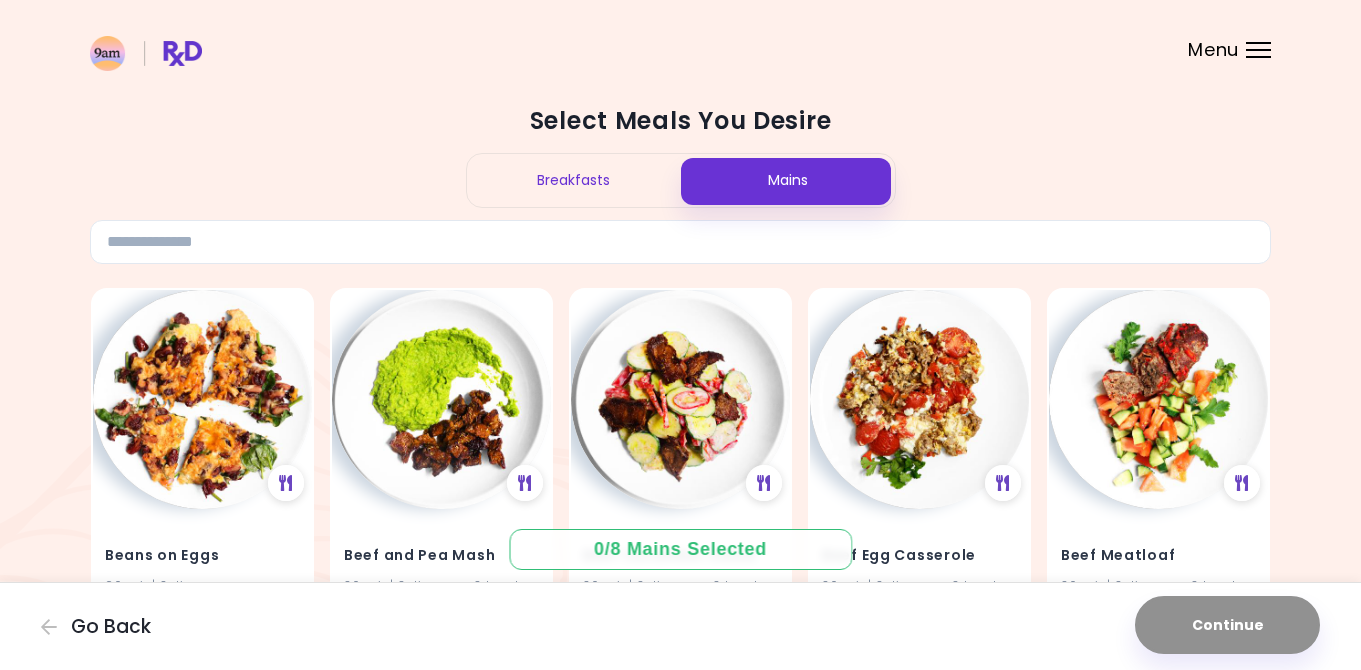 click on "Breakfasts" at bounding box center [574, 180] 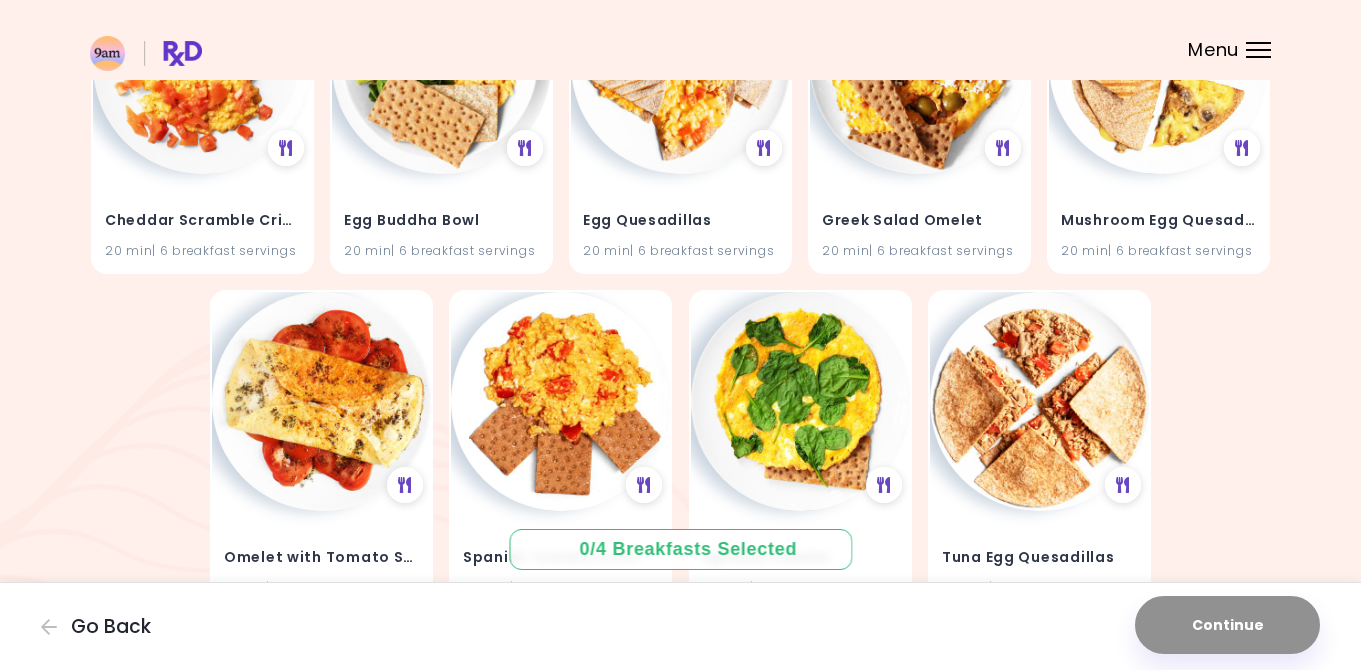 scroll, scrollTop: 368, scrollLeft: 0, axis: vertical 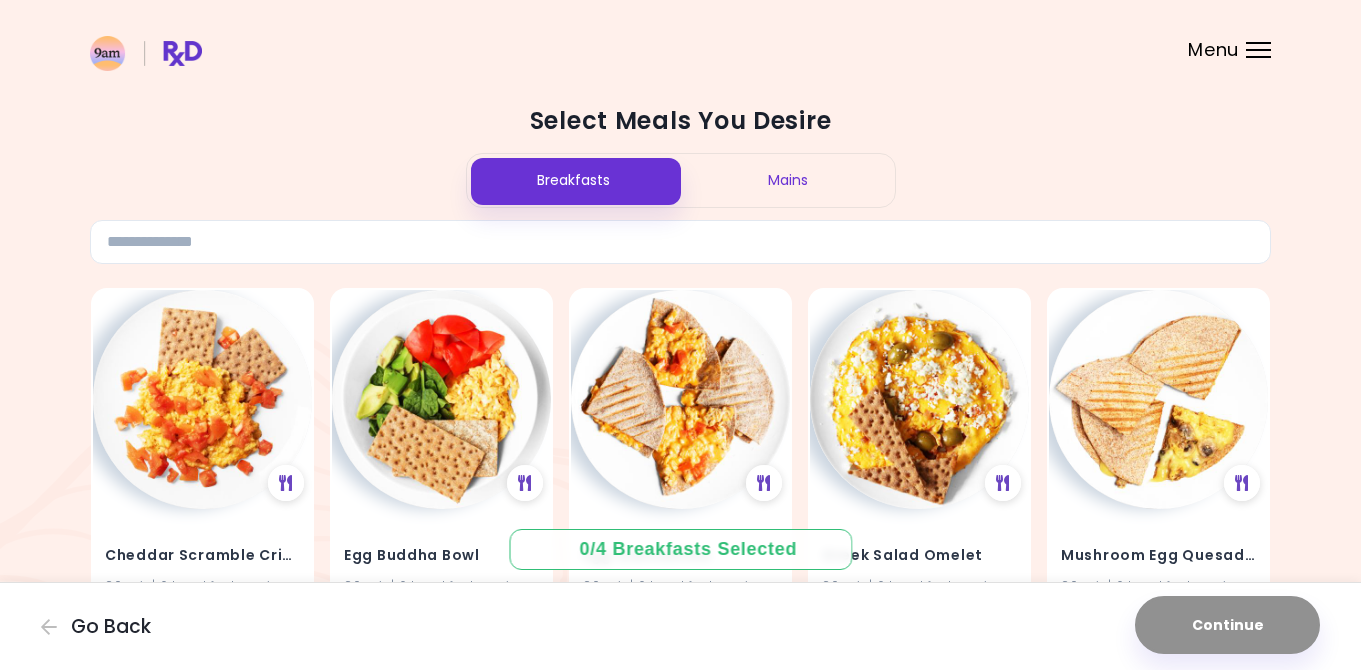 click on "Mains" at bounding box center [788, 180] 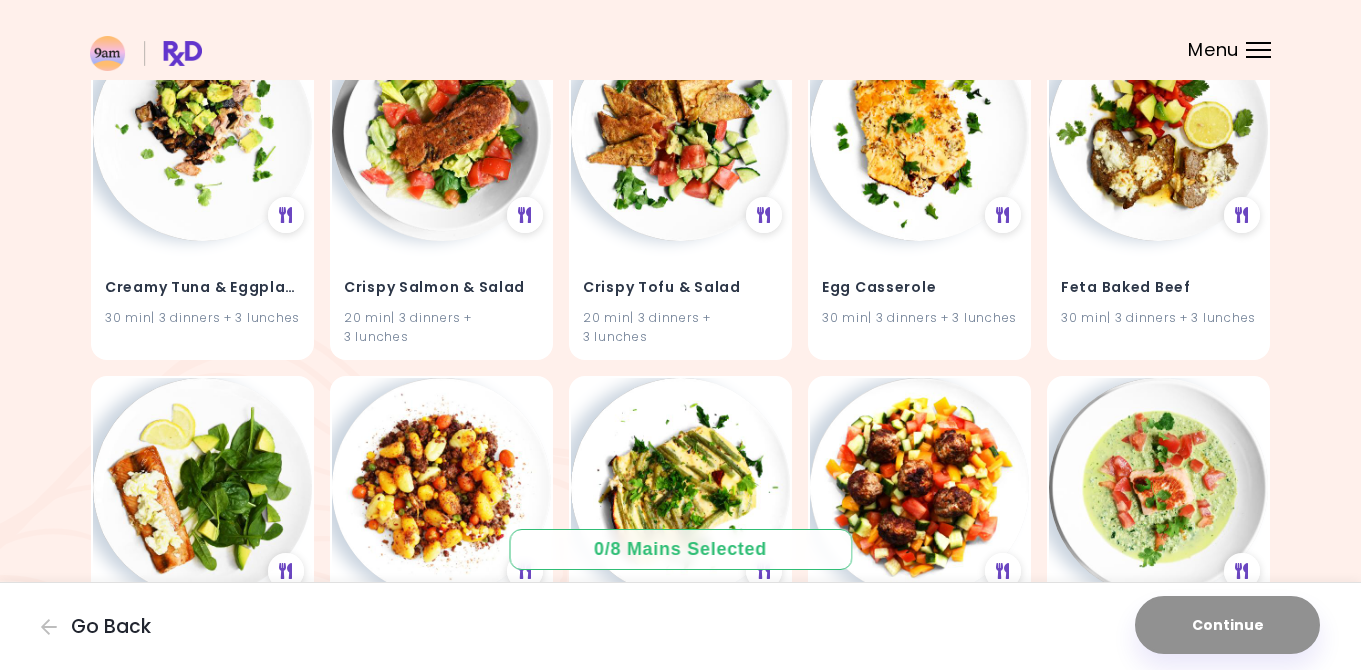 scroll, scrollTop: 1315, scrollLeft: 0, axis: vertical 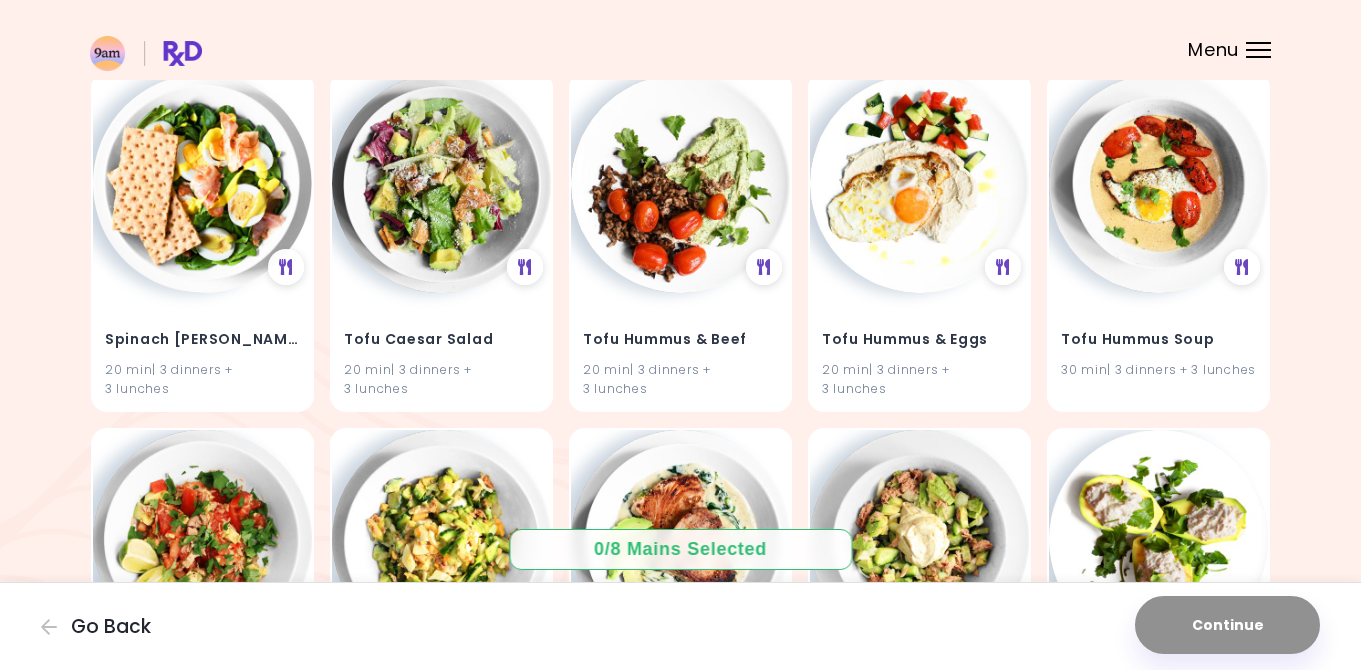 click on "Menu" at bounding box center (1258, 50) 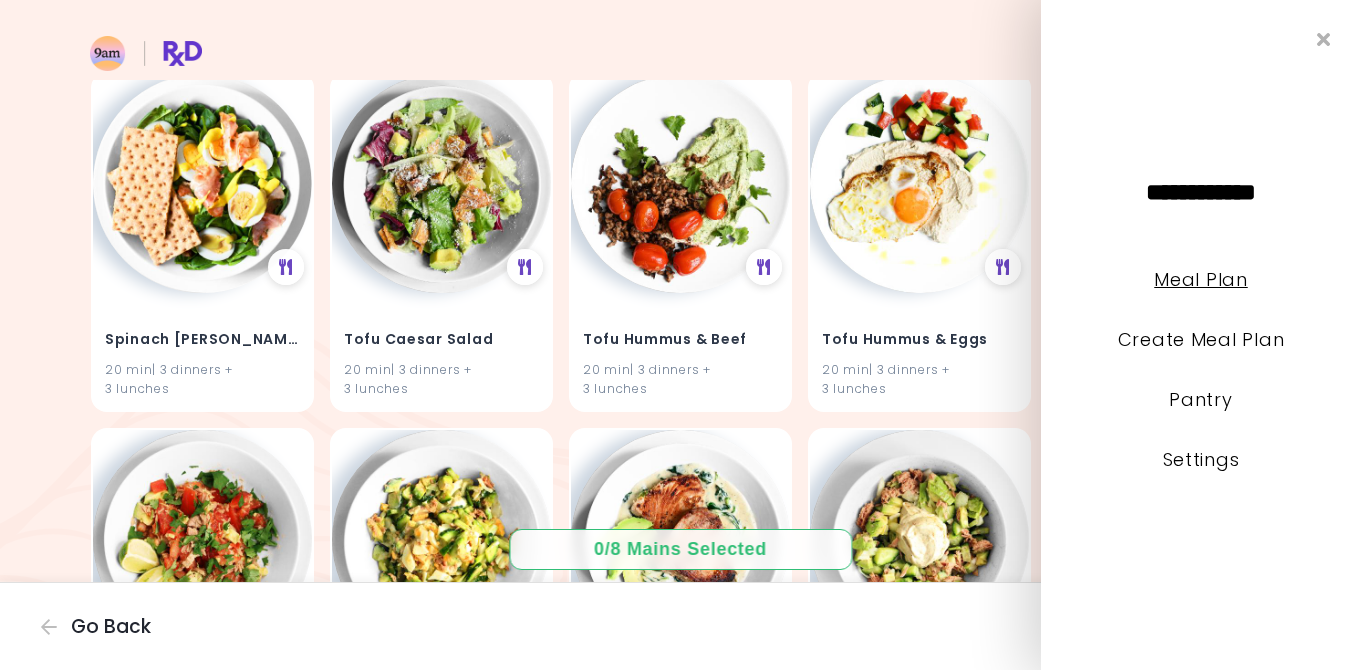 click on "Meal Plan" at bounding box center (1200, 279) 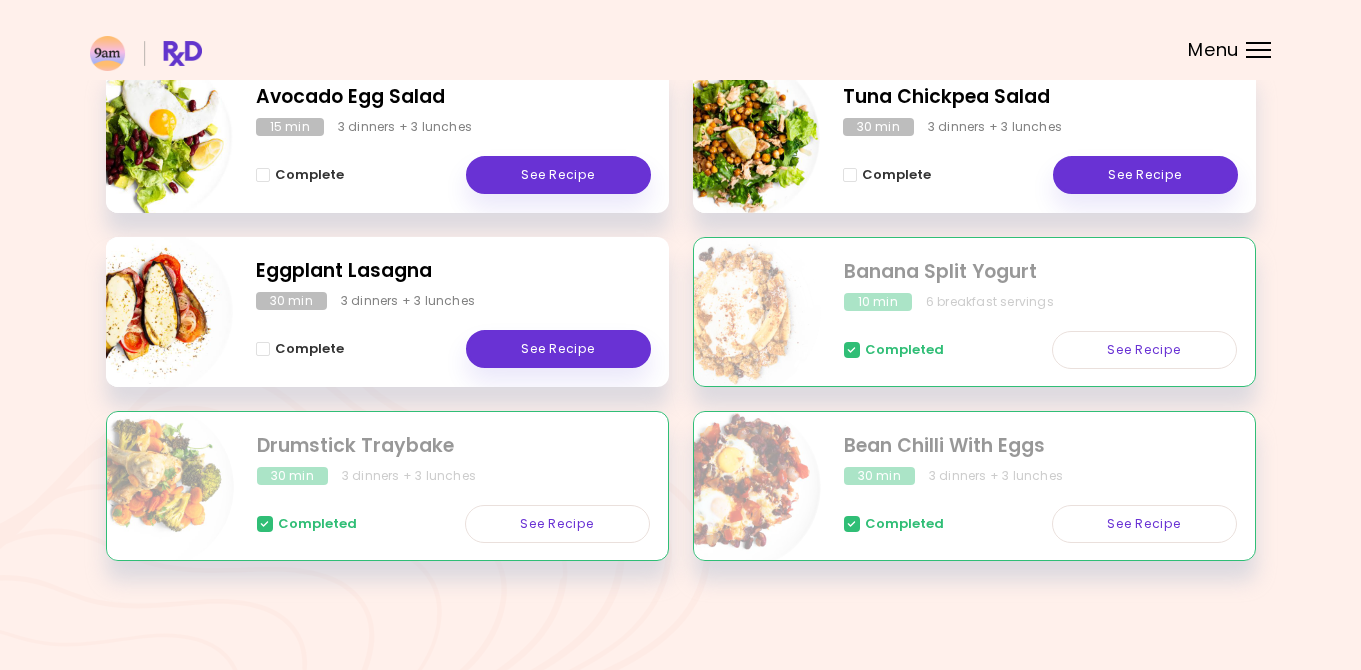 scroll, scrollTop: 0, scrollLeft: 0, axis: both 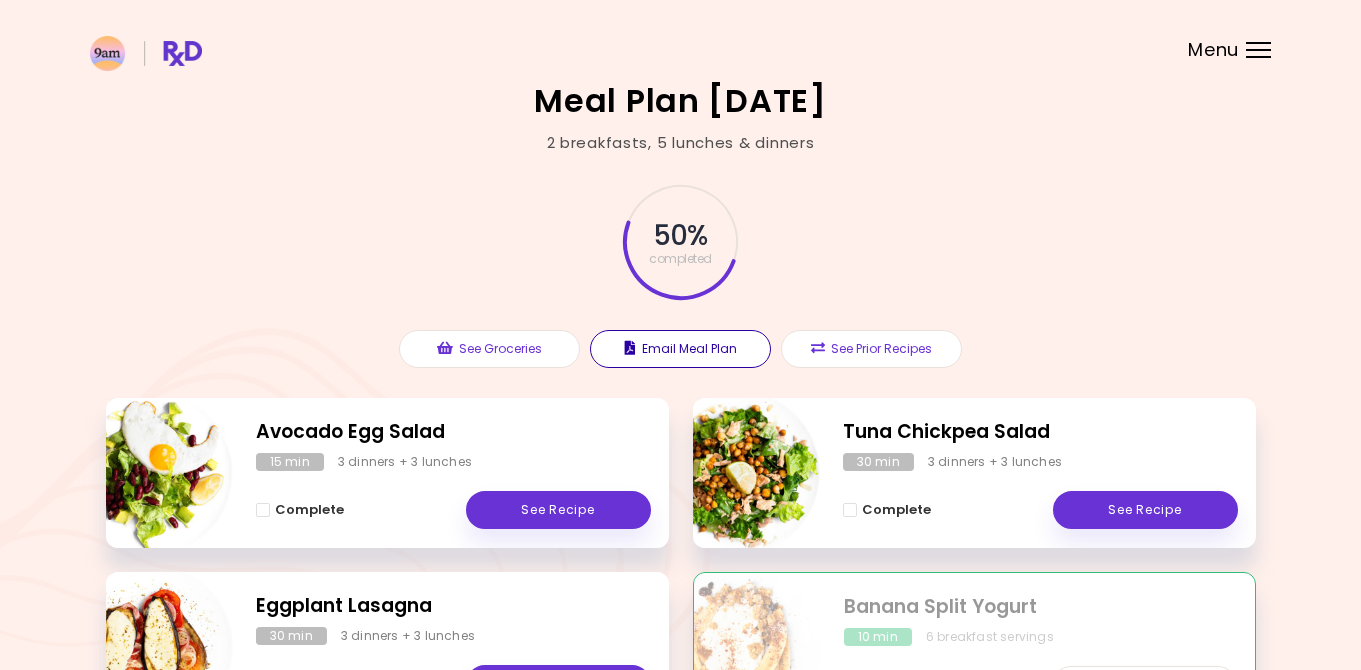 click on "Email Meal Plan" at bounding box center (680, 349) 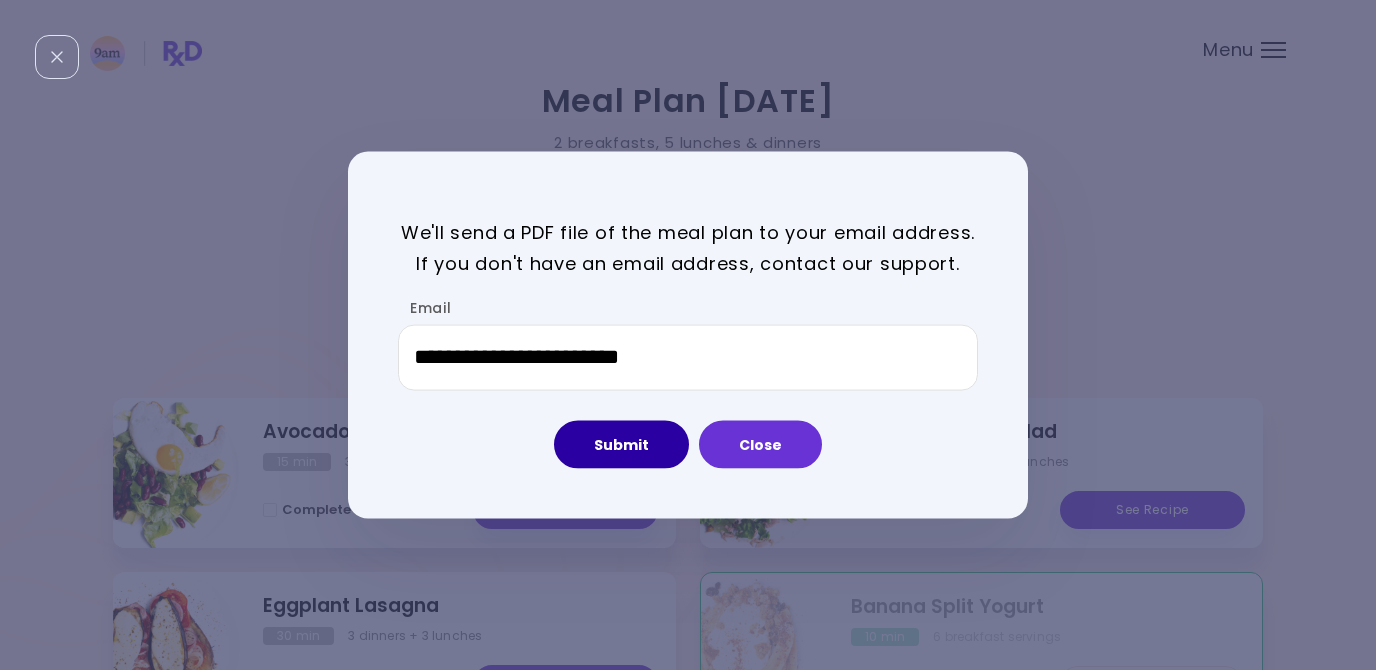click on "Submit" at bounding box center [621, 444] 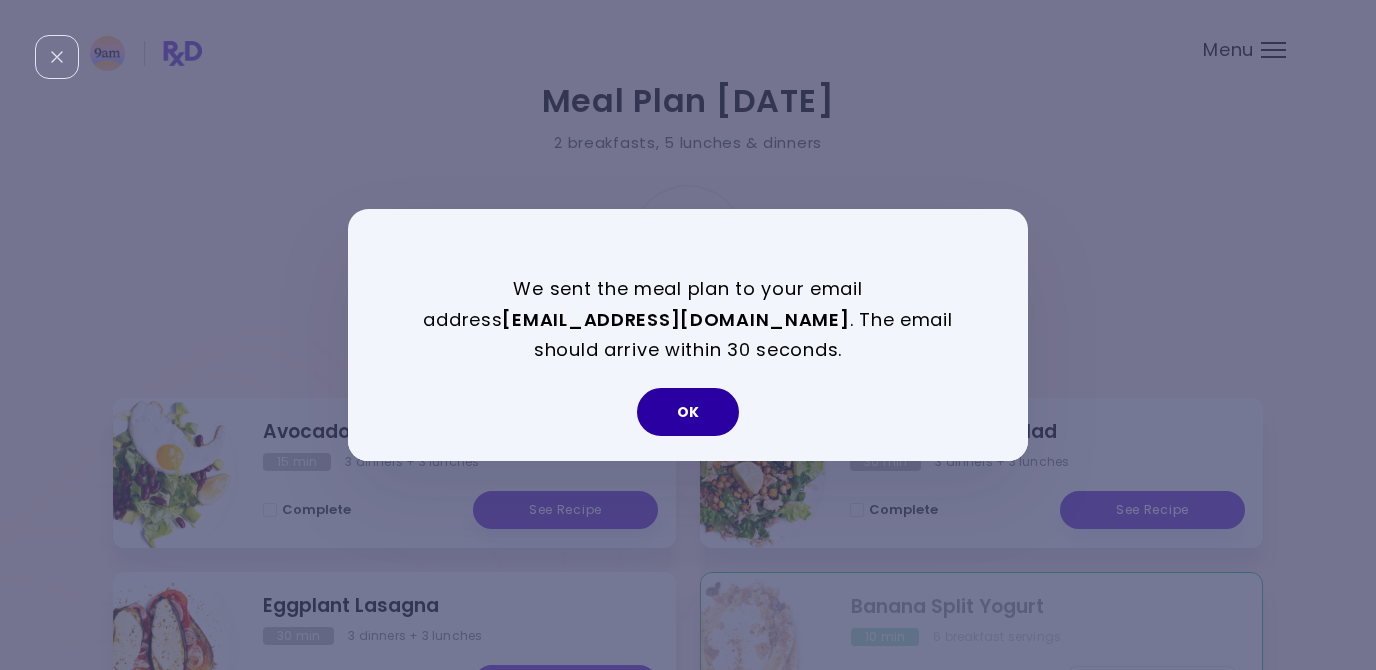 click on "OK" at bounding box center (688, 412) 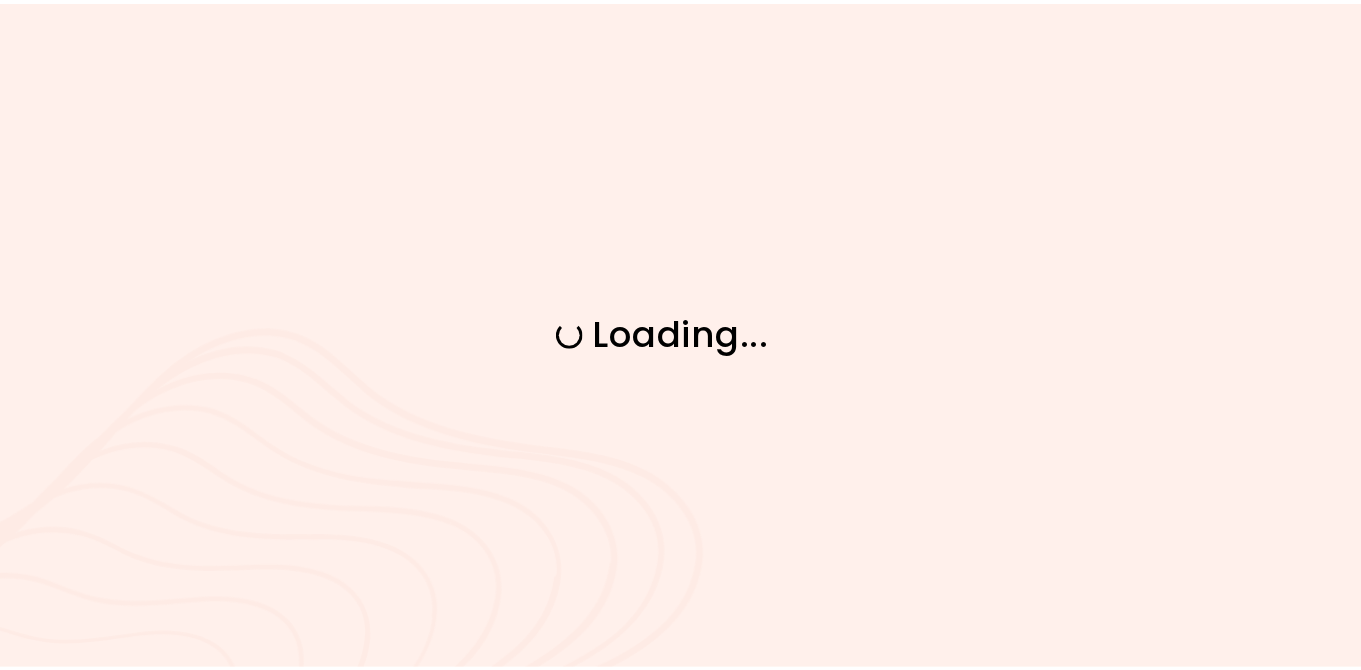 scroll, scrollTop: 0, scrollLeft: 0, axis: both 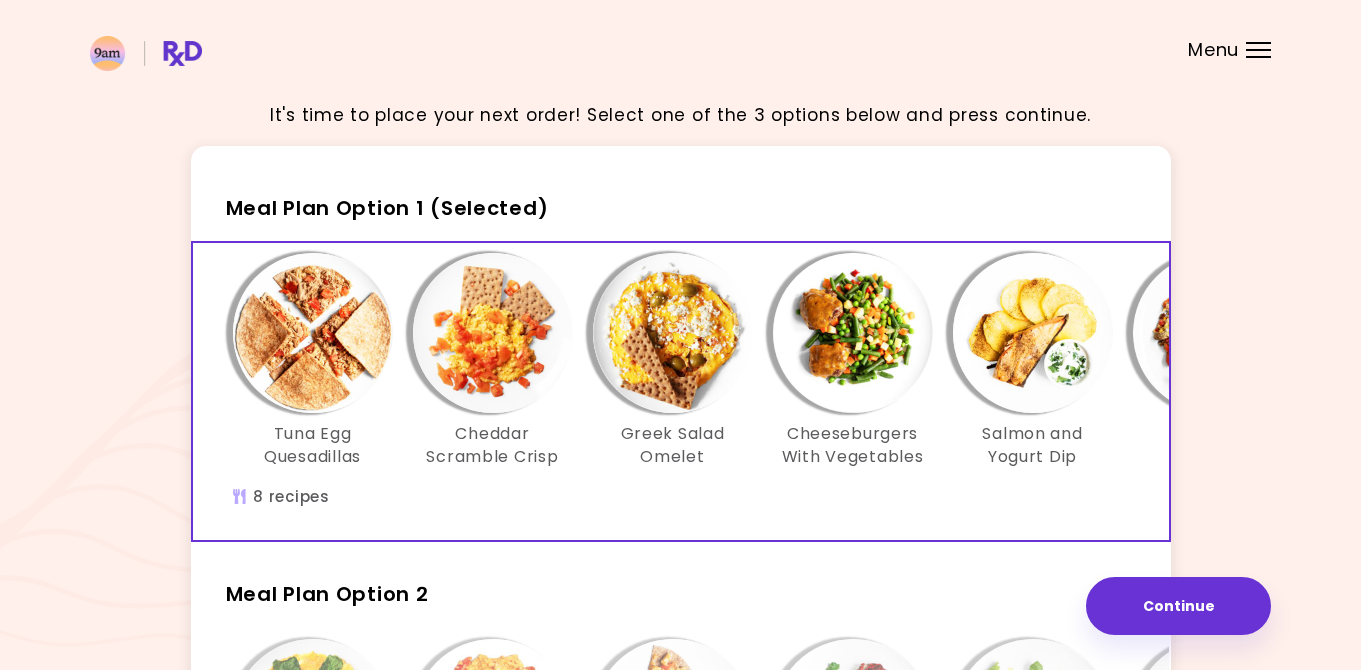 click at bounding box center [1258, 43] 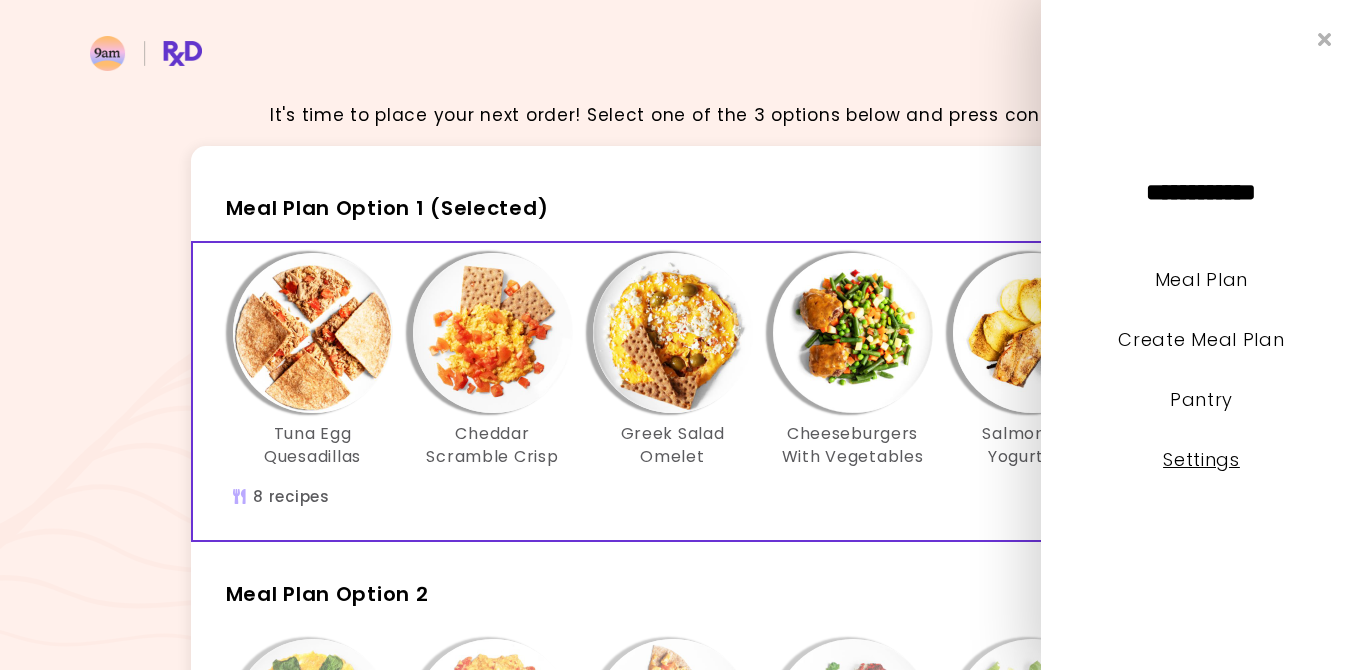 click on "Settings" at bounding box center [1201, 459] 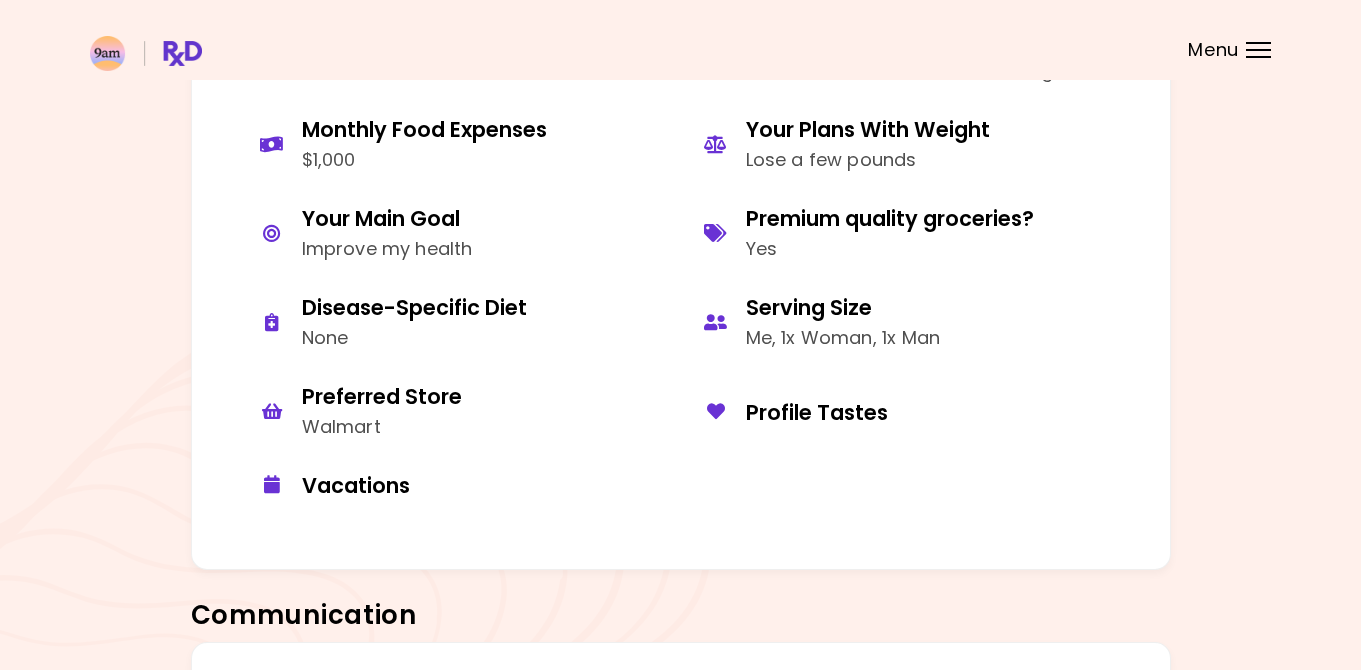 scroll, scrollTop: 1051, scrollLeft: 0, axis: vertical 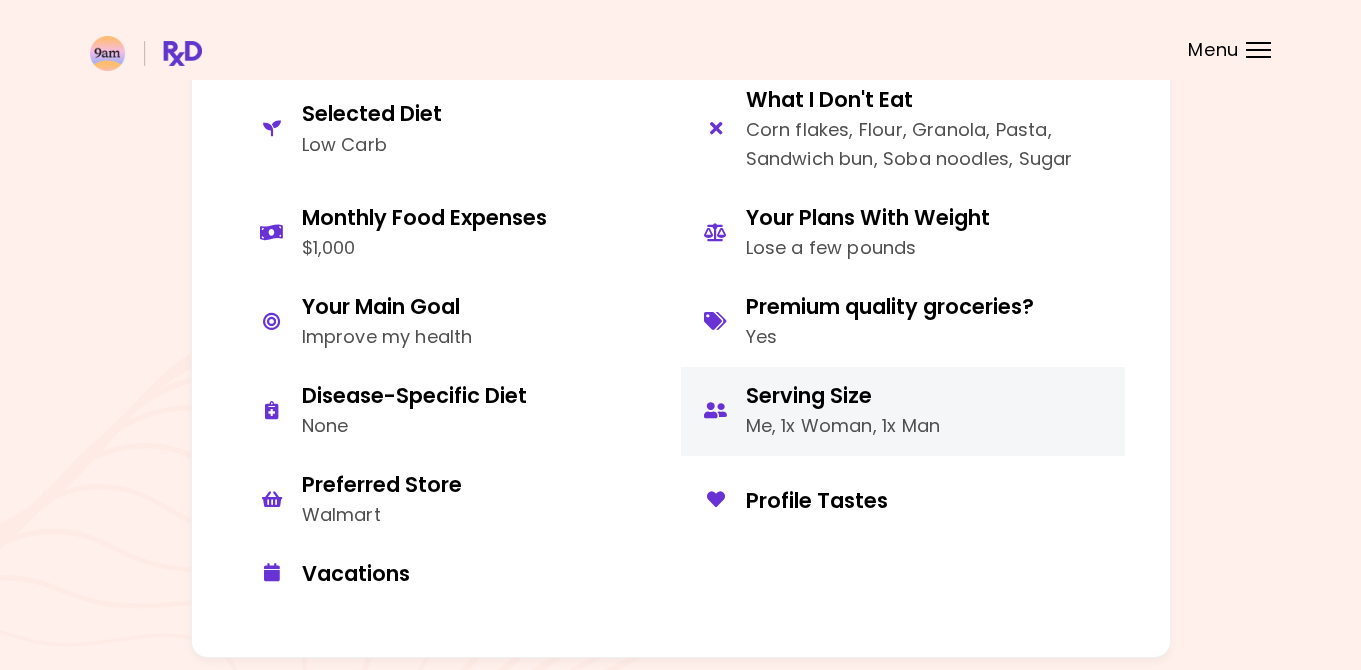 click on "Serving Size" at bounding box center [843, 395] 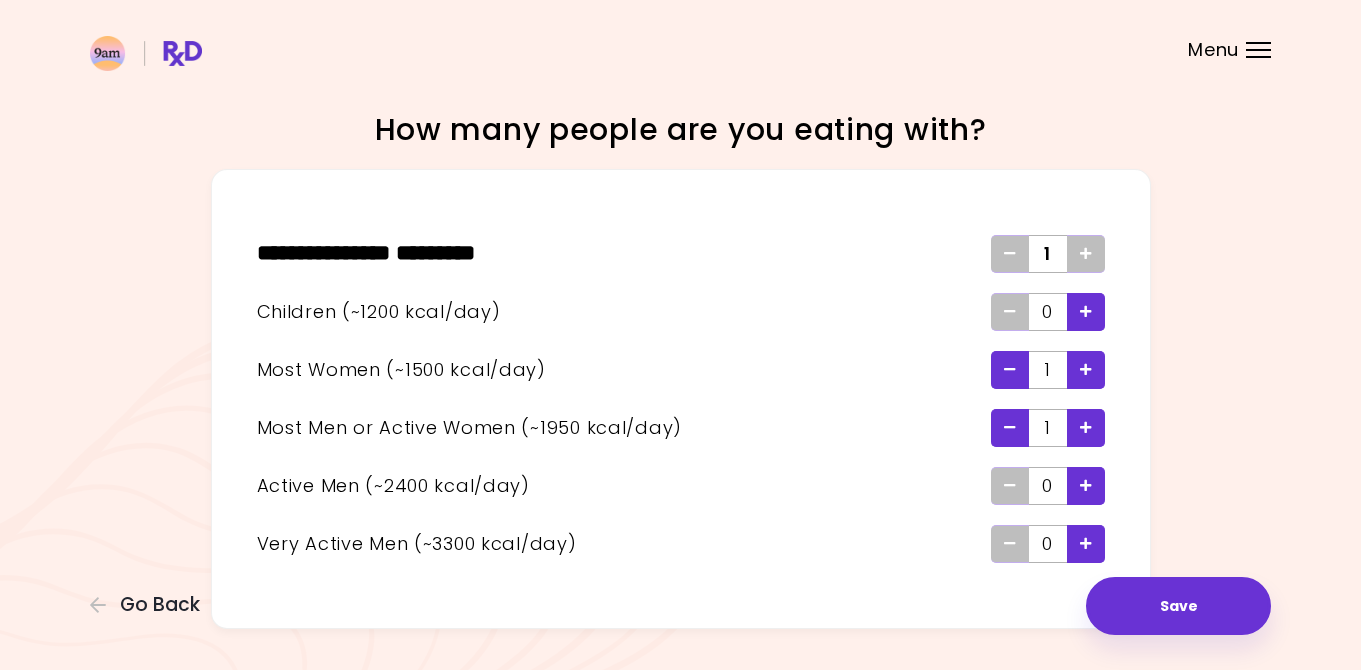 click at bounding box center (1010, 427) 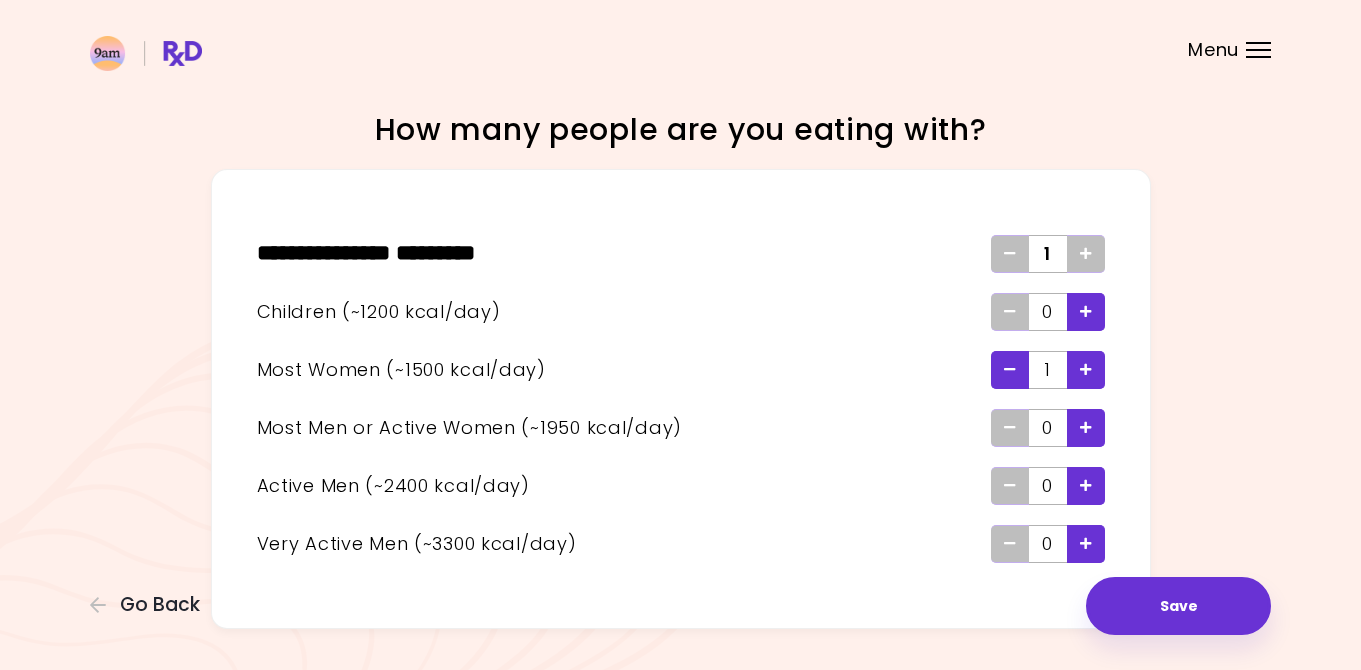 click at bounding box center [1010, 370] 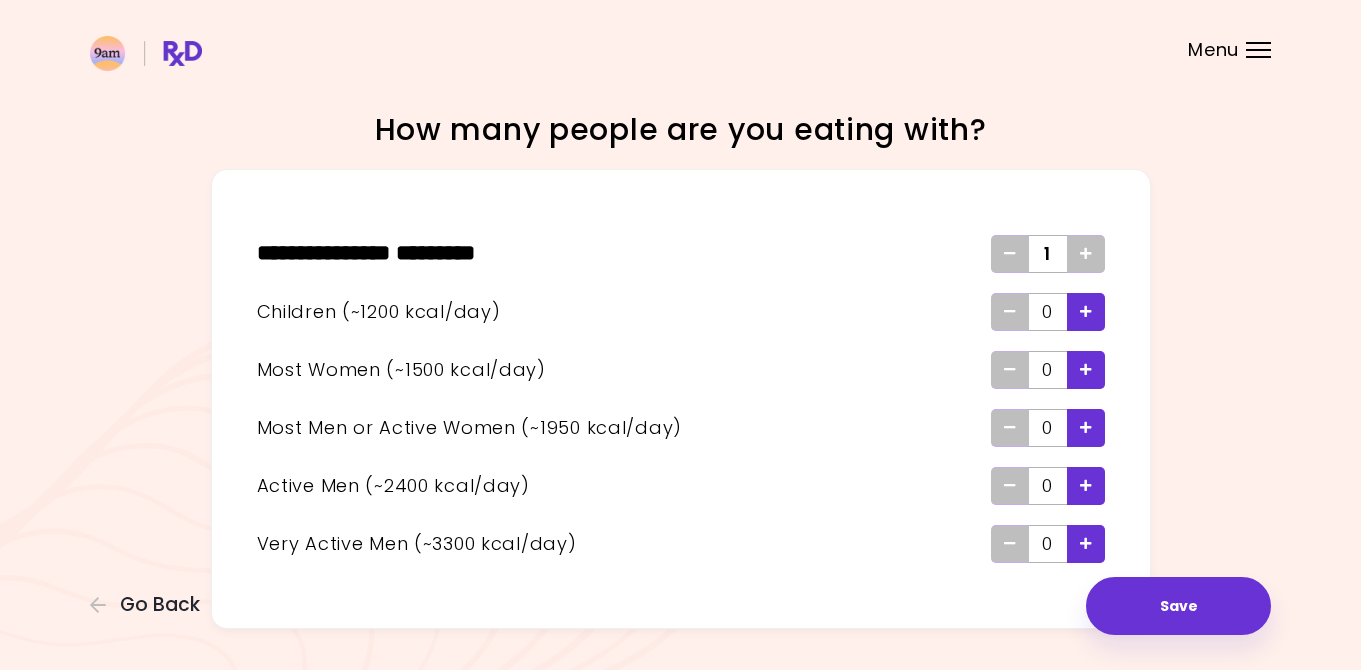 click at bounding box center (1086, 427) 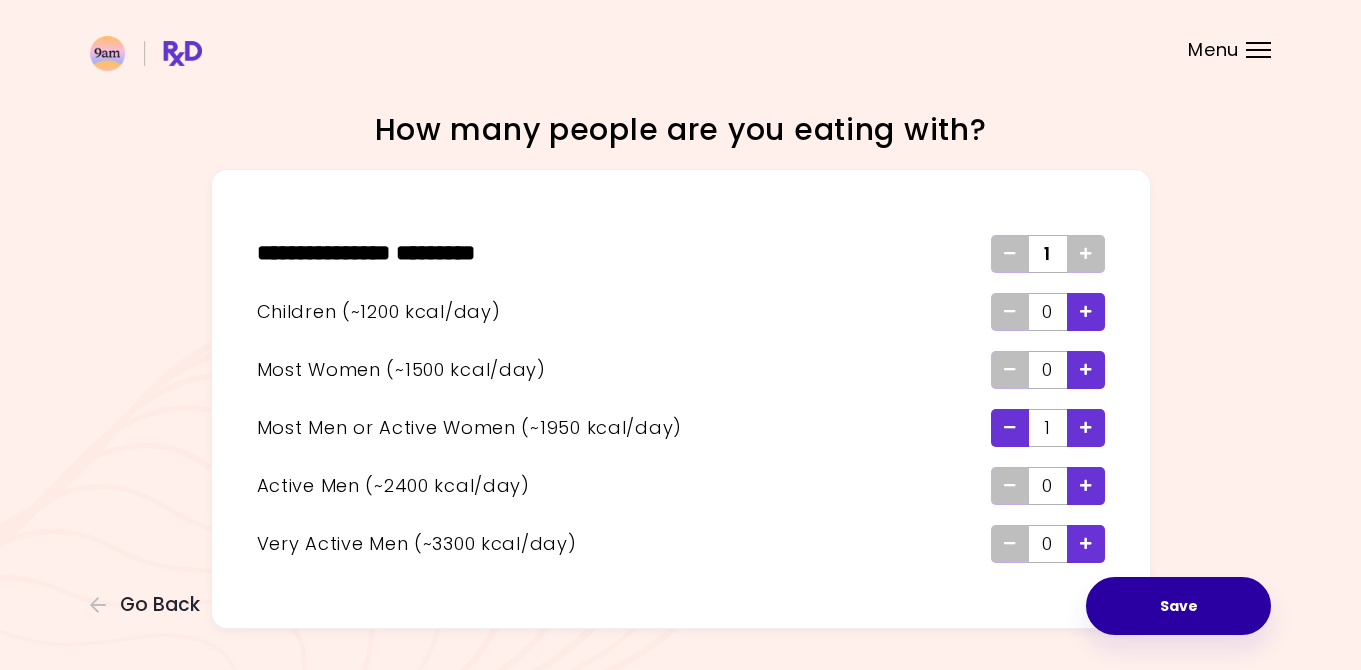 click on "Save" at bounding box center (1178, 606) 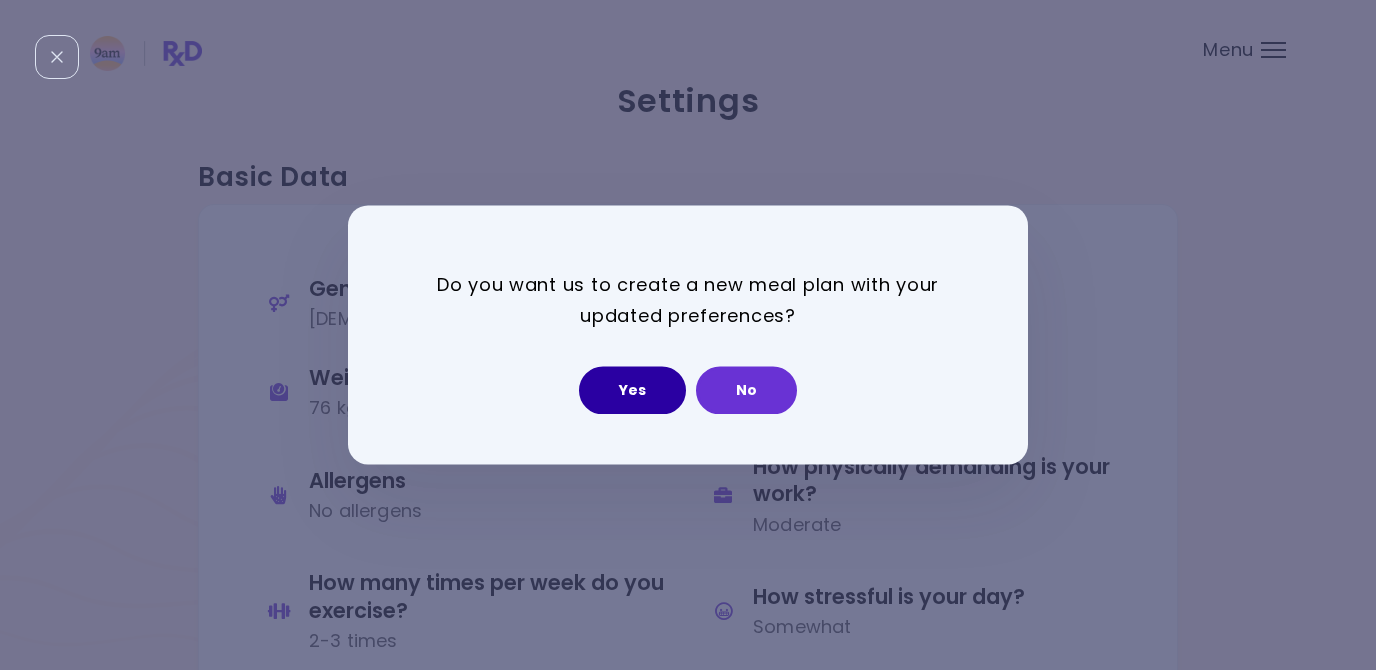 click on "Yes" at bounding box center [632, 391] 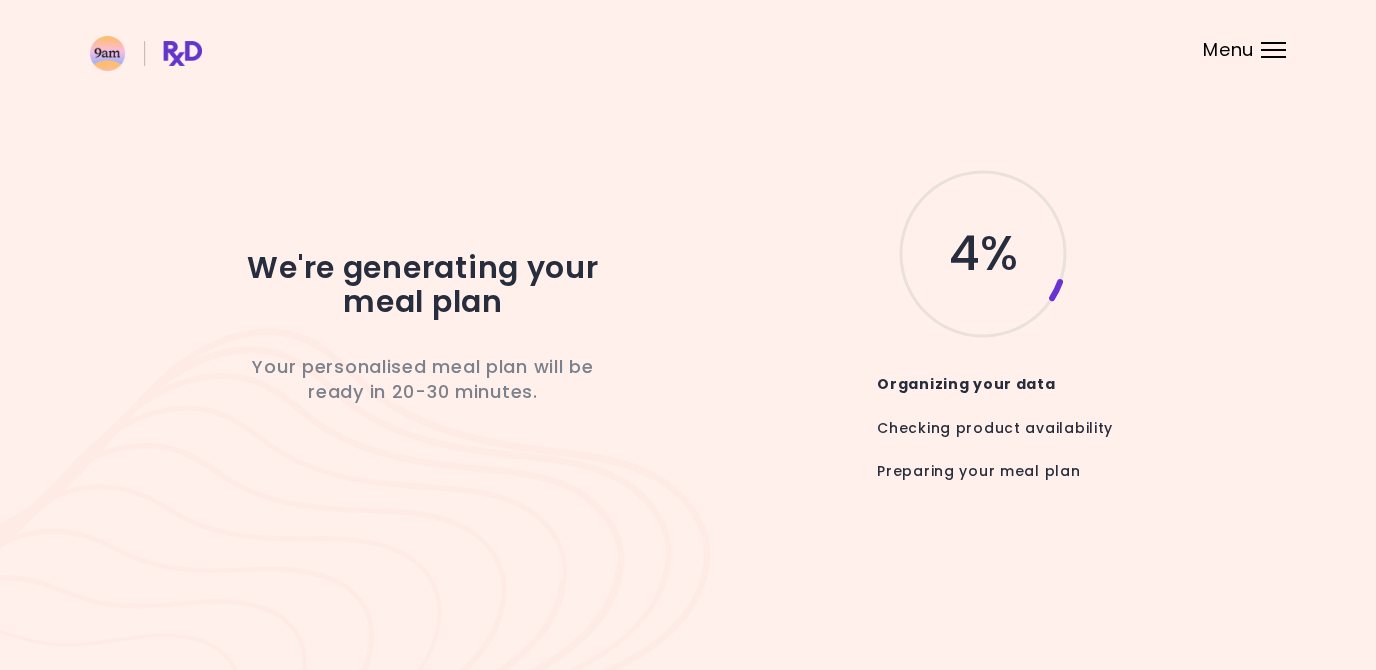 click on "Menu" at bounding box center (1273, 50) 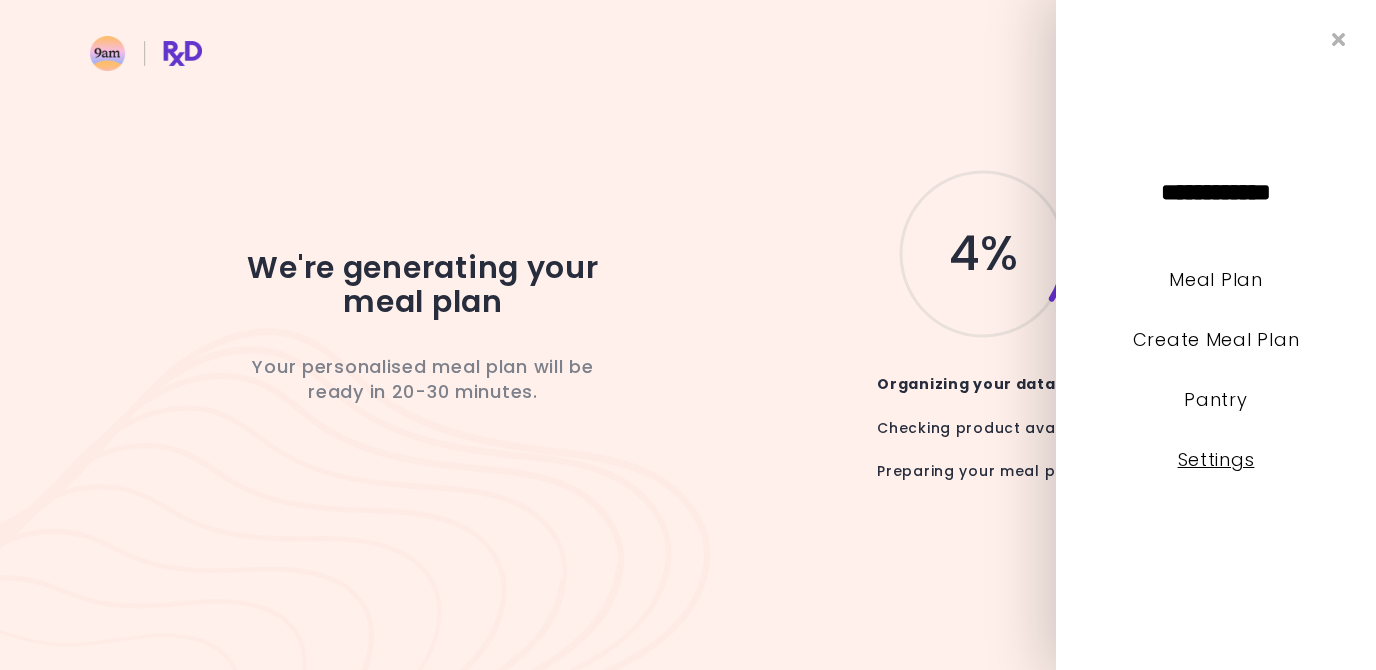 click on "Settings" at bounding box center [1216, 459] 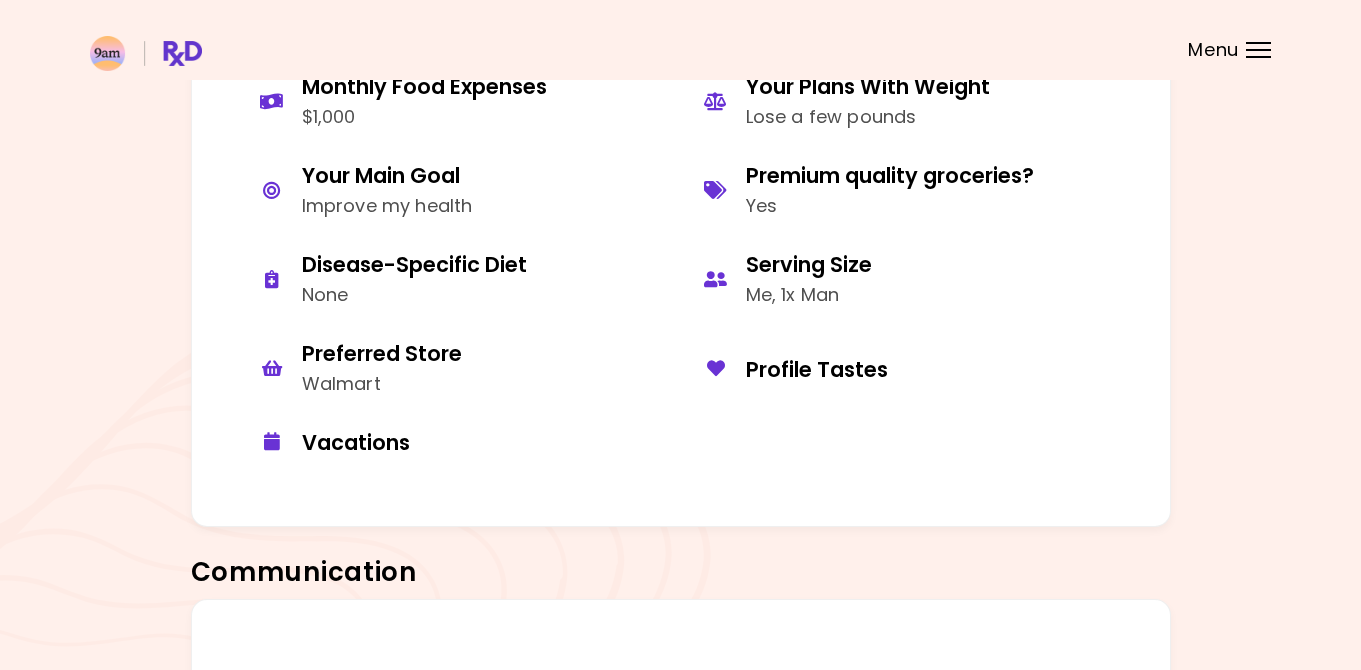 scroll, scrollTop: 1179, scrollLeft: 0, axis: vertical 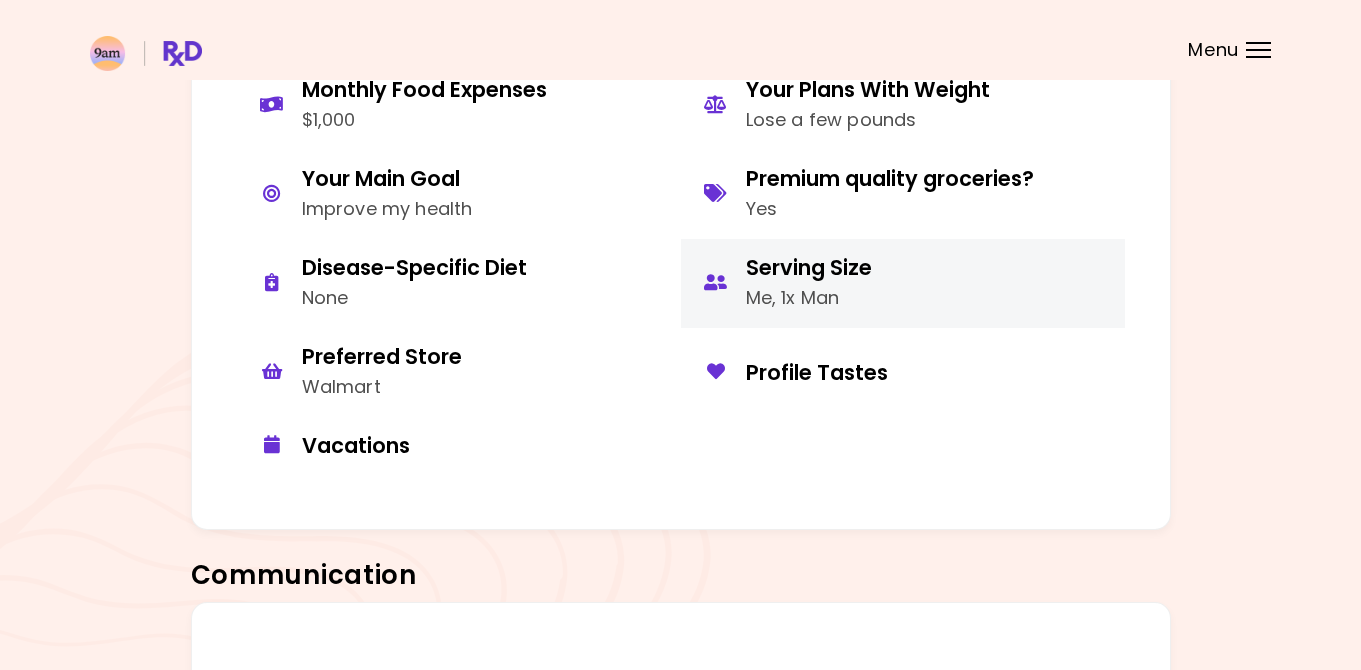 click on "Me, 1x Man" at bounding box center [809, 298] 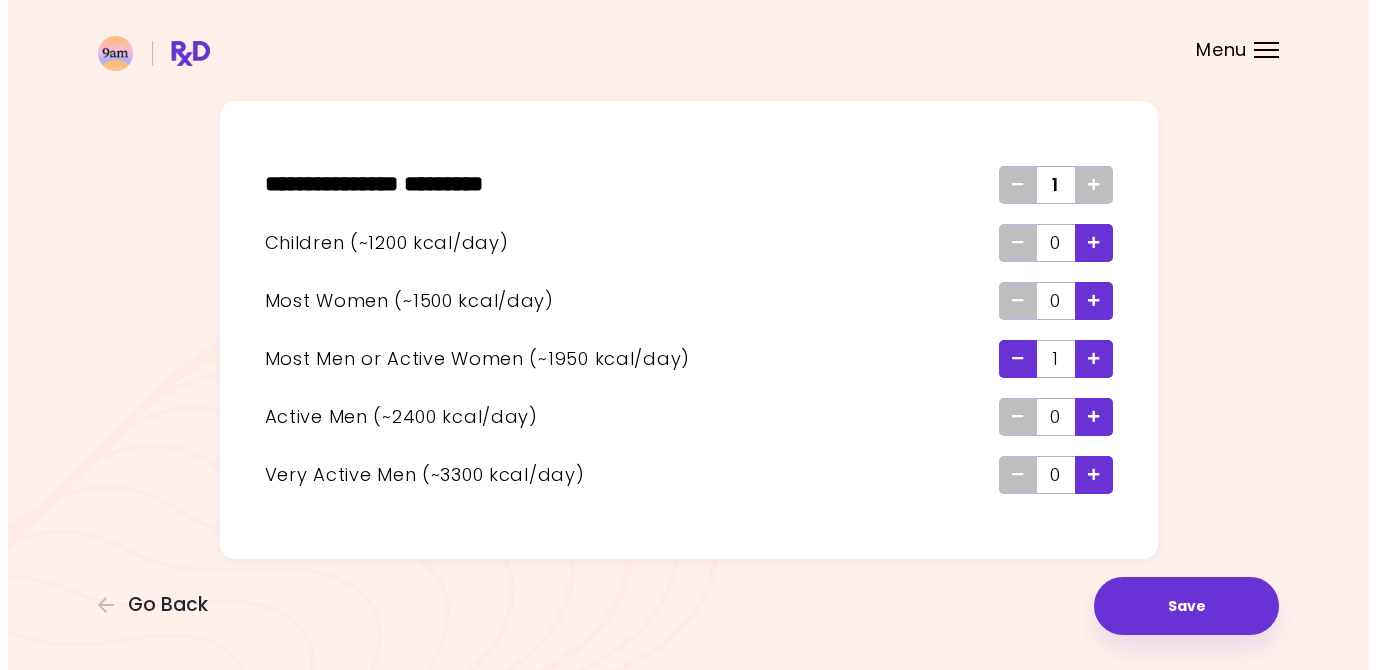 scroll, scrollTop: 0, scrollLeft: 0, axis: both 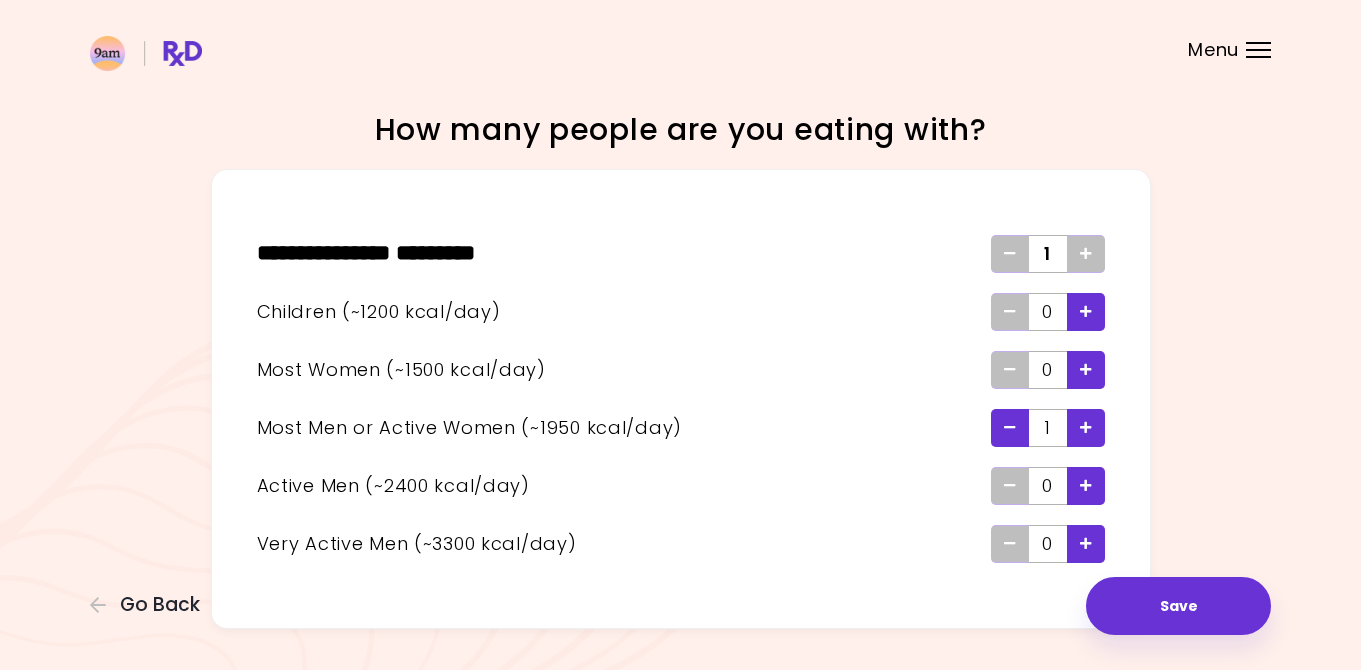 click at bounding box center (1010, 428) 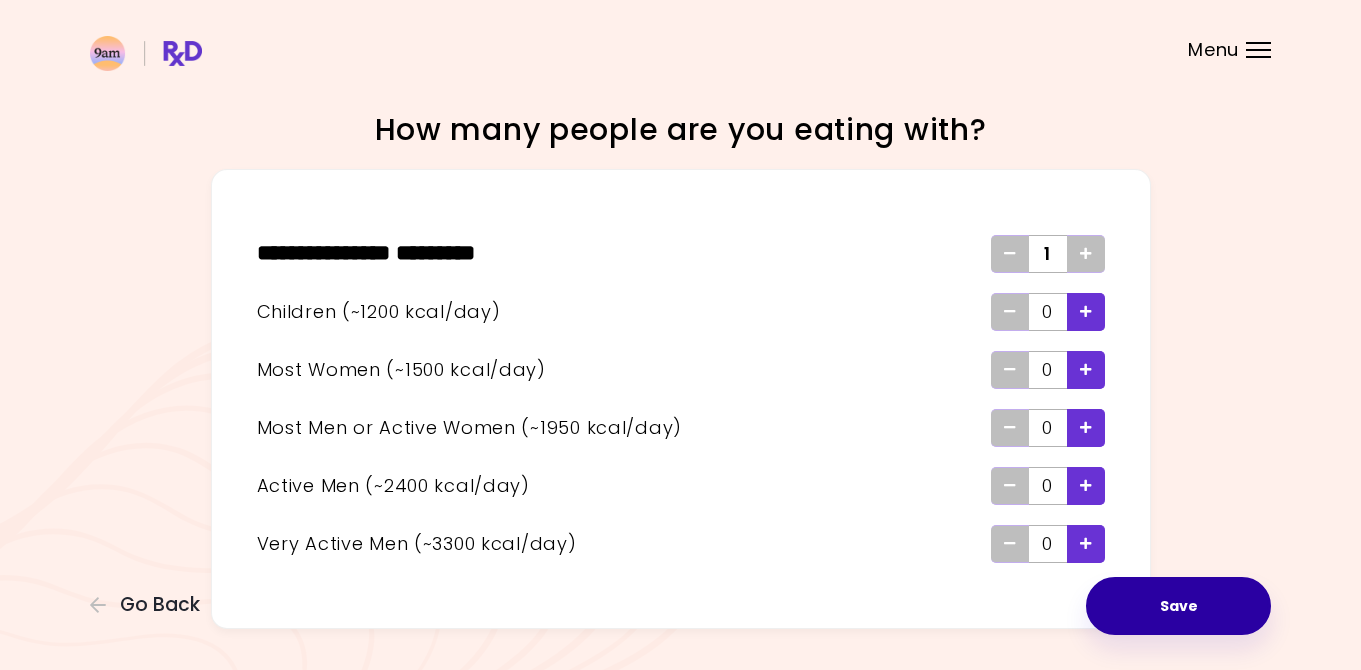 click on "Save" at bounding box center (1178, 606) 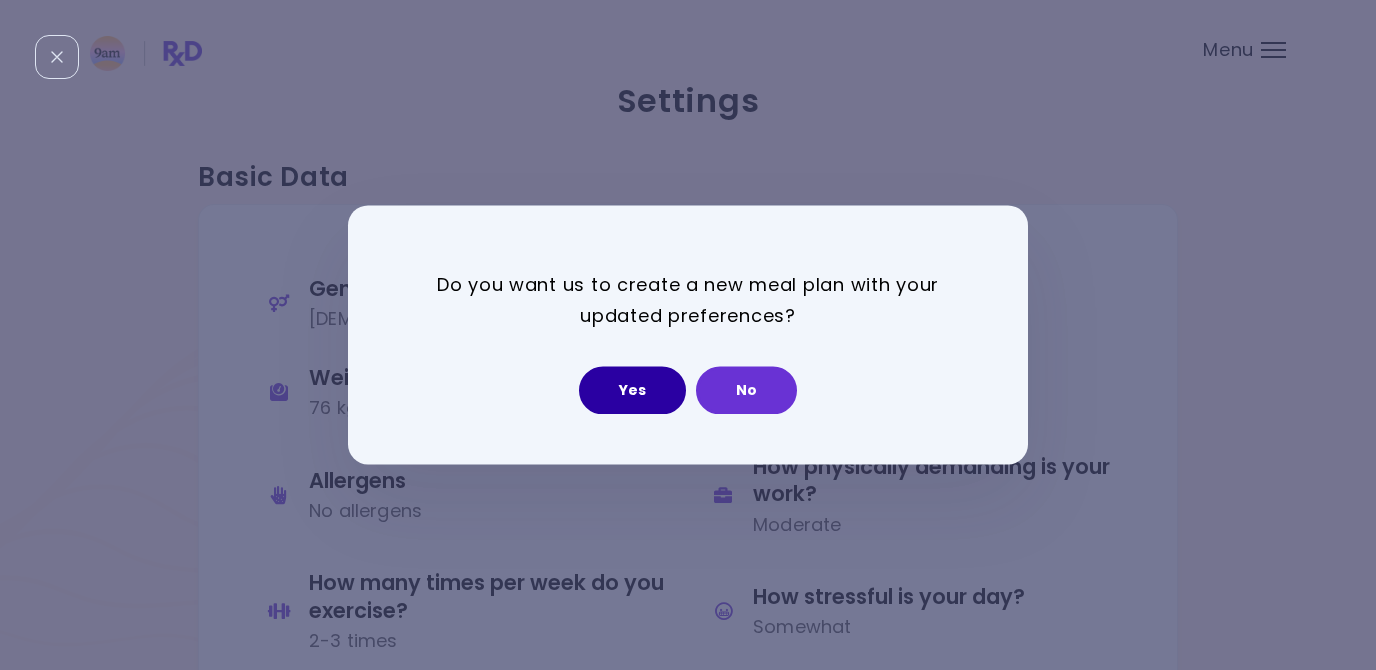 click on "Yes" at bounding box center [632, 391] 